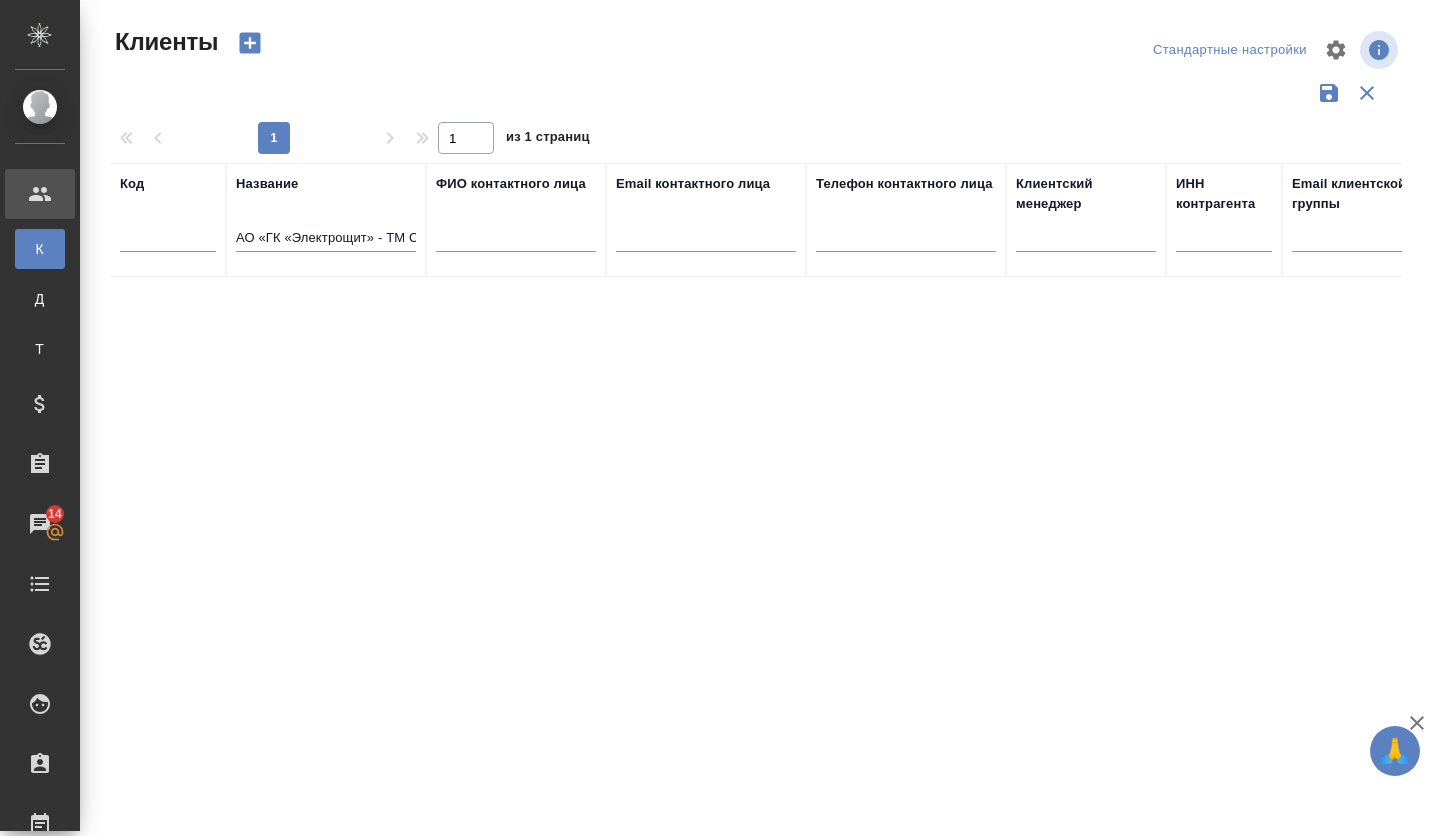 select on "RU" 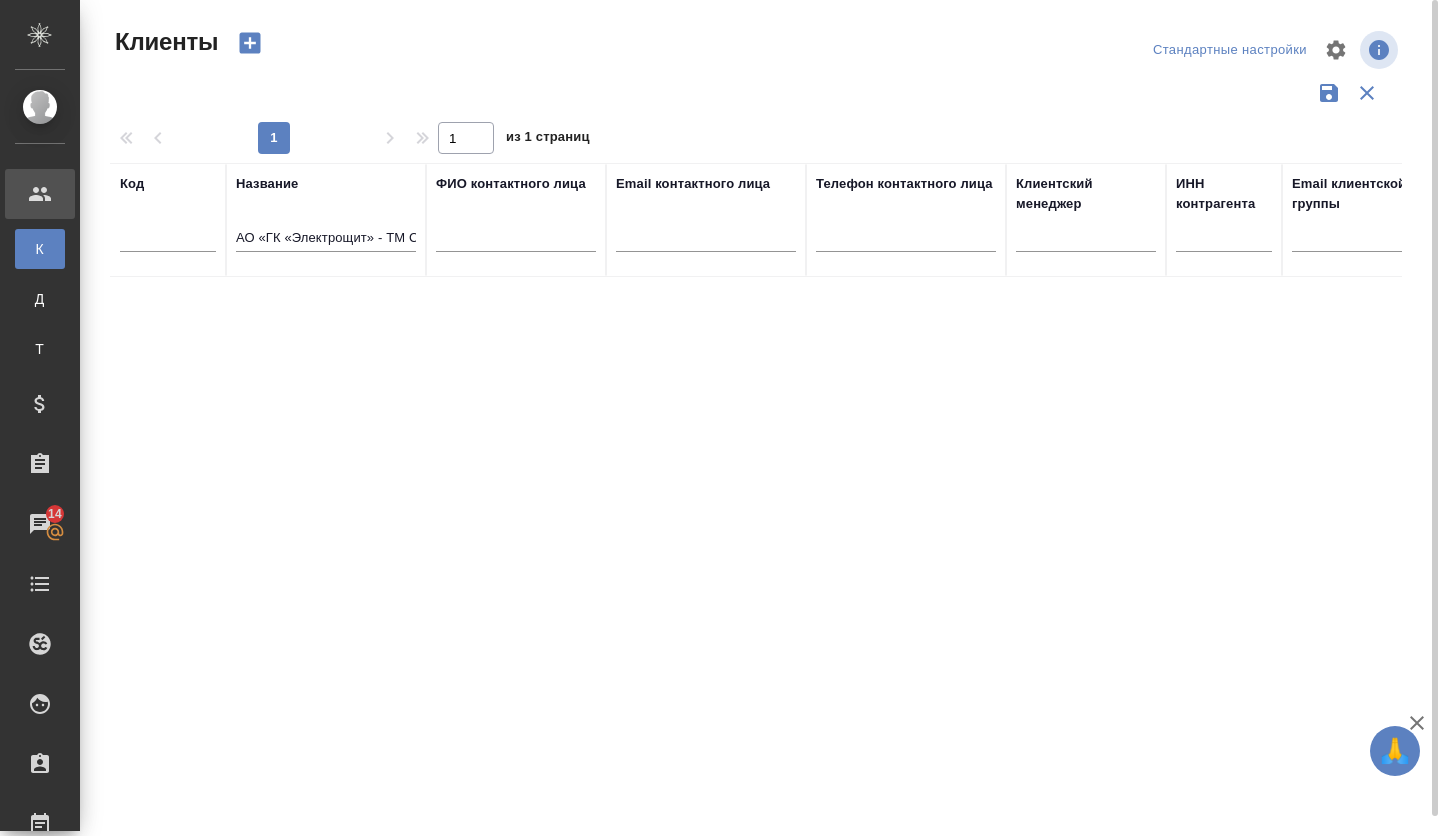 scroll, scrollTop: 0, scrollLeft: 0, axis: both 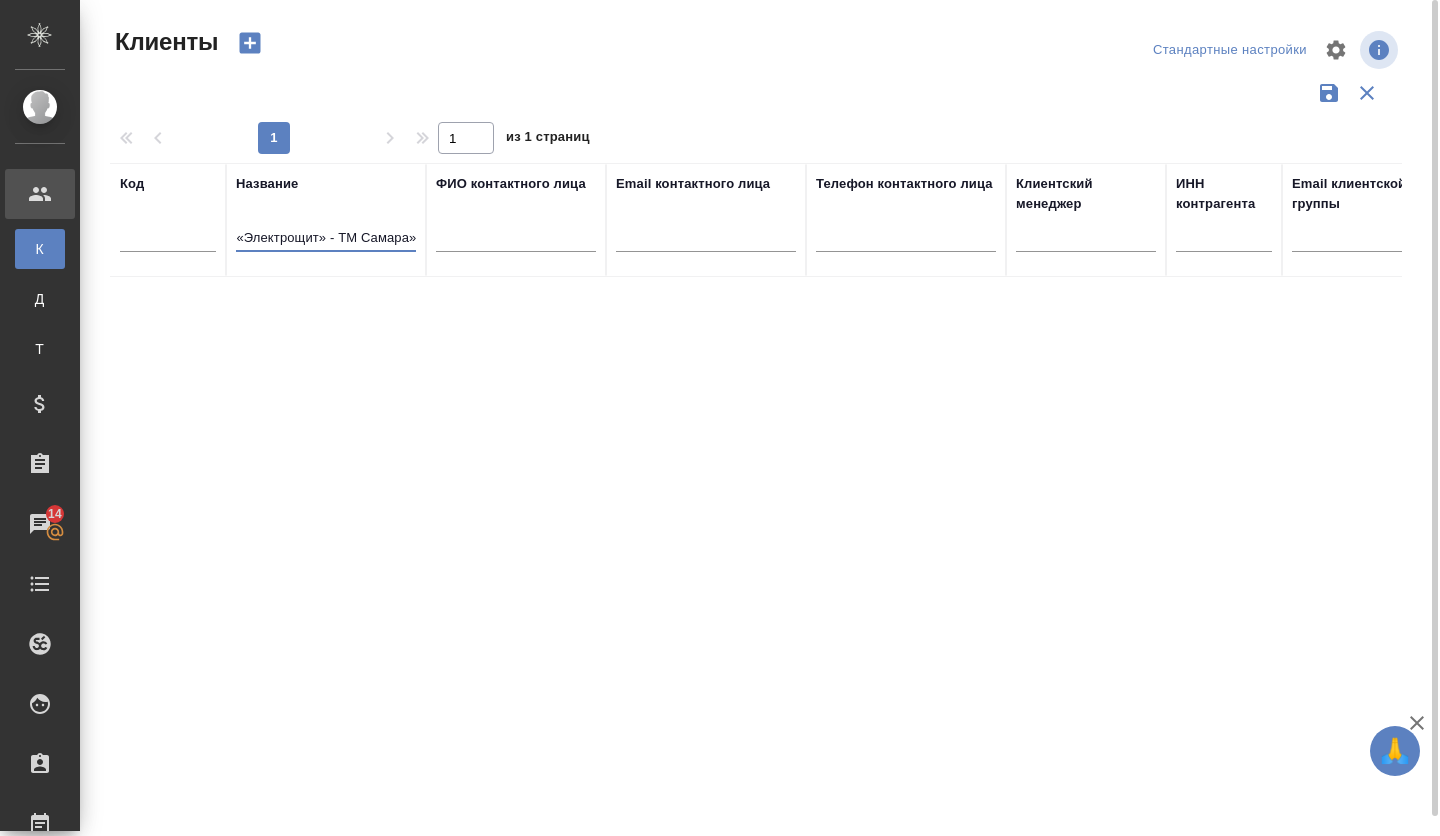 drag, startPoint x: 237, startPoint y: 234, endPoint x: 472, endPoint y: 240, distance: 235.07658 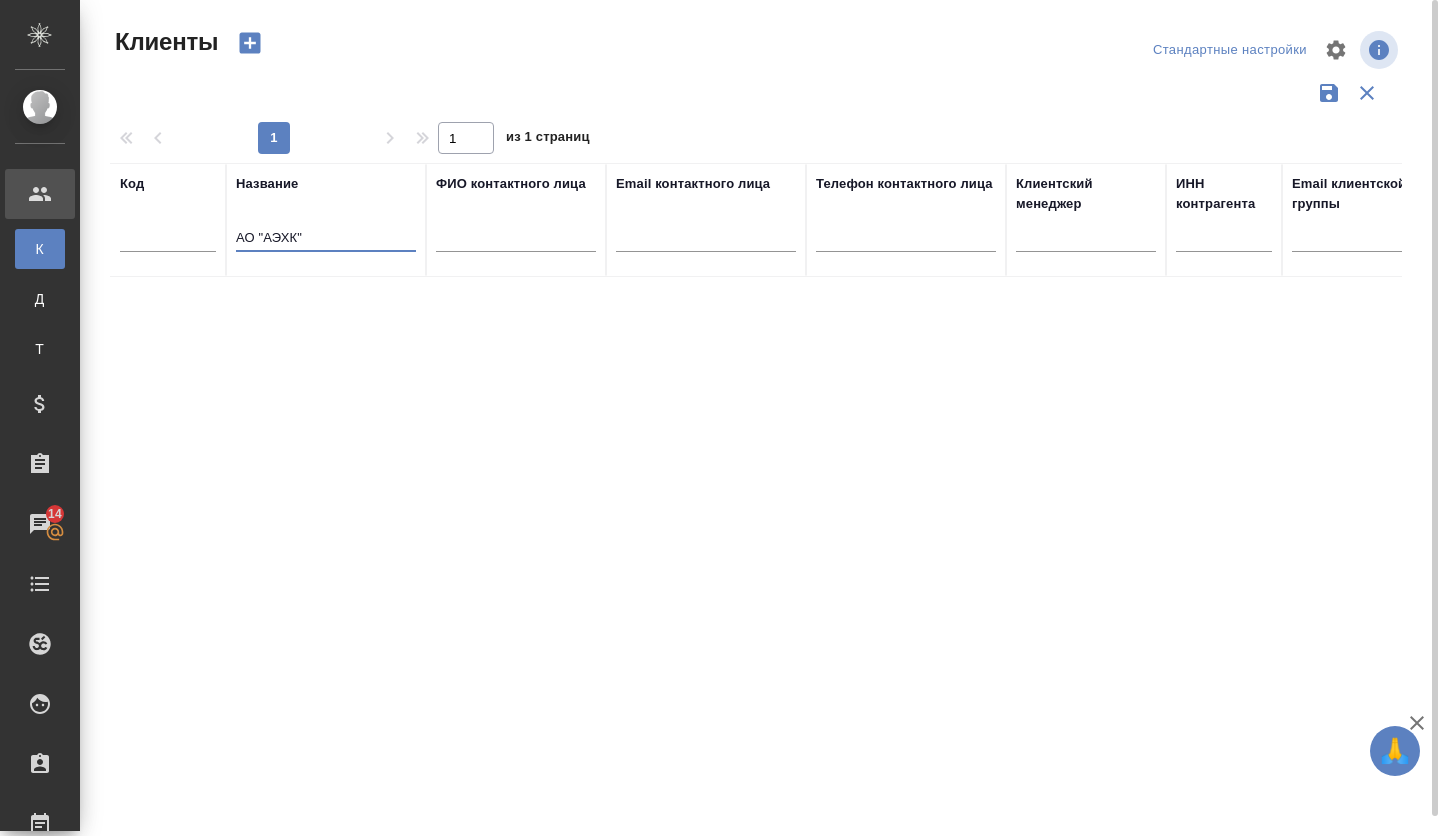 scroll, scrollTop: 0, scrollLeft: 0, axis: both 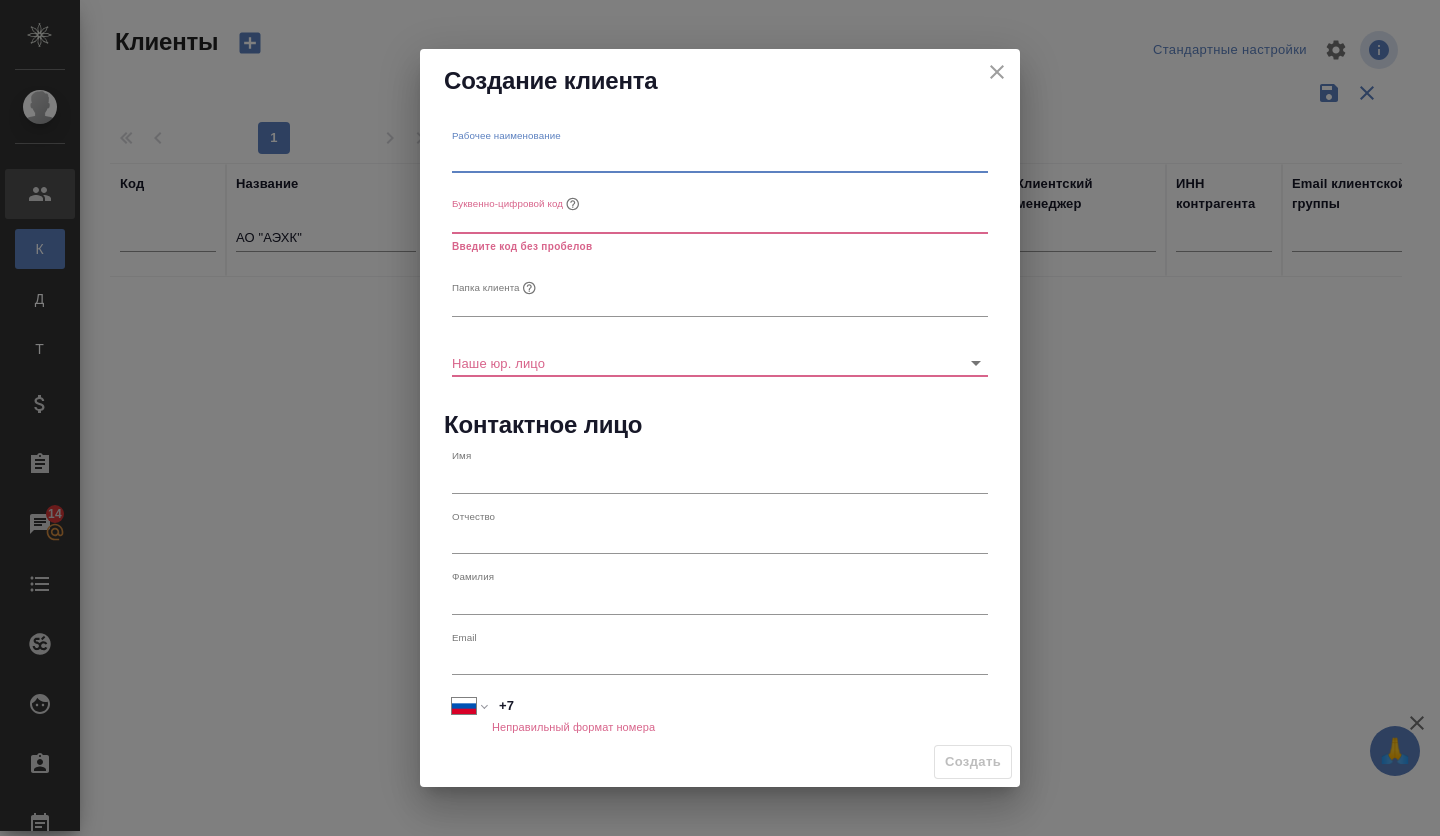 click at bounding box center (720, 159) 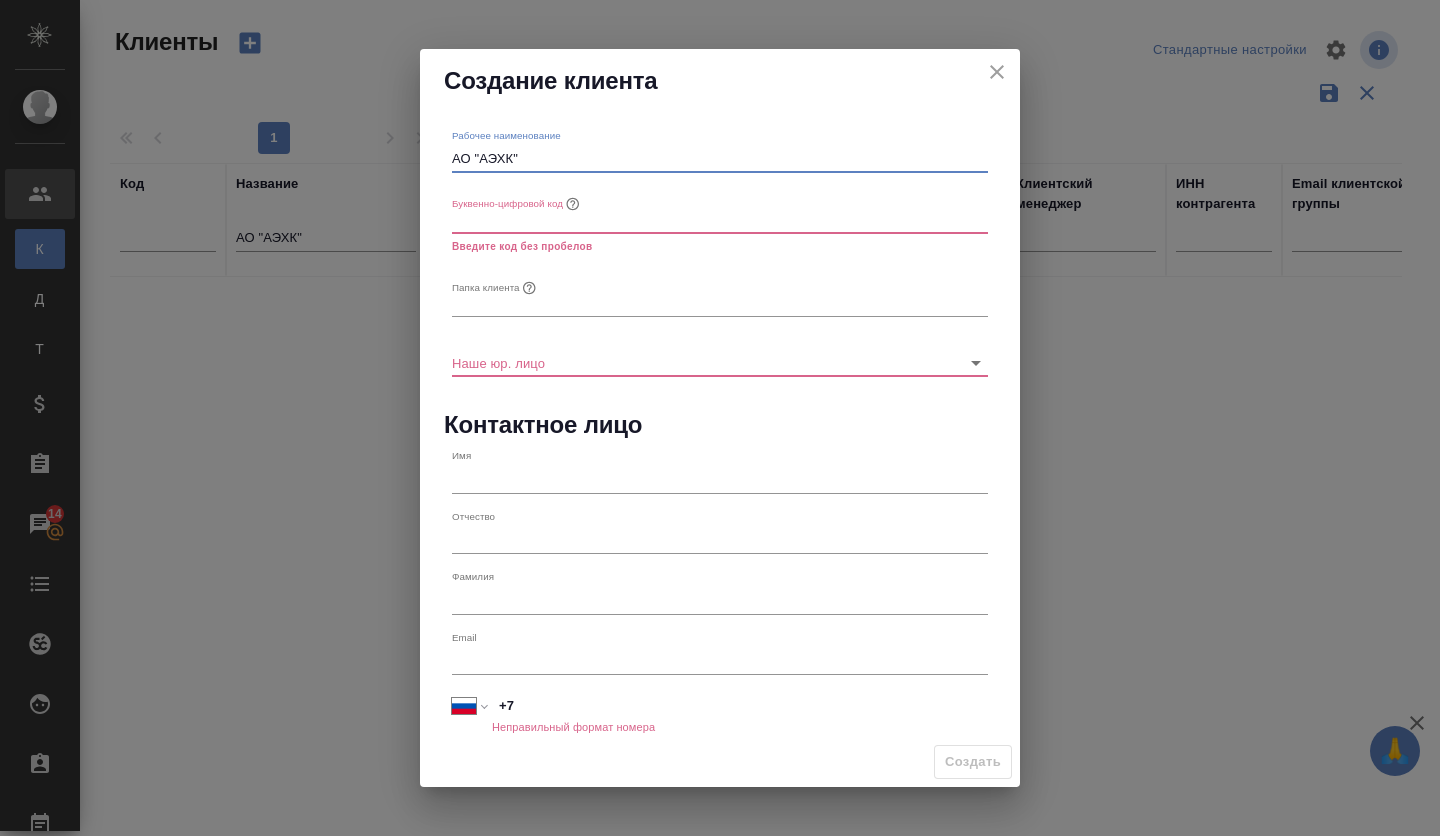 type on "АО "АЭХК"" 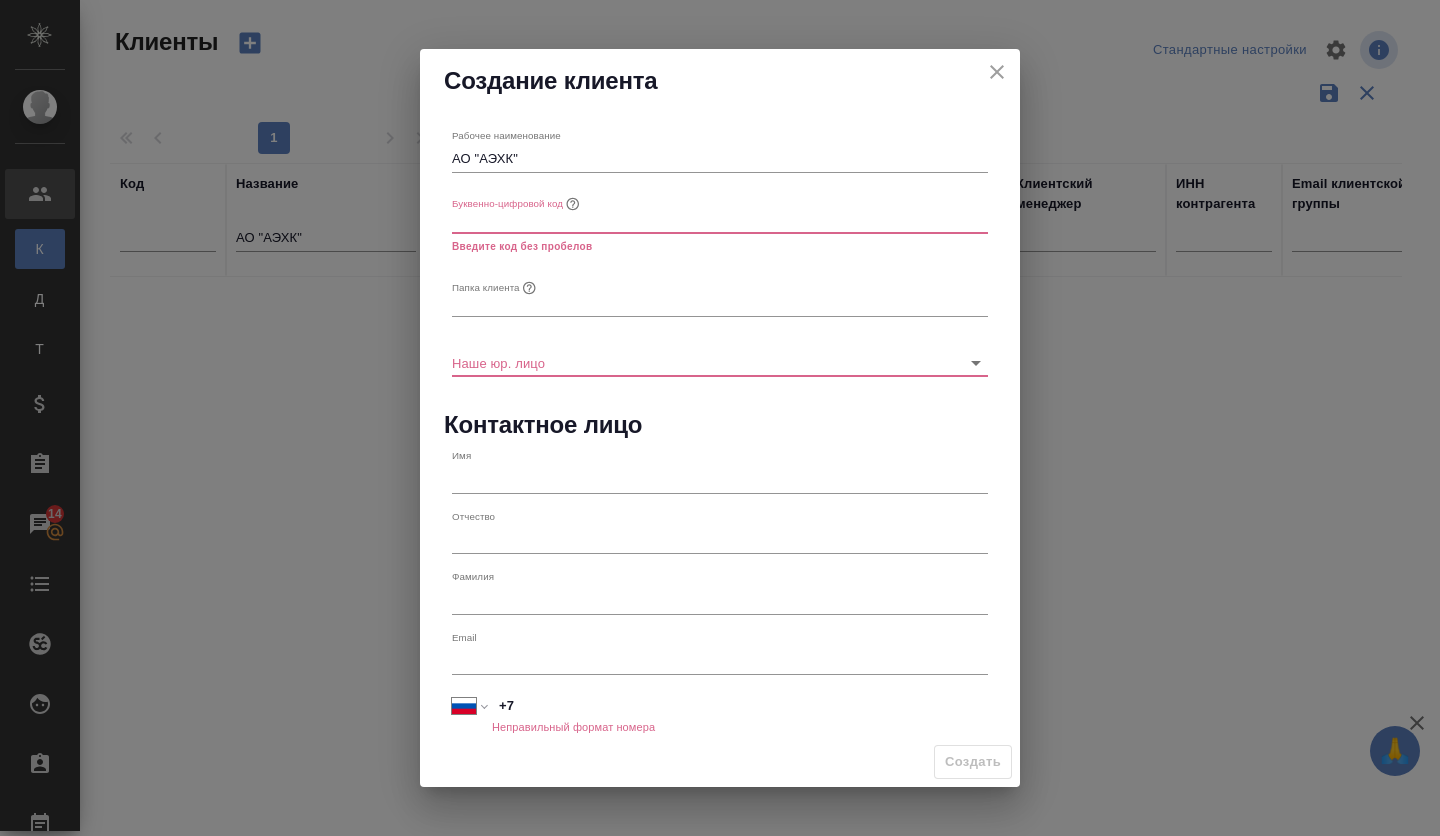 paste on "АО "АЭХК"" 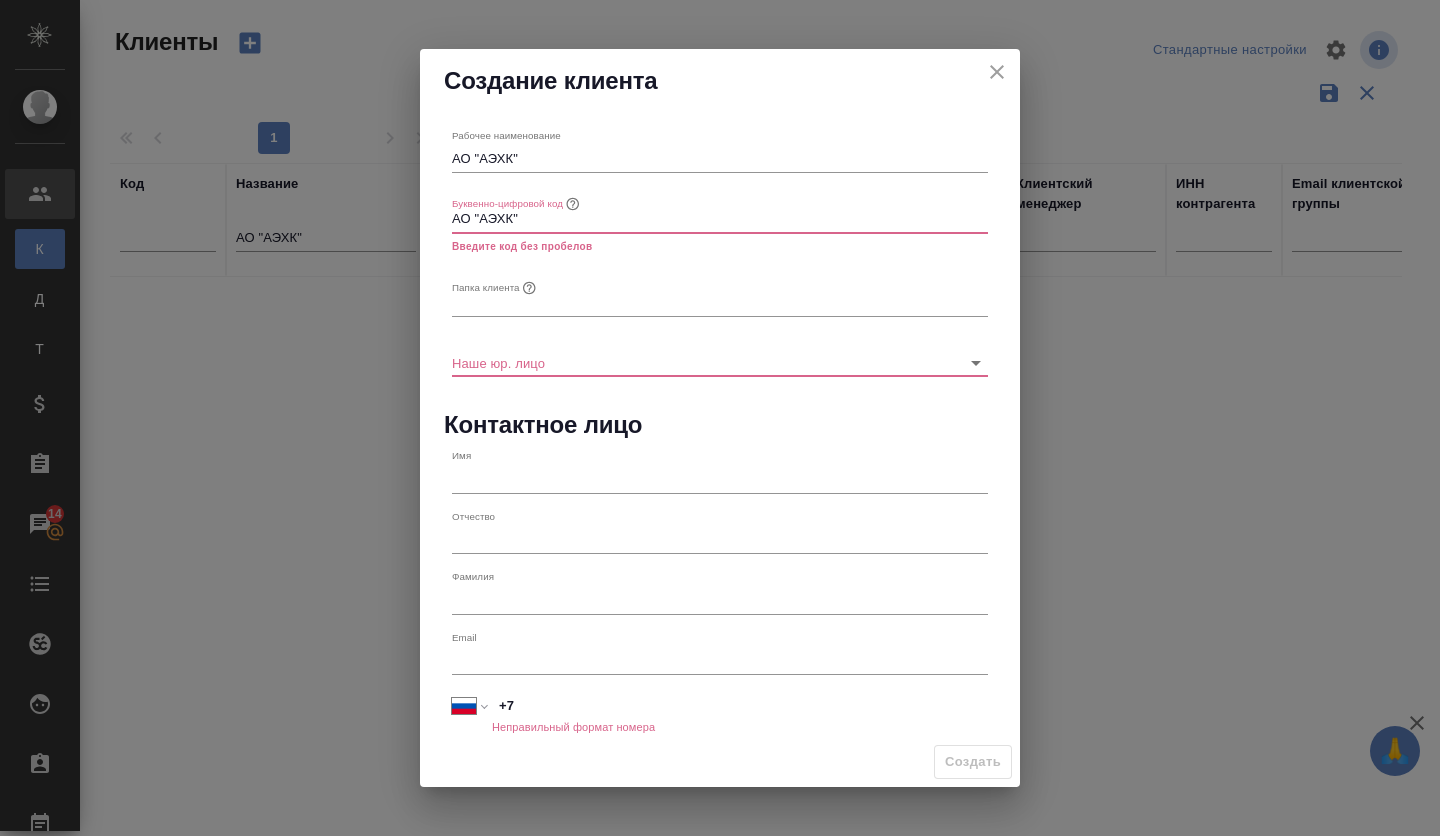 type on "АО "АЭХК"" 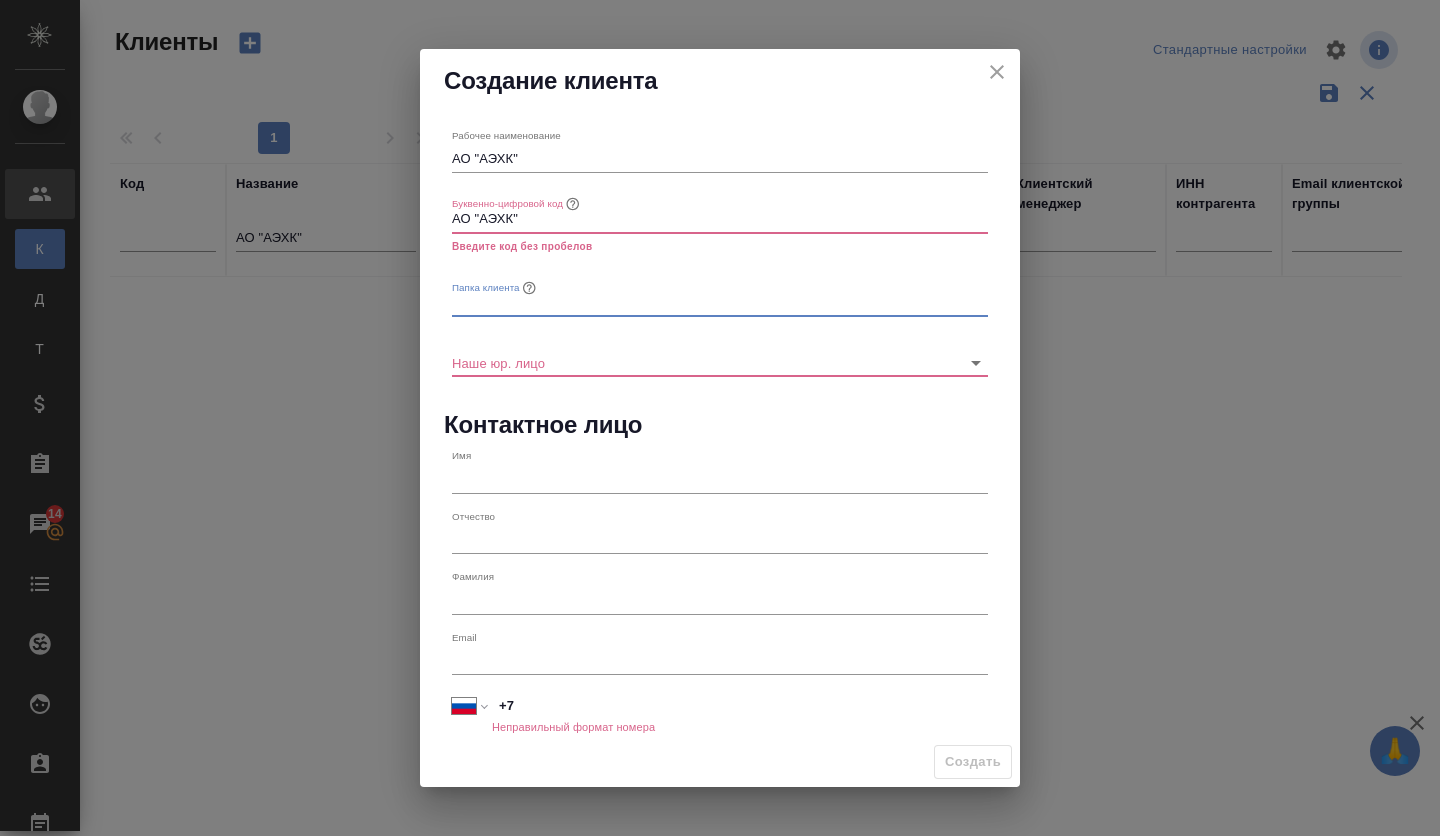 click at bounding box center (720, 303) 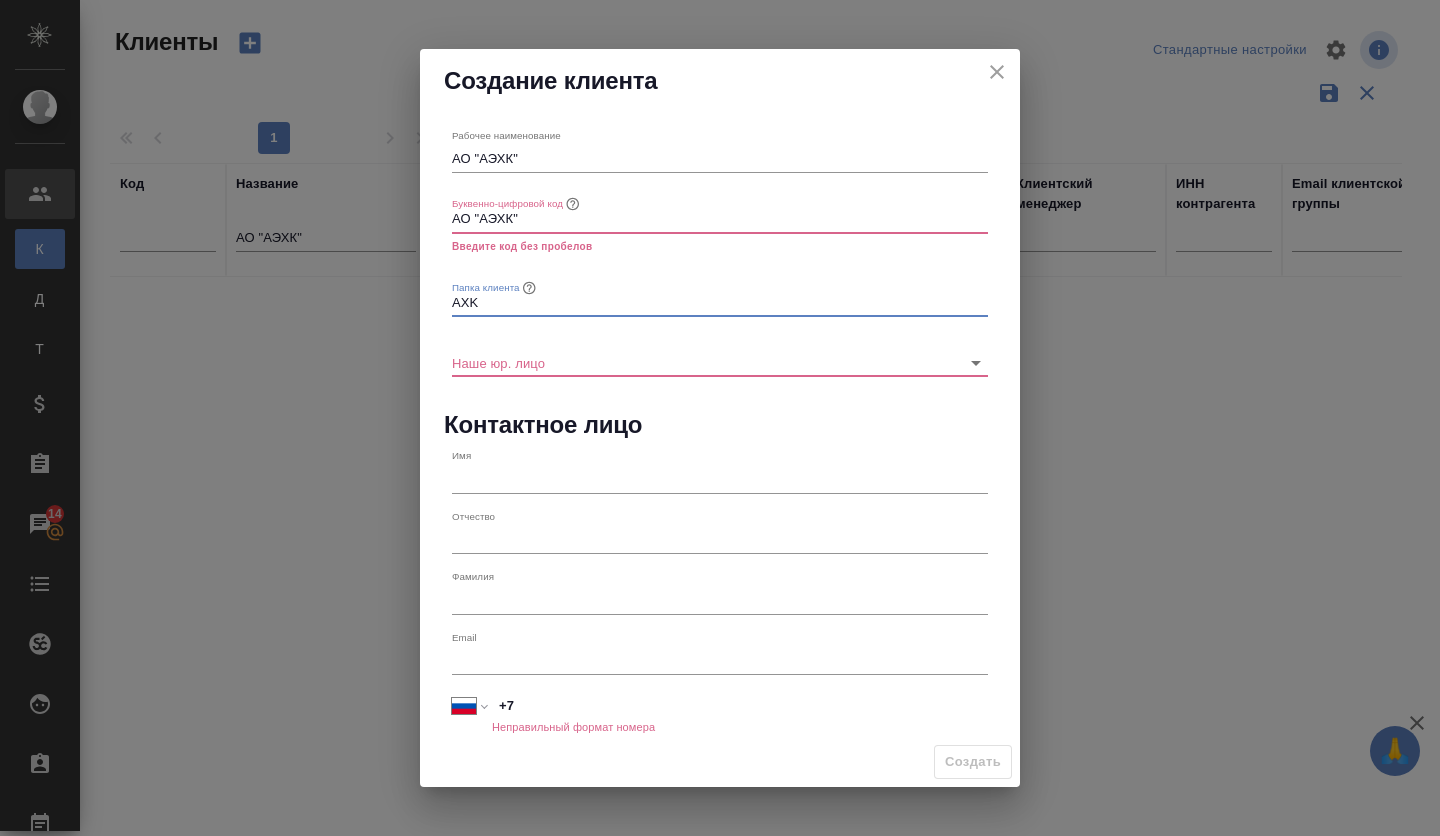 type on "AXK" 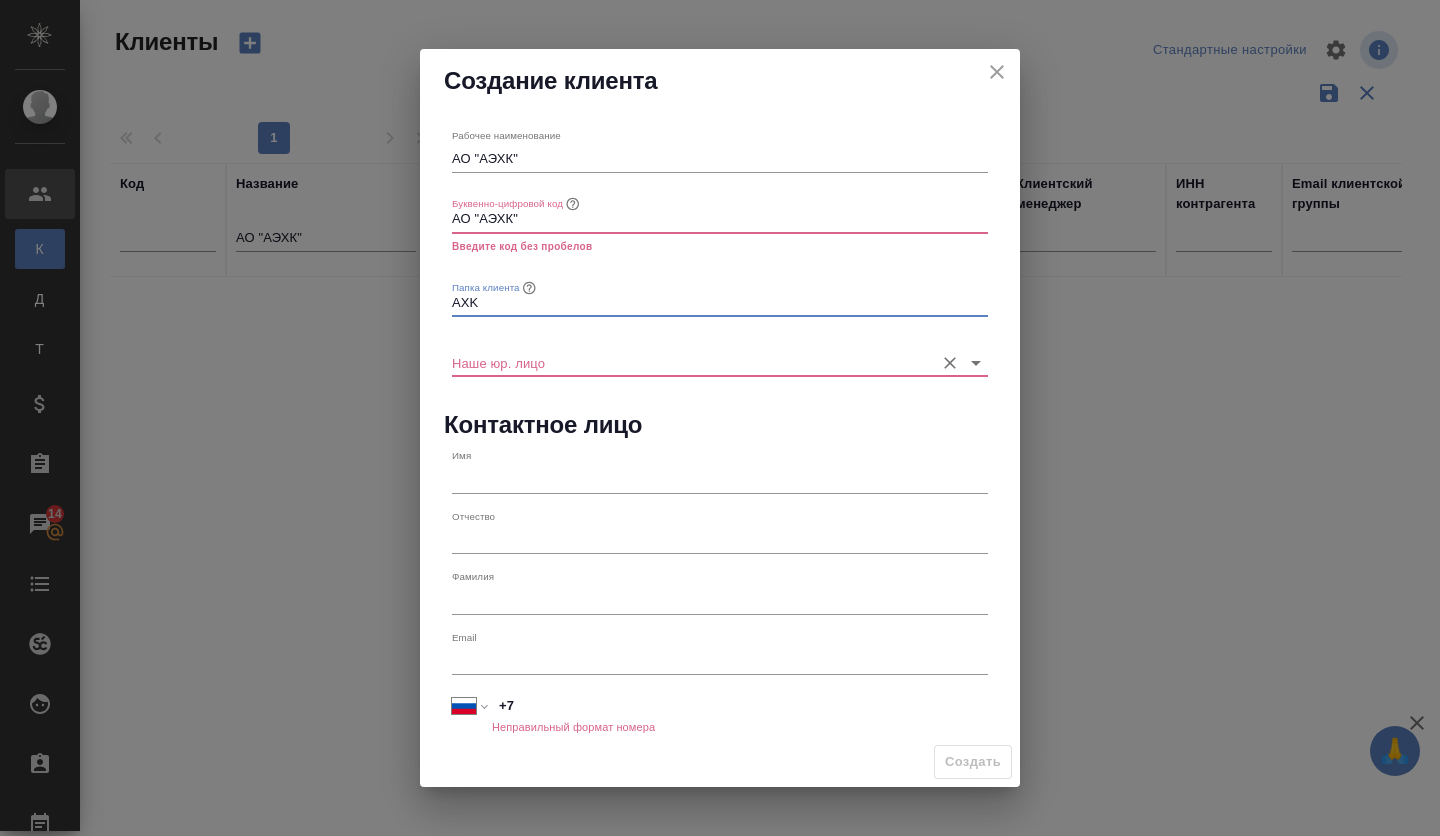 click on "Наше юр. лицо" at bounding box center [688, 362] 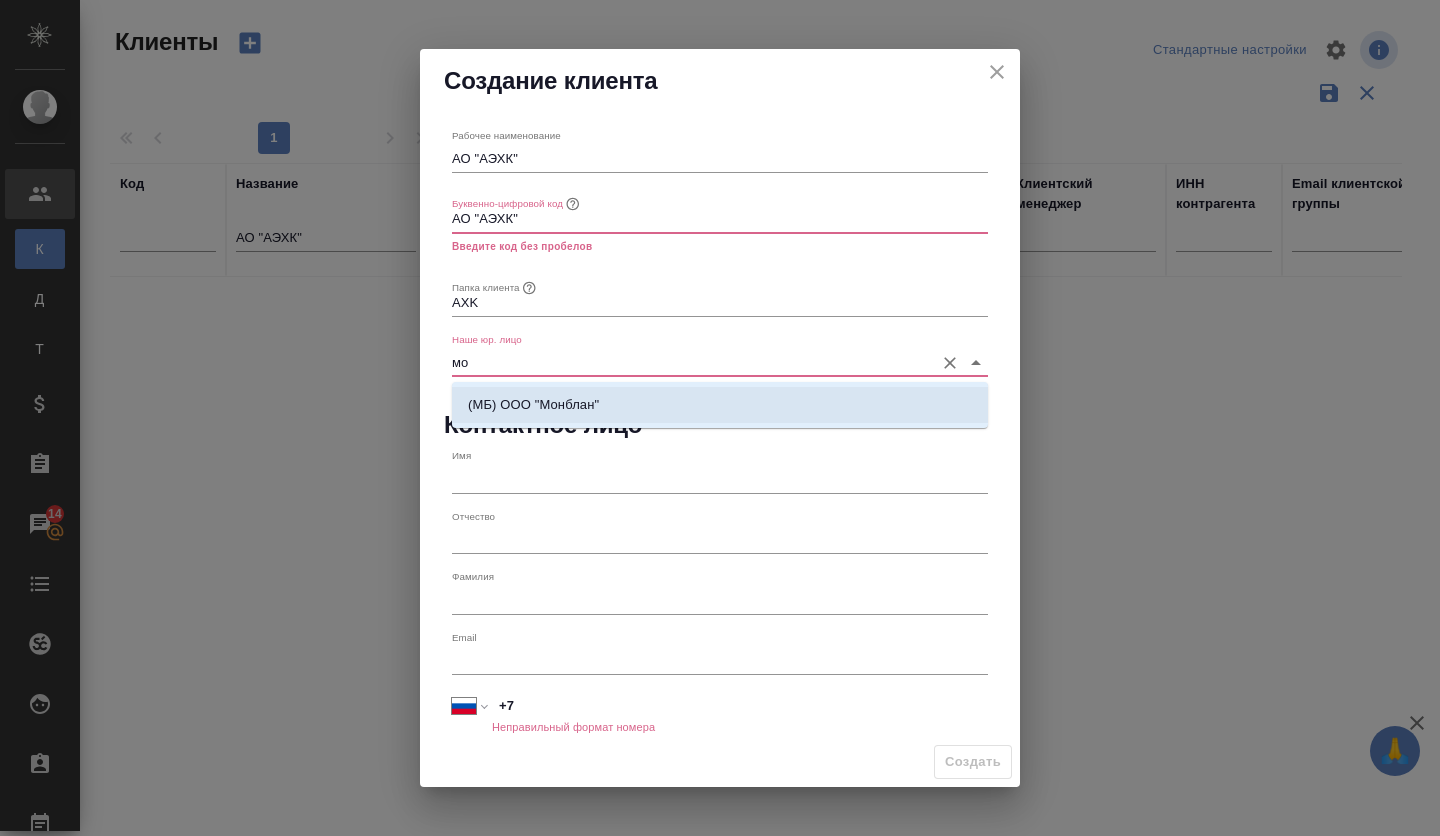 click on "(МБ) ООО "Монблан"" at bounding box center (533, 405) 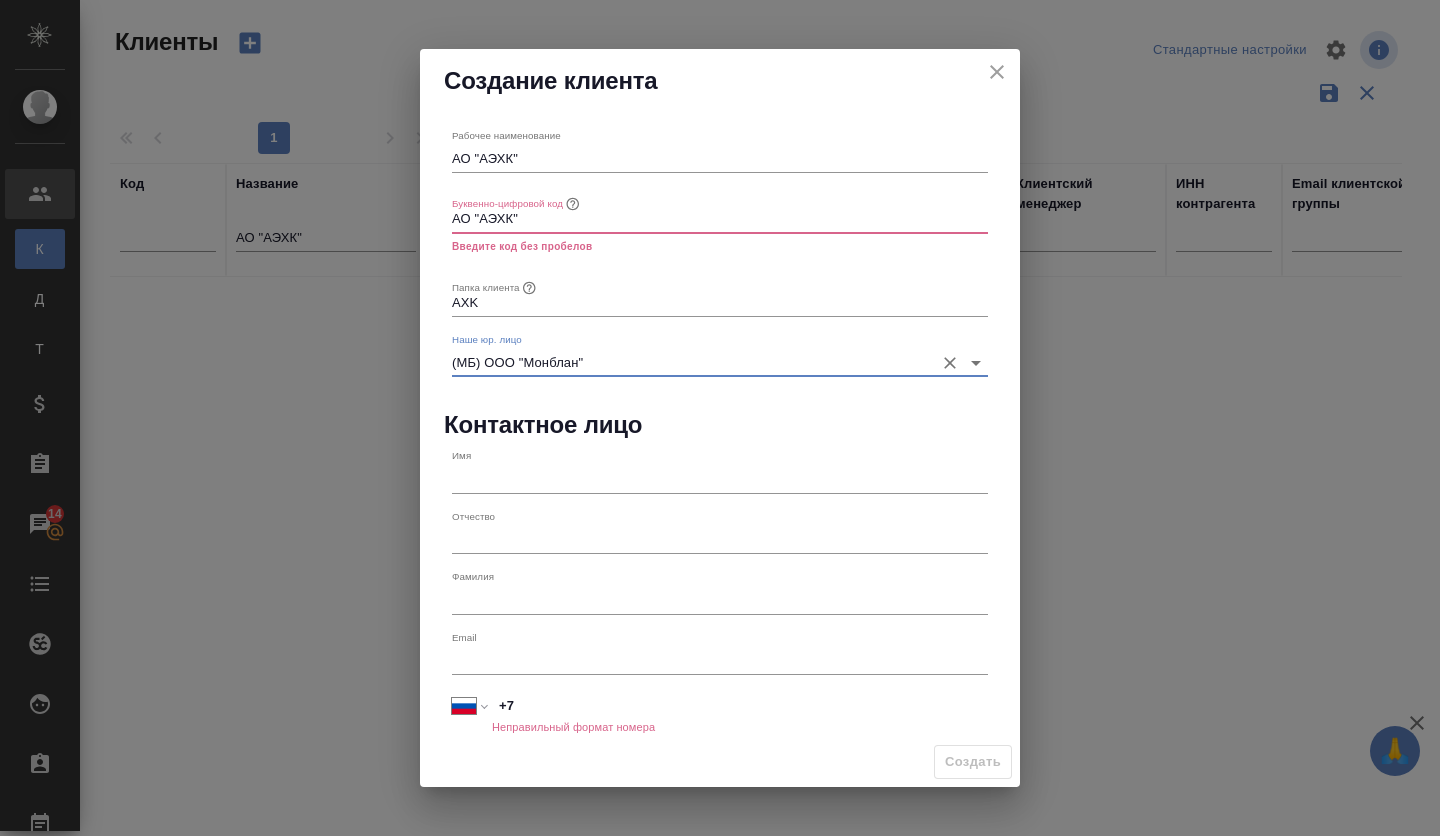 type on "(МБ) ООО "Монблан"" 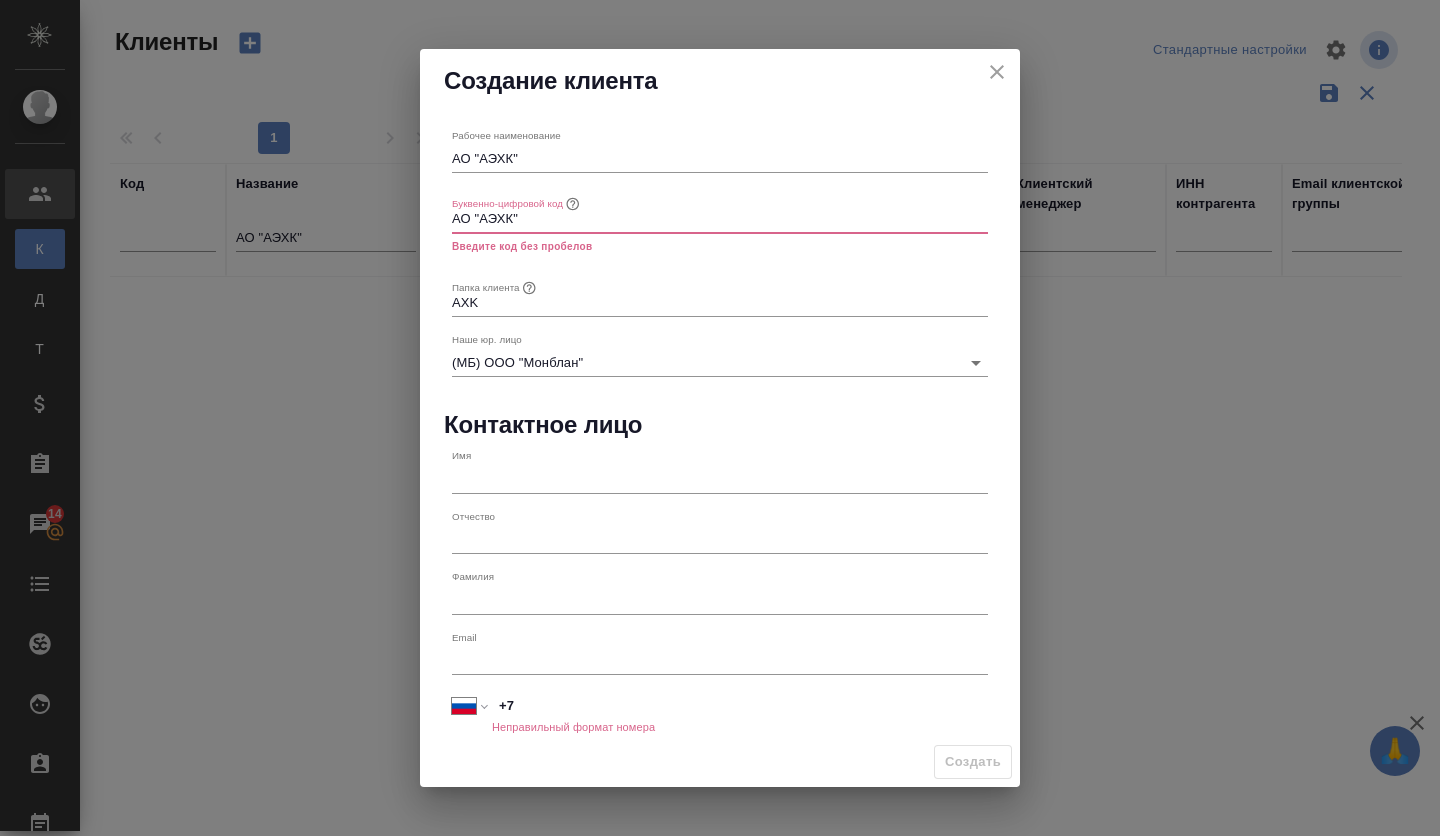 drag, startPoint x: 538, startPoint y: 218, endPoint x: 453, endPoint y: 218, distance: 85 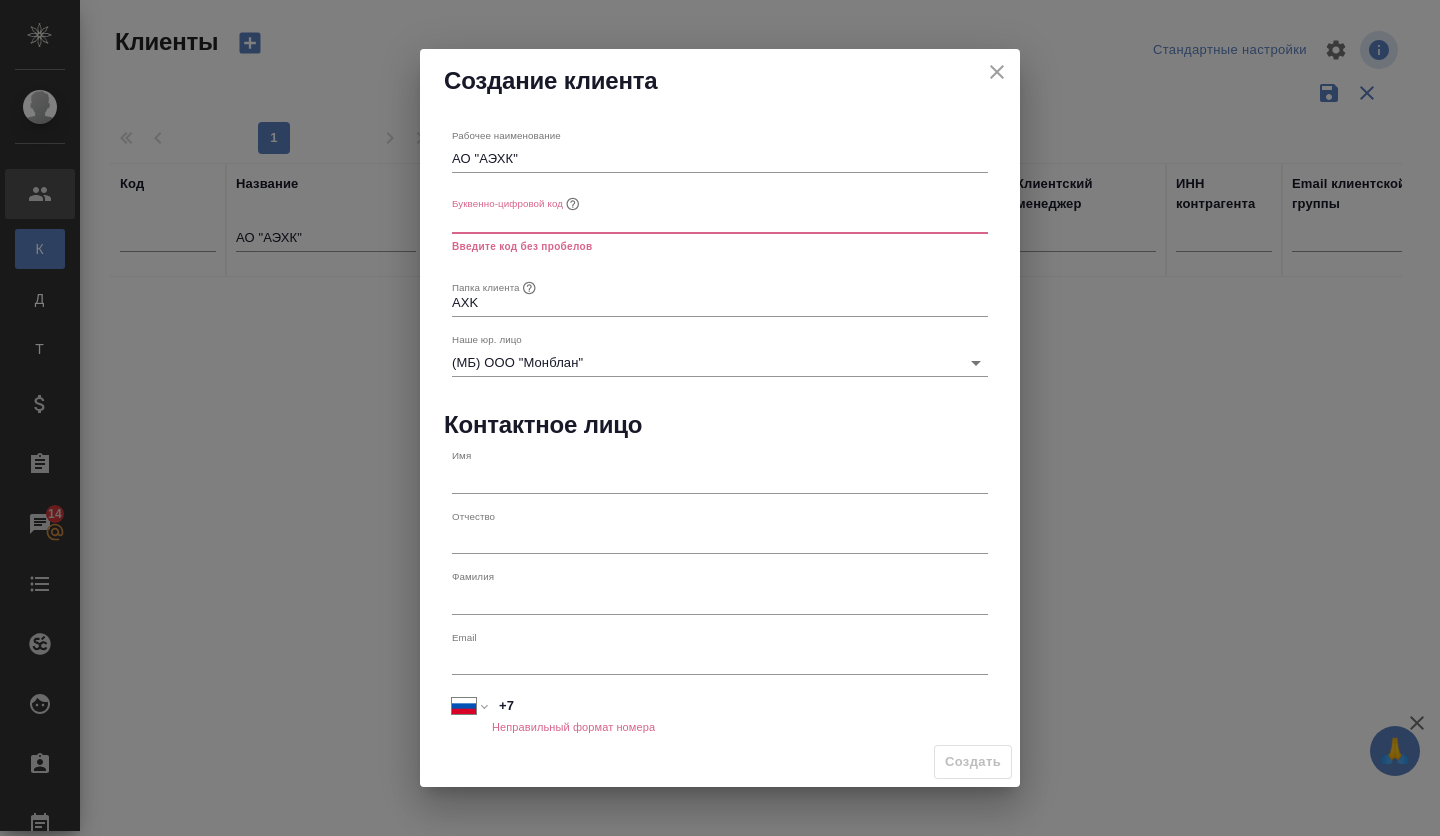 type on "F" 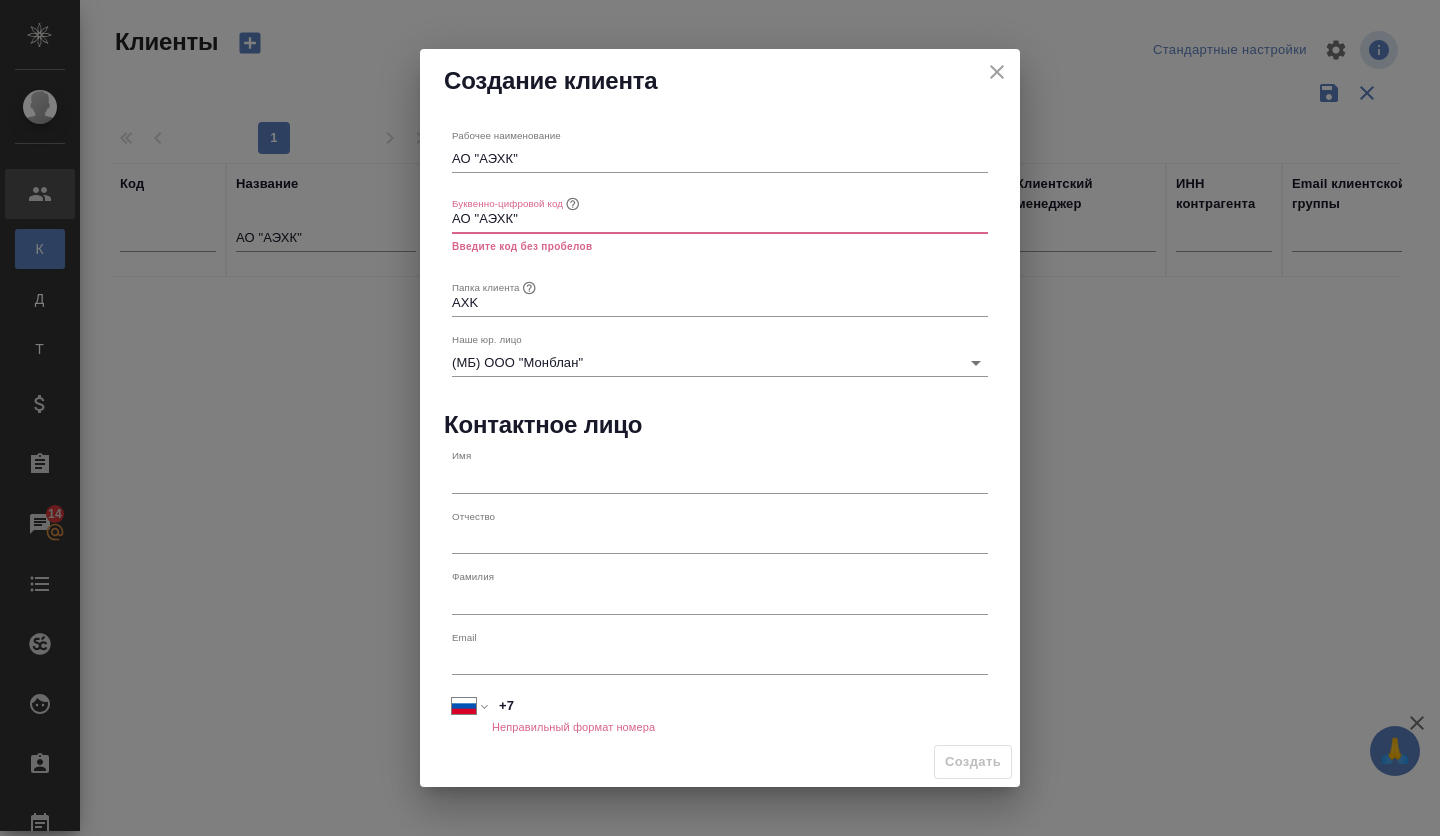 click on "АО "АЭХК"" at bounding box center (720, 219) 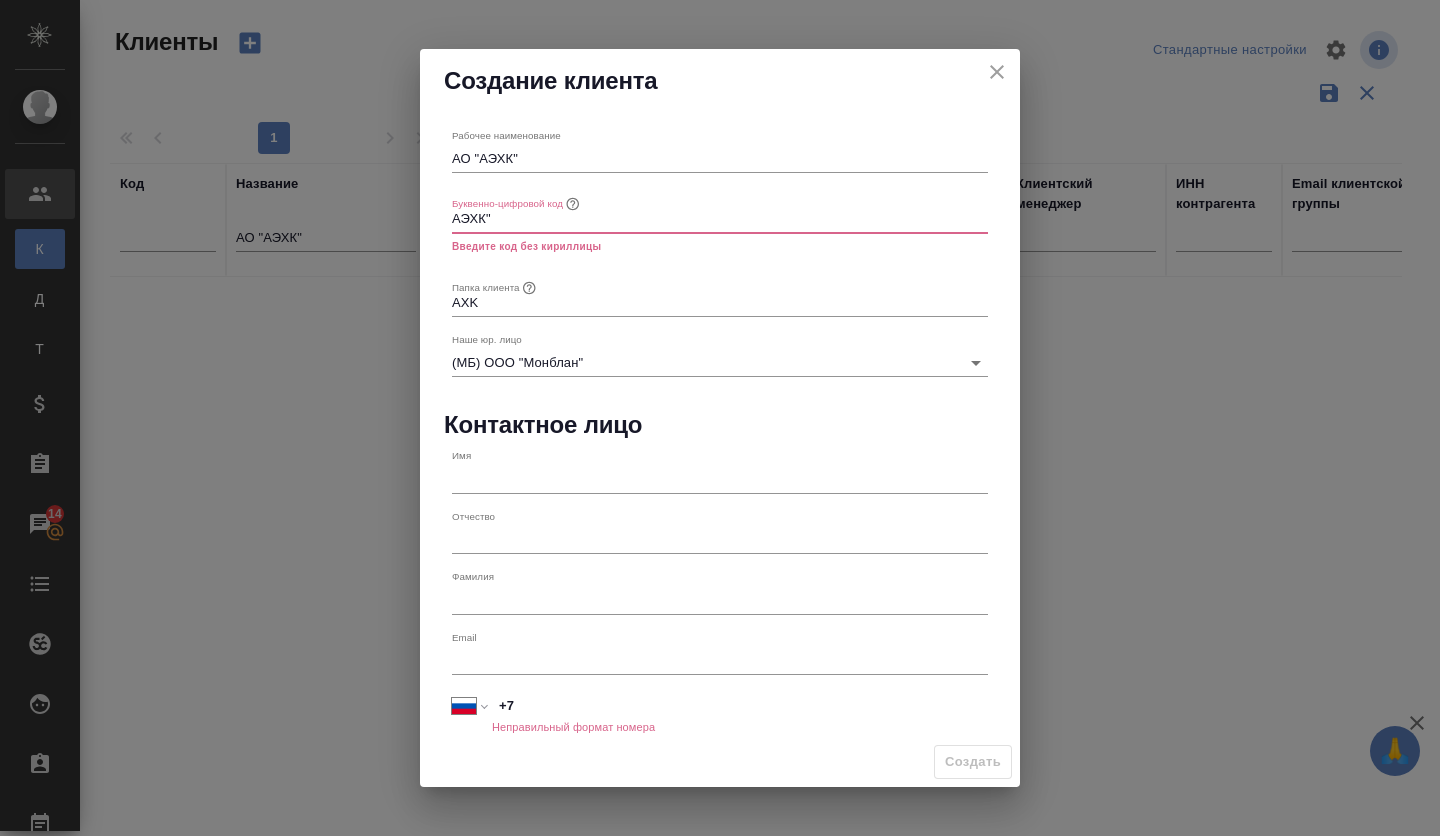 click on "АЭХК"" at bounding box center (720, 219) 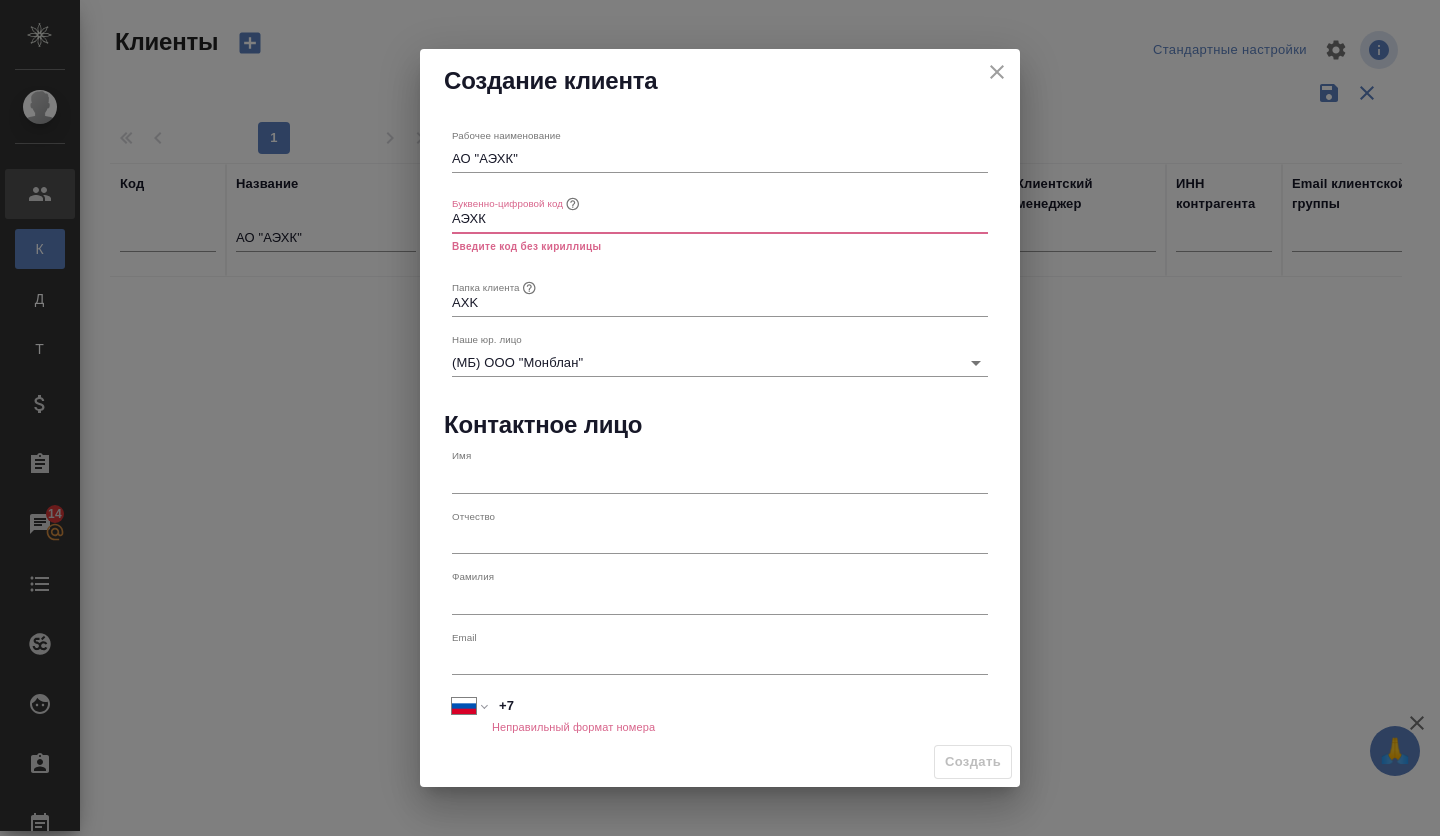 drag, startPoint x: 520, startPoint y: 223, endPoint x: 450, endPoint y: 214, distance: 70.5762 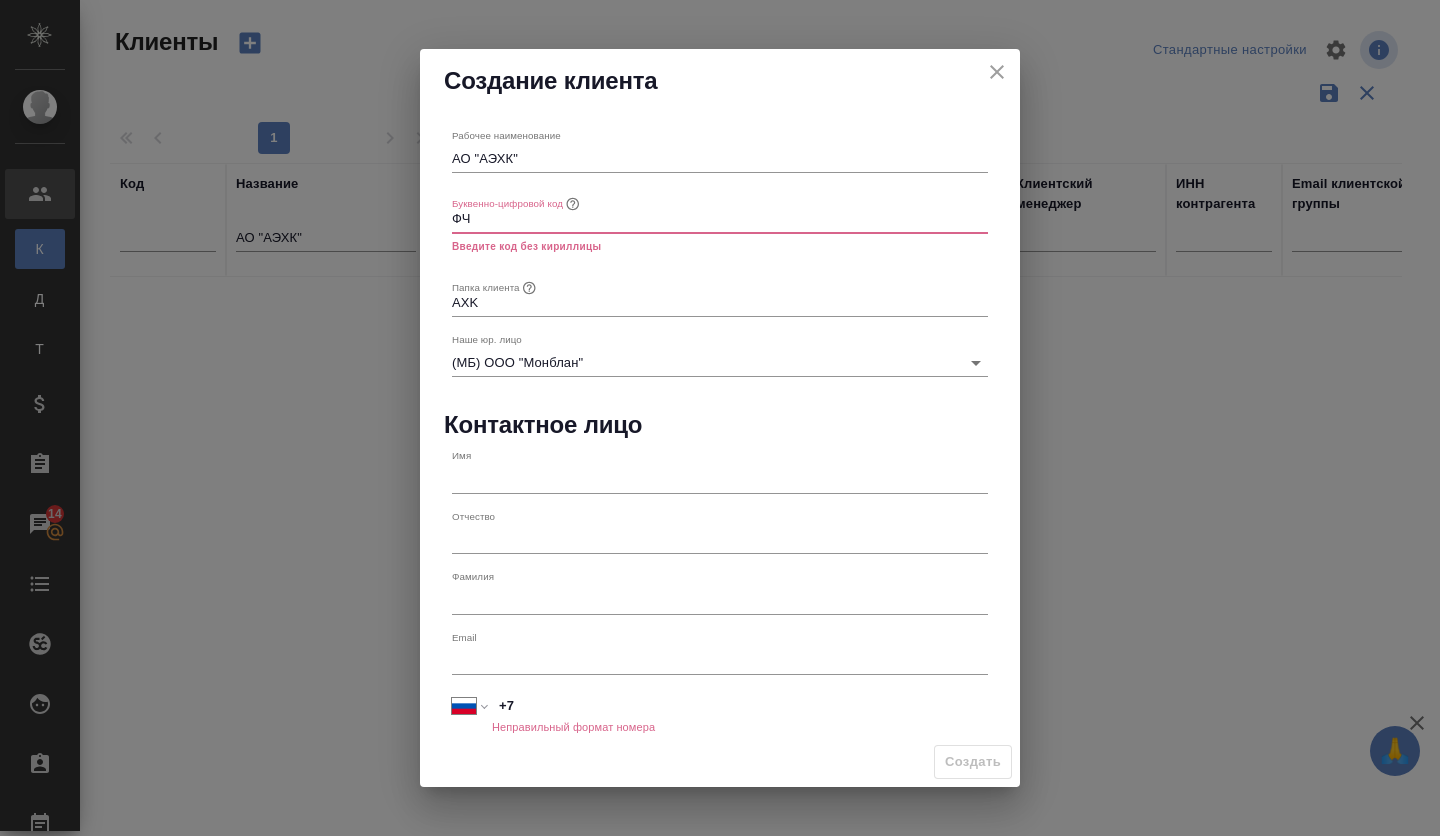 type on "Ф" 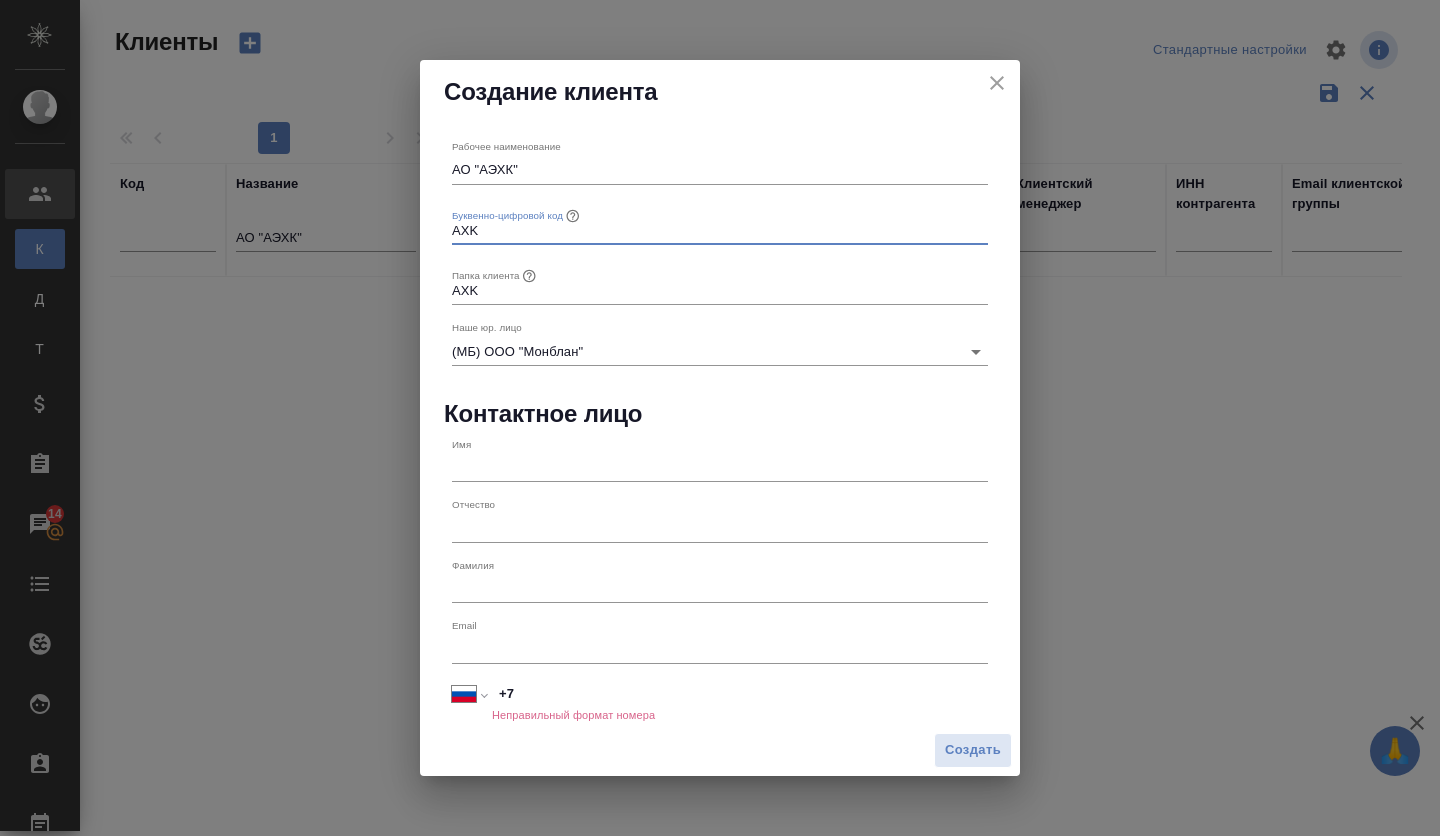 type on "AXK" 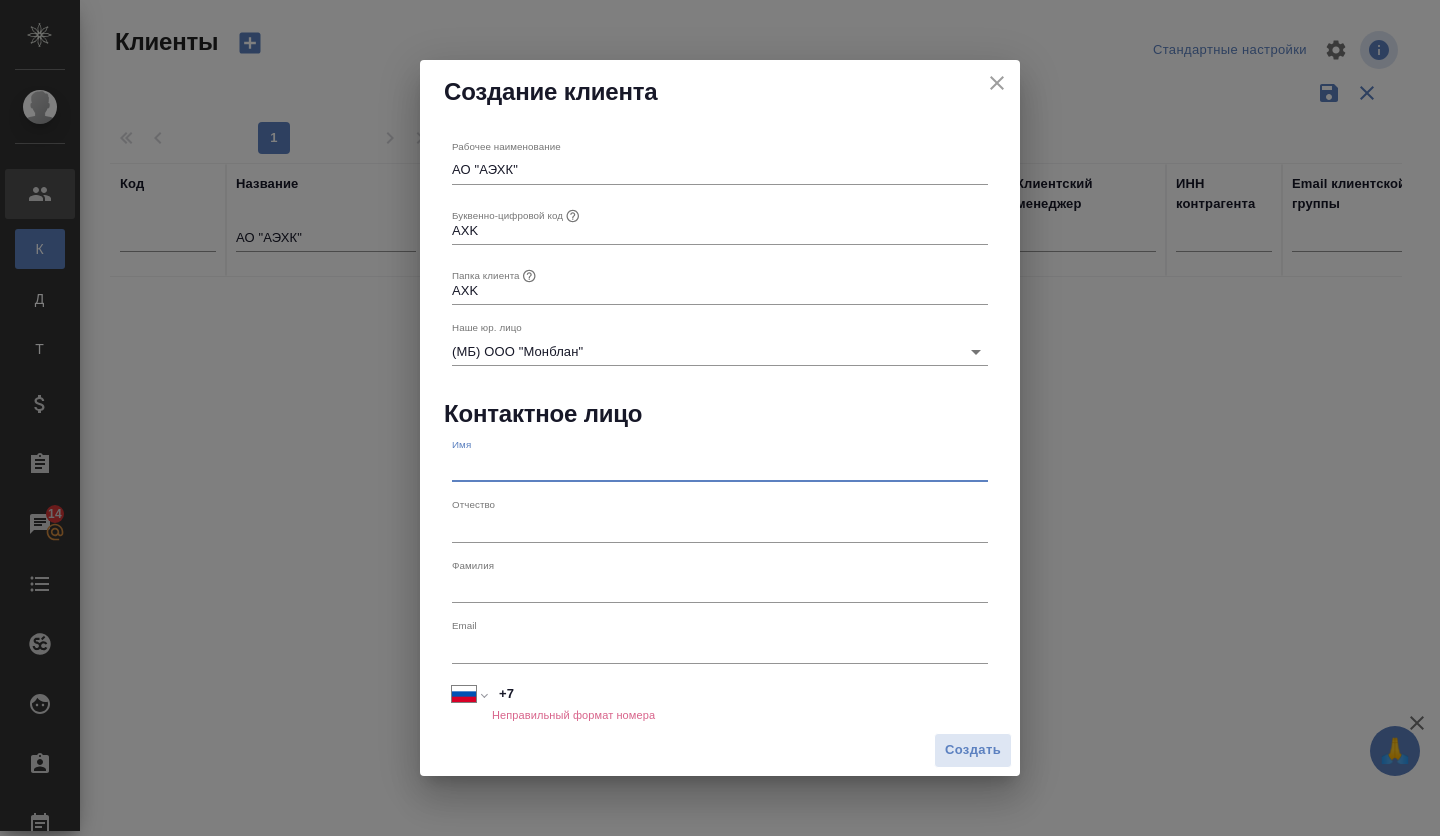 click at bounding box center (720, 468) 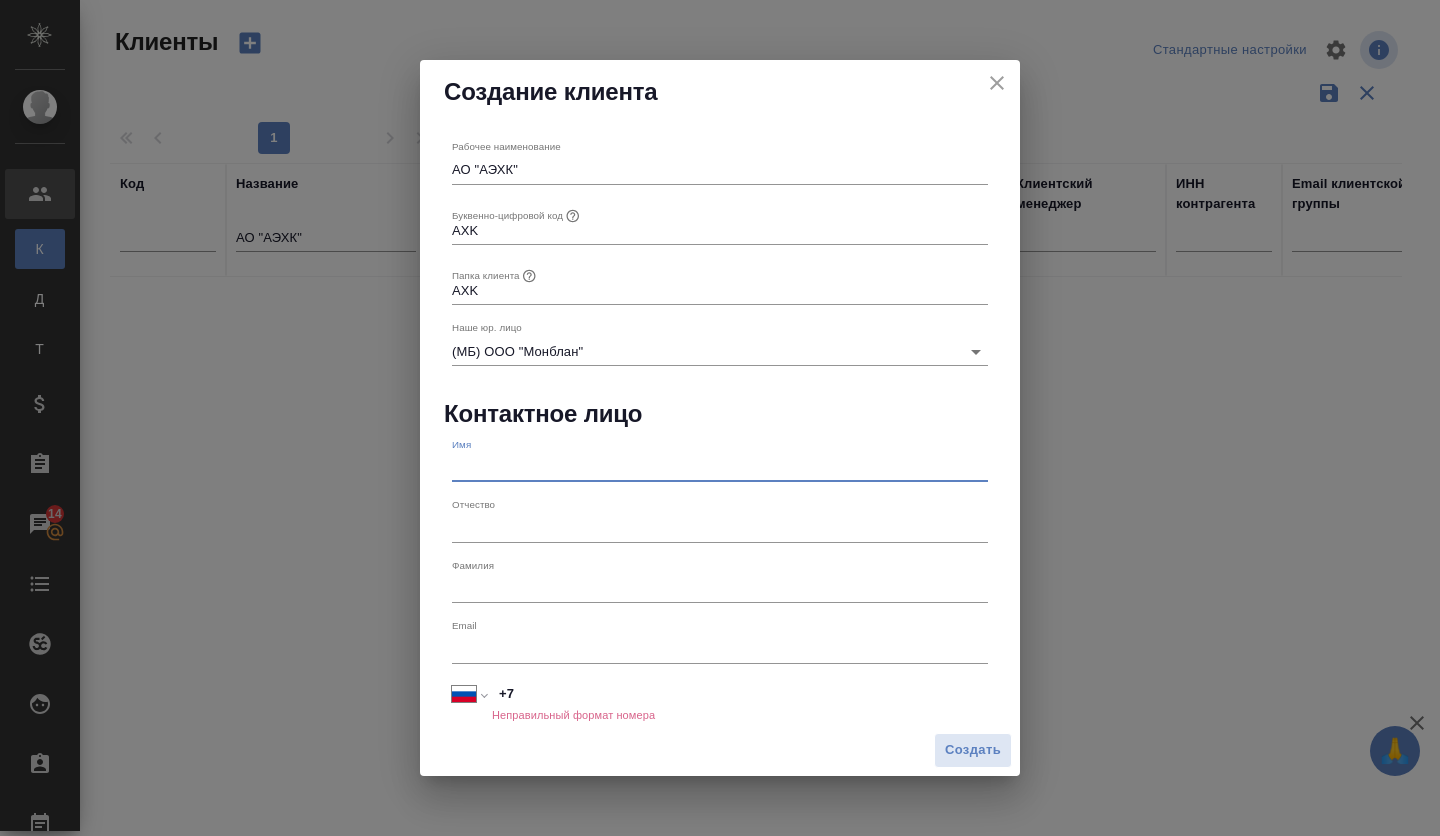 paste on "[PERSON_NAME]" 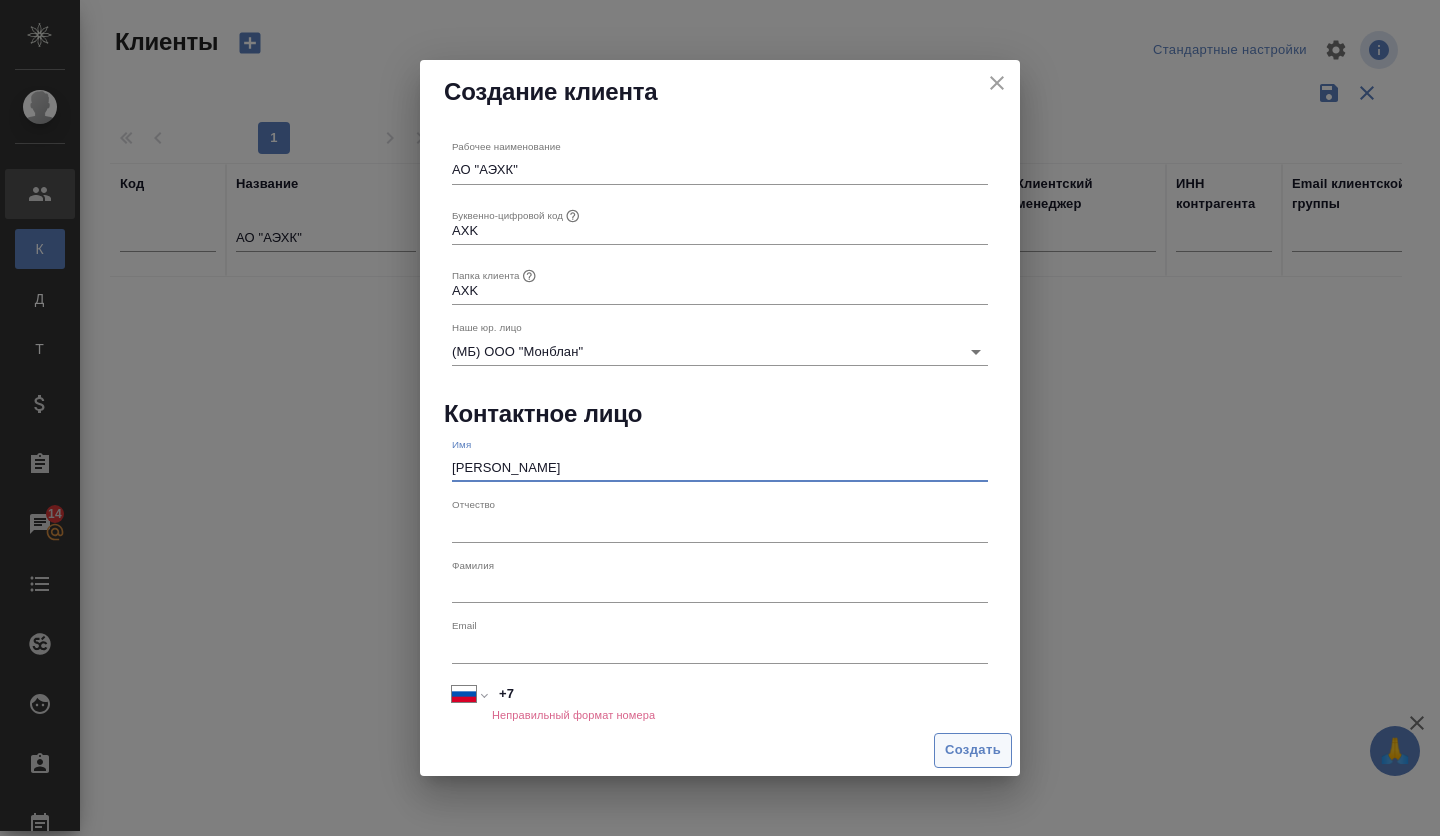 type on "[PERSON_NAME]" 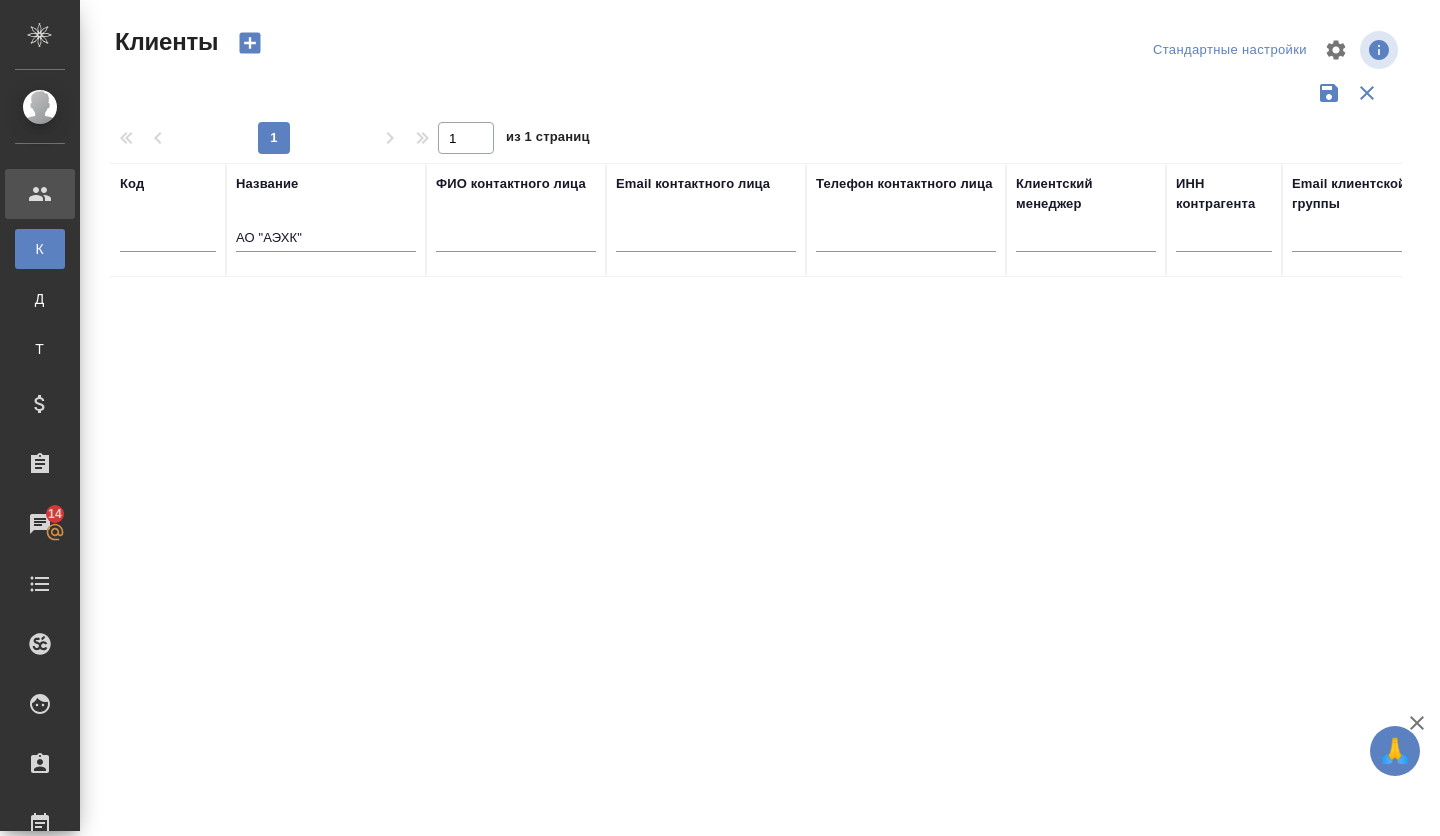 type 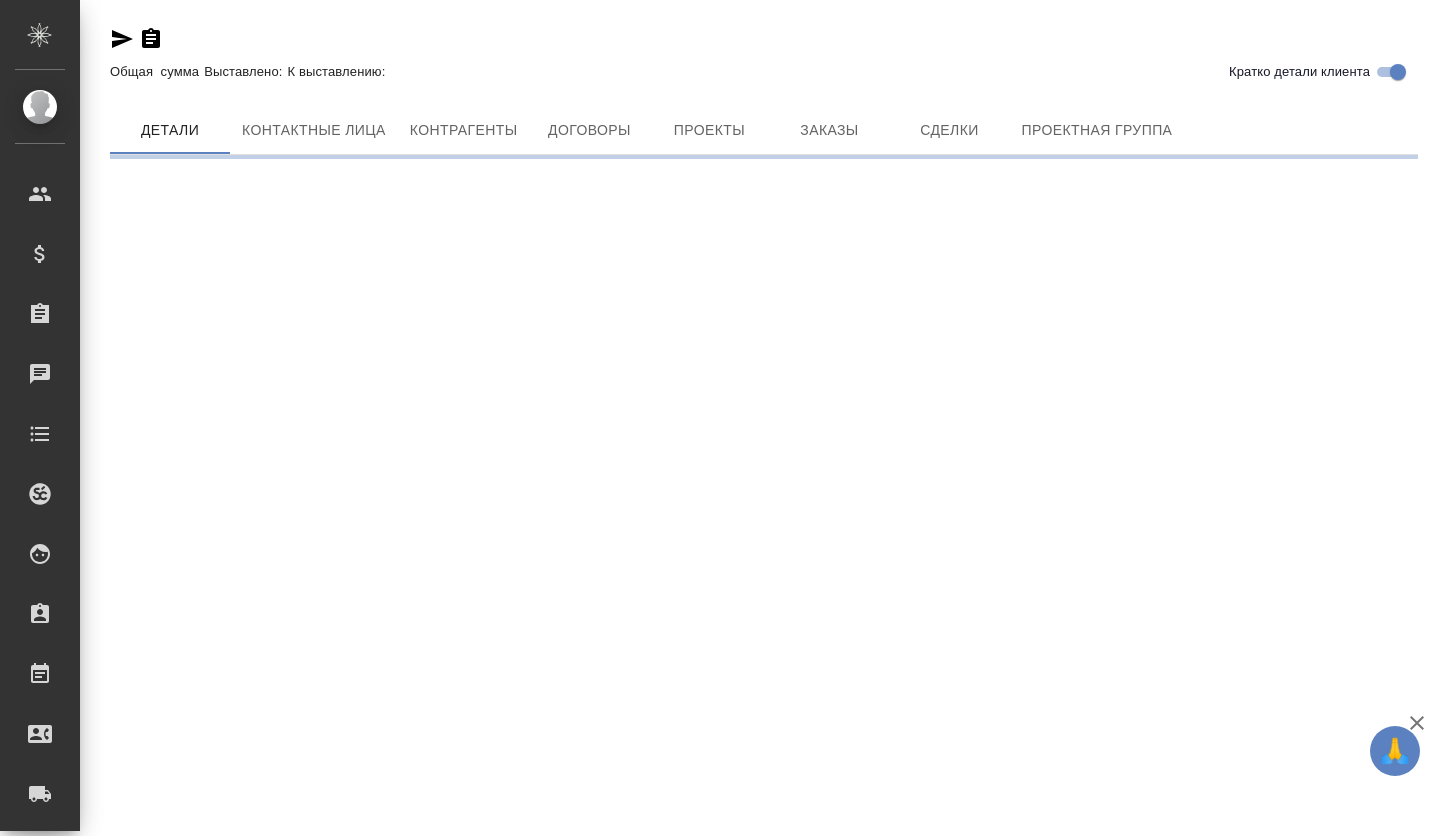 scroll, scrollTop: 0, scrollLeft: 0, axis: both 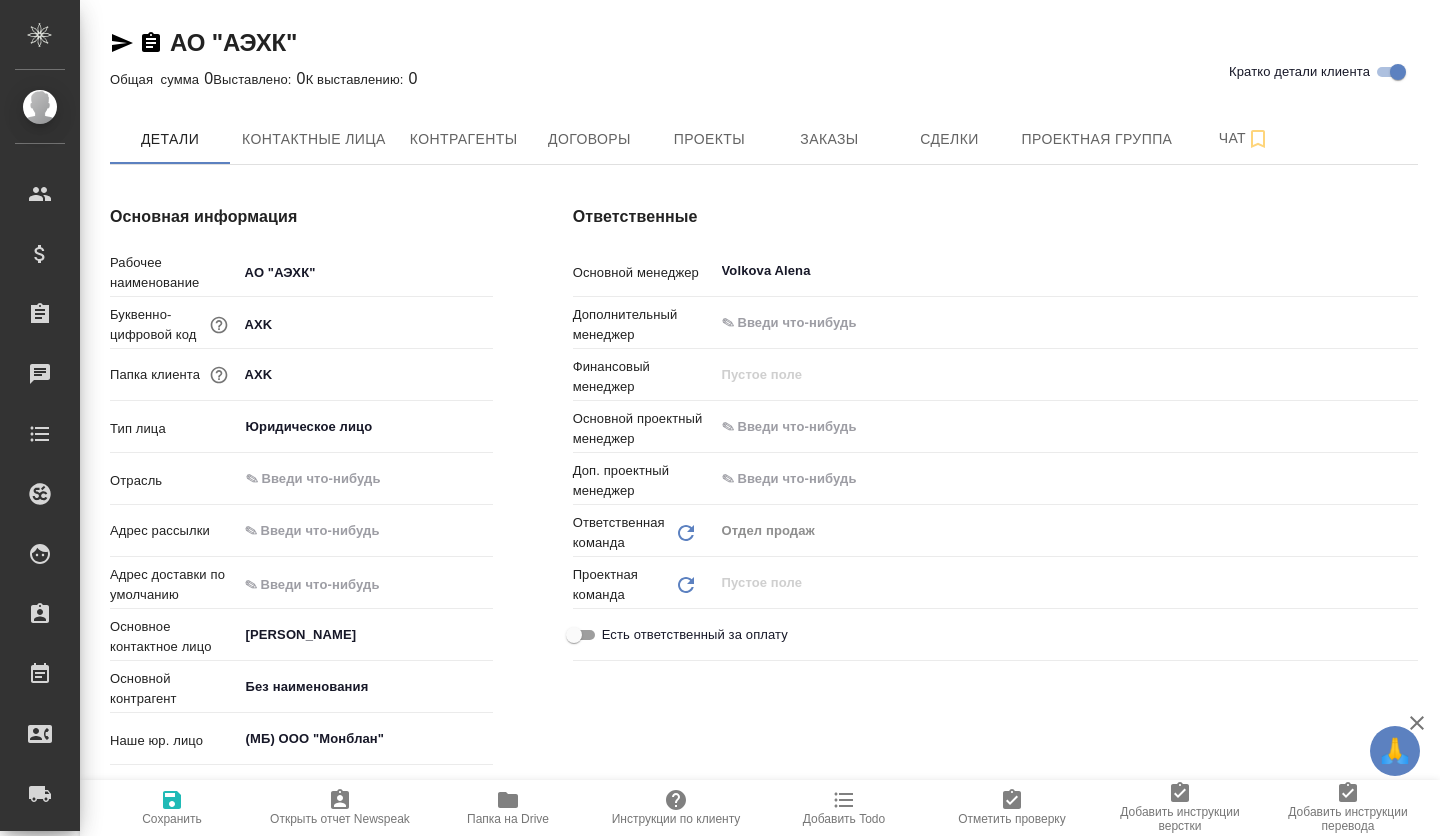 type on "x" 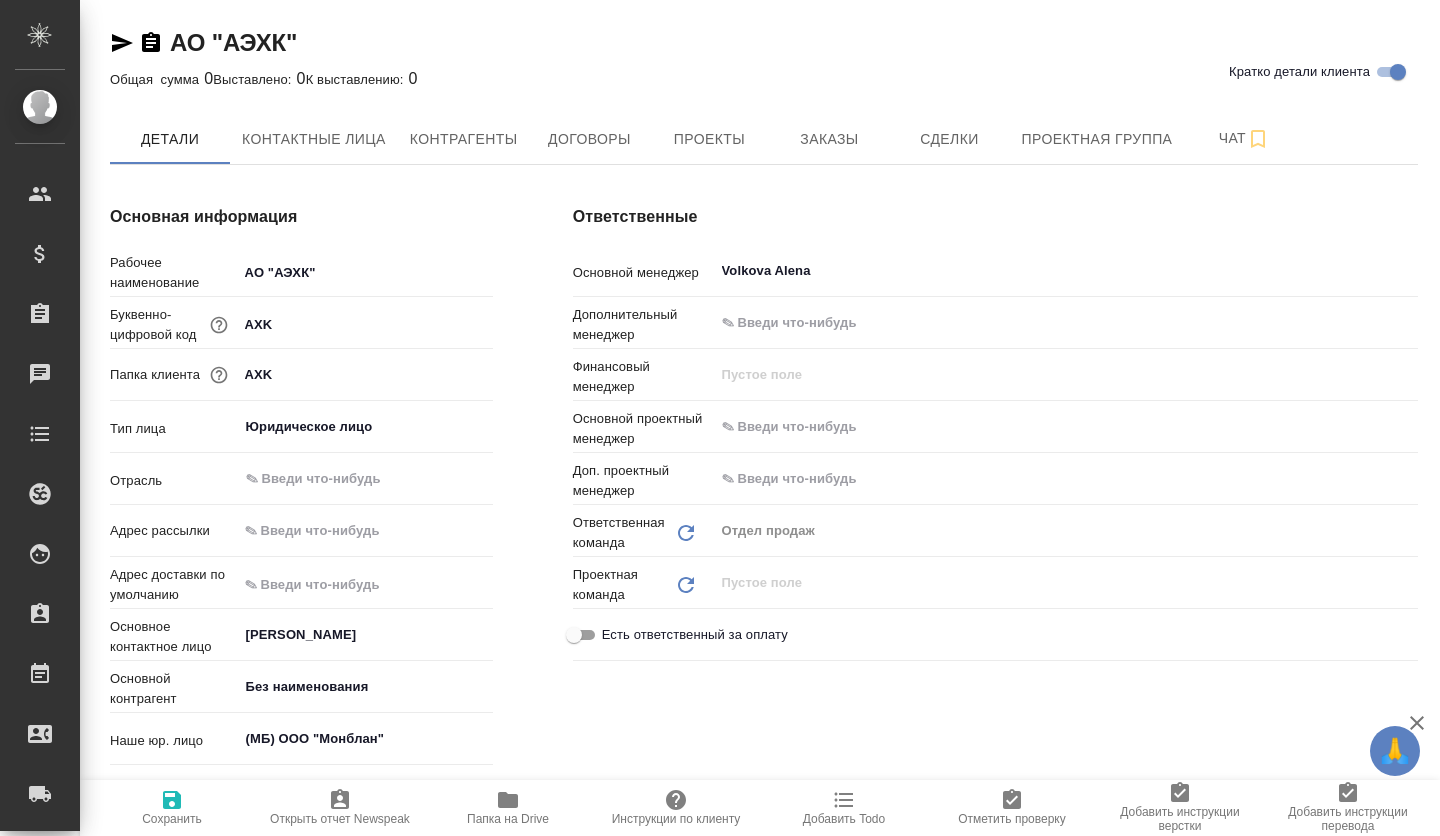type on "x" 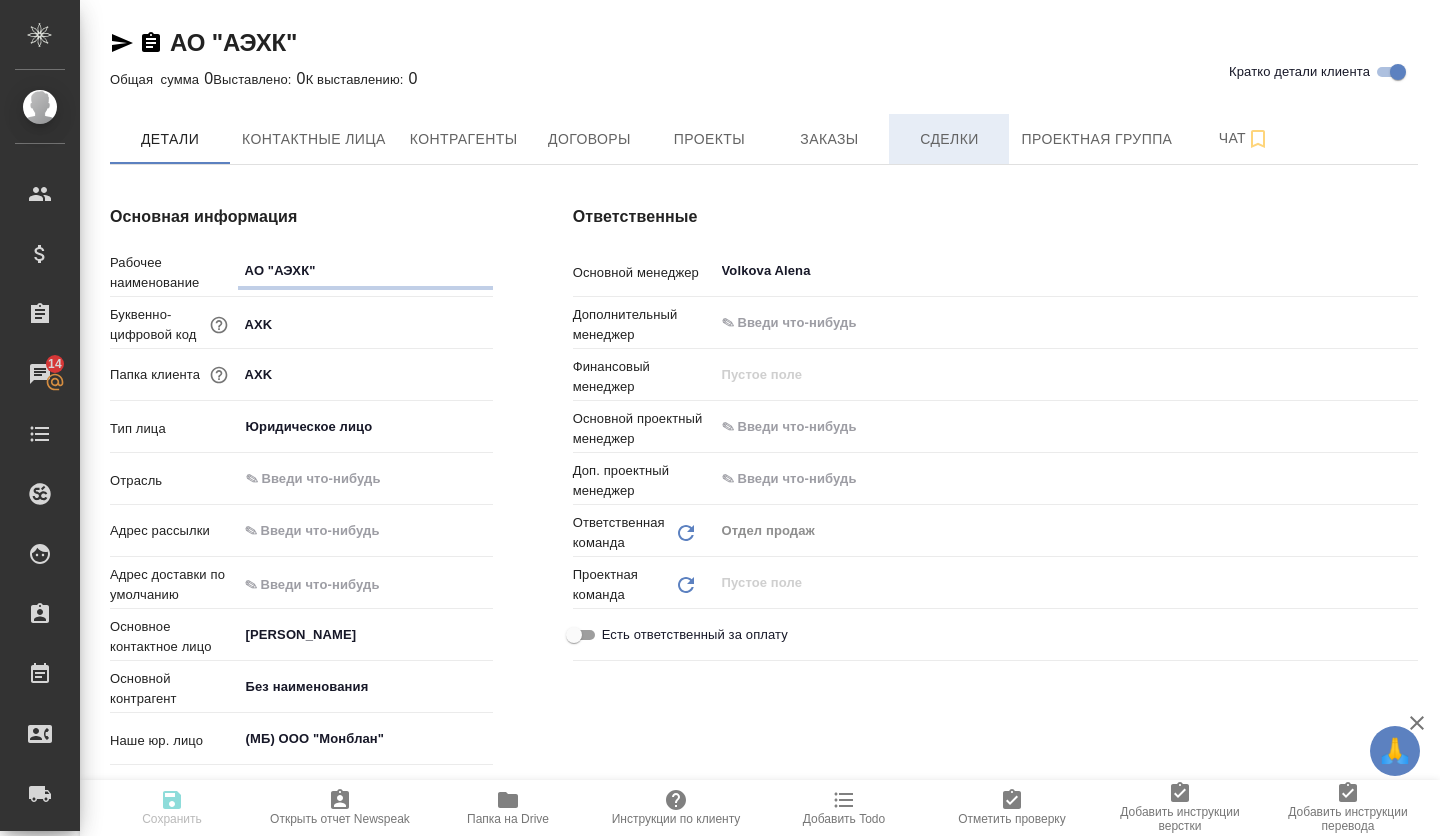 click on "Сделки" at bounding box center (949, 139) 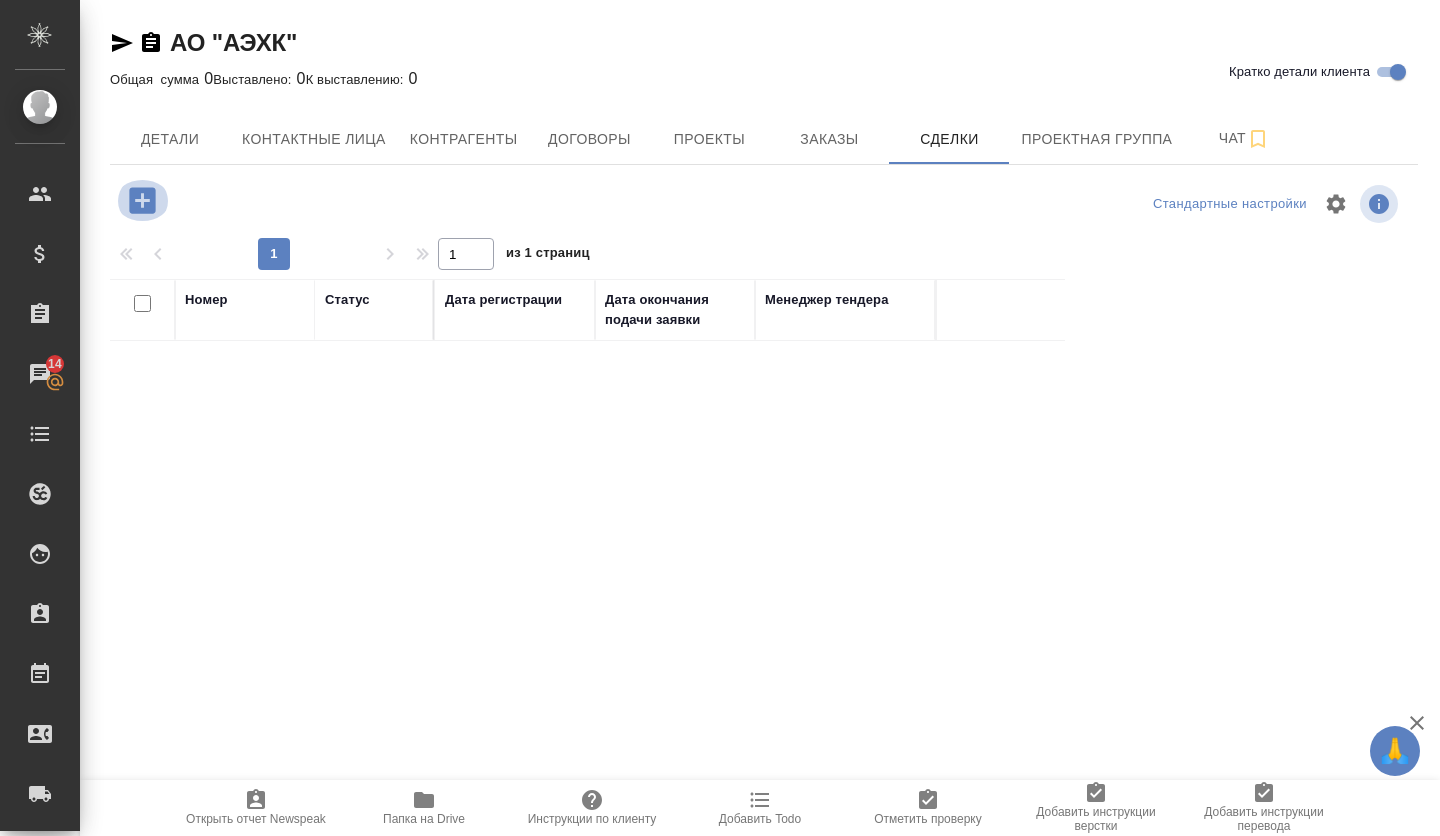 click 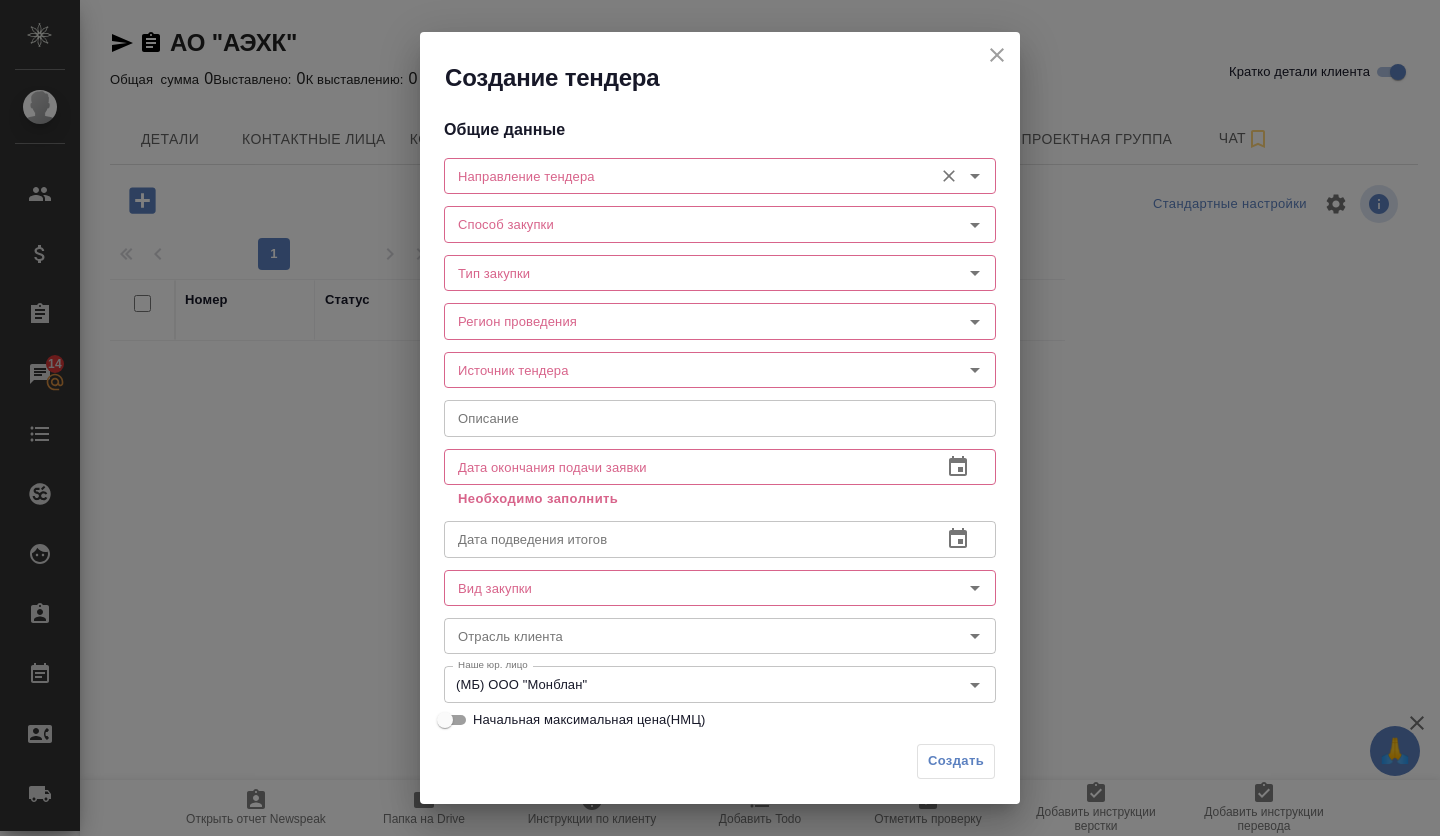 click on "Направление тендера" at bounding box center (686, 176) 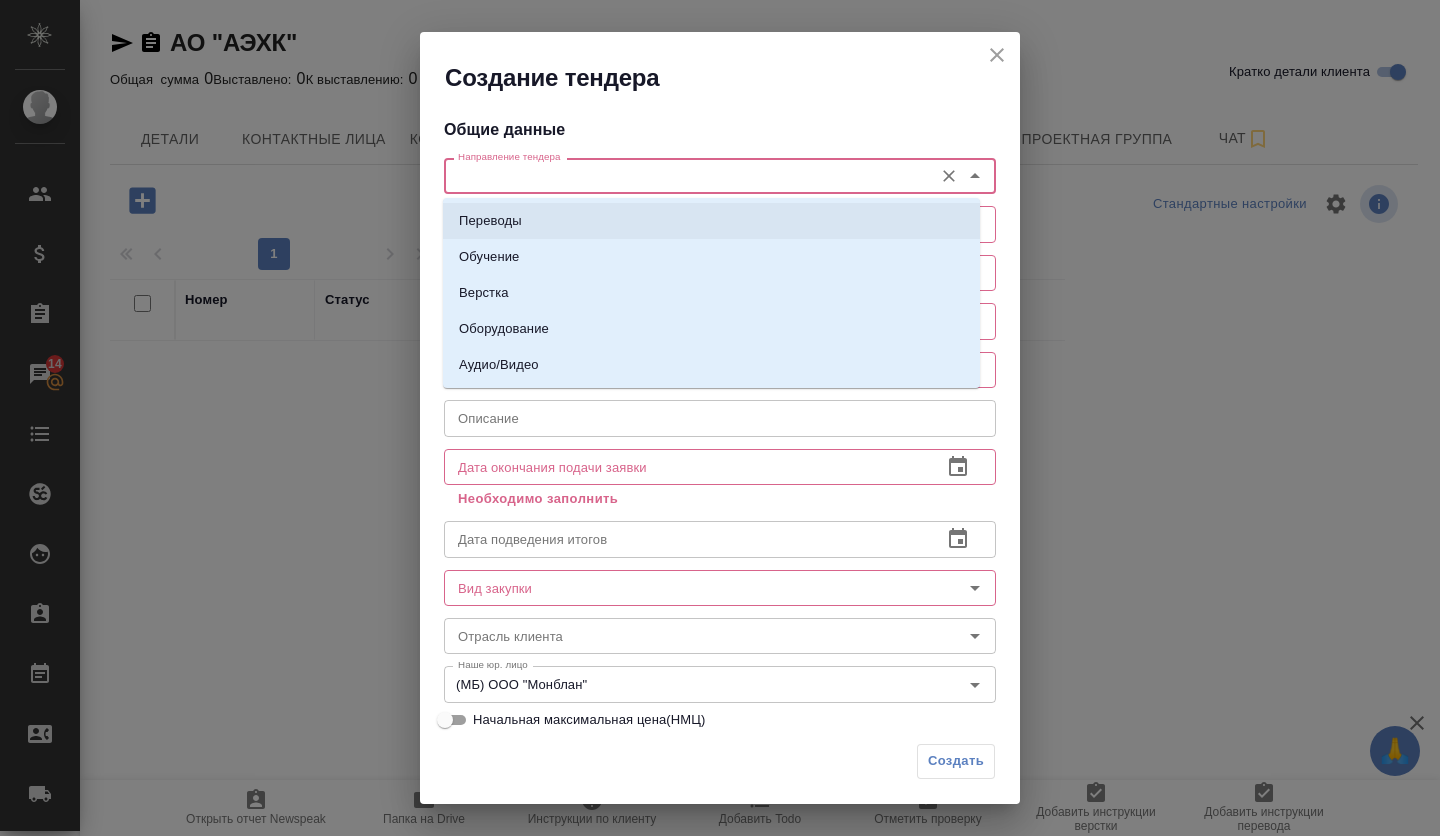 click on "Переводы" at bounding box center (711, 221) 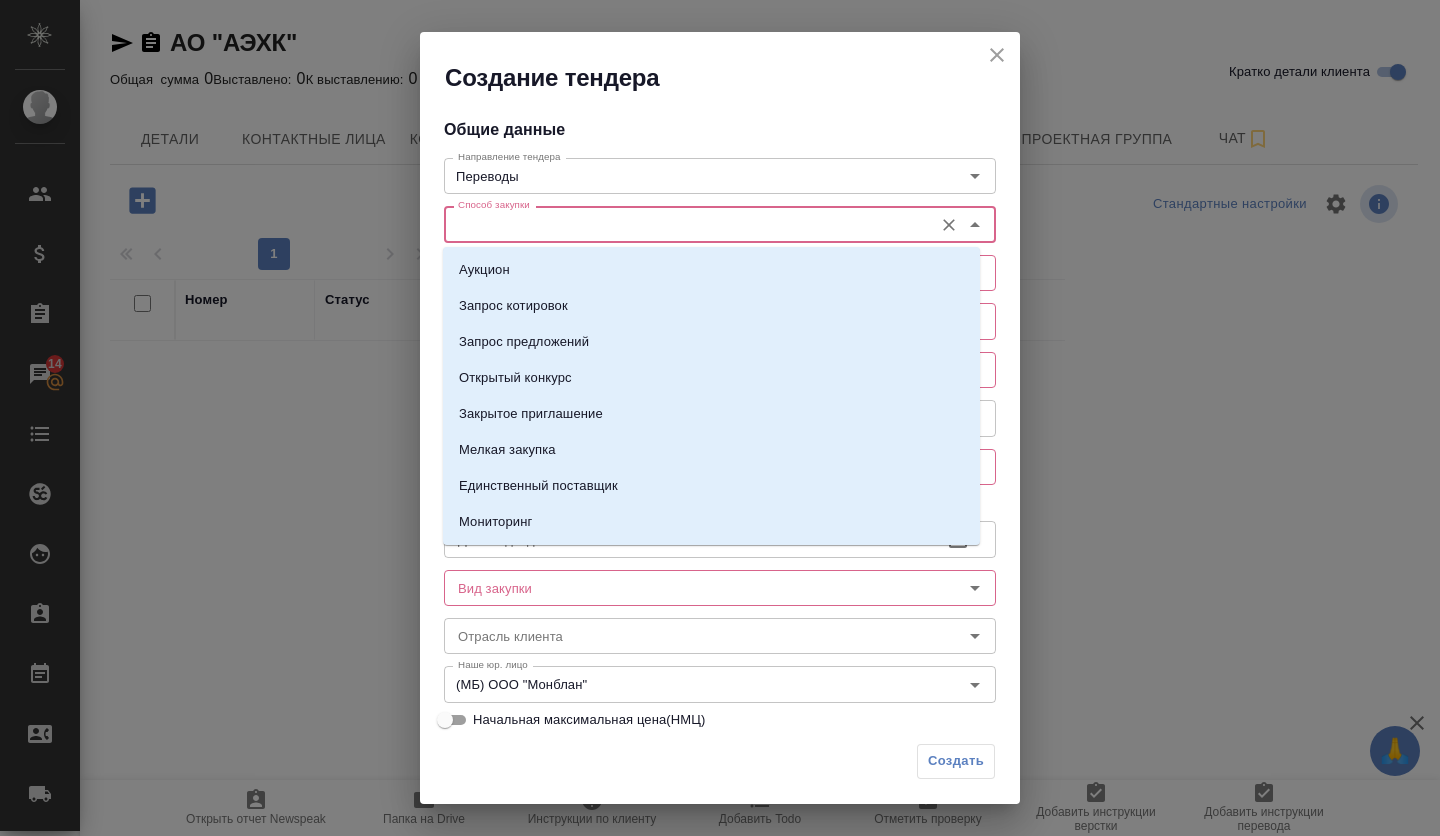 click on "Способ закупки" at bounding box center (686, 224) 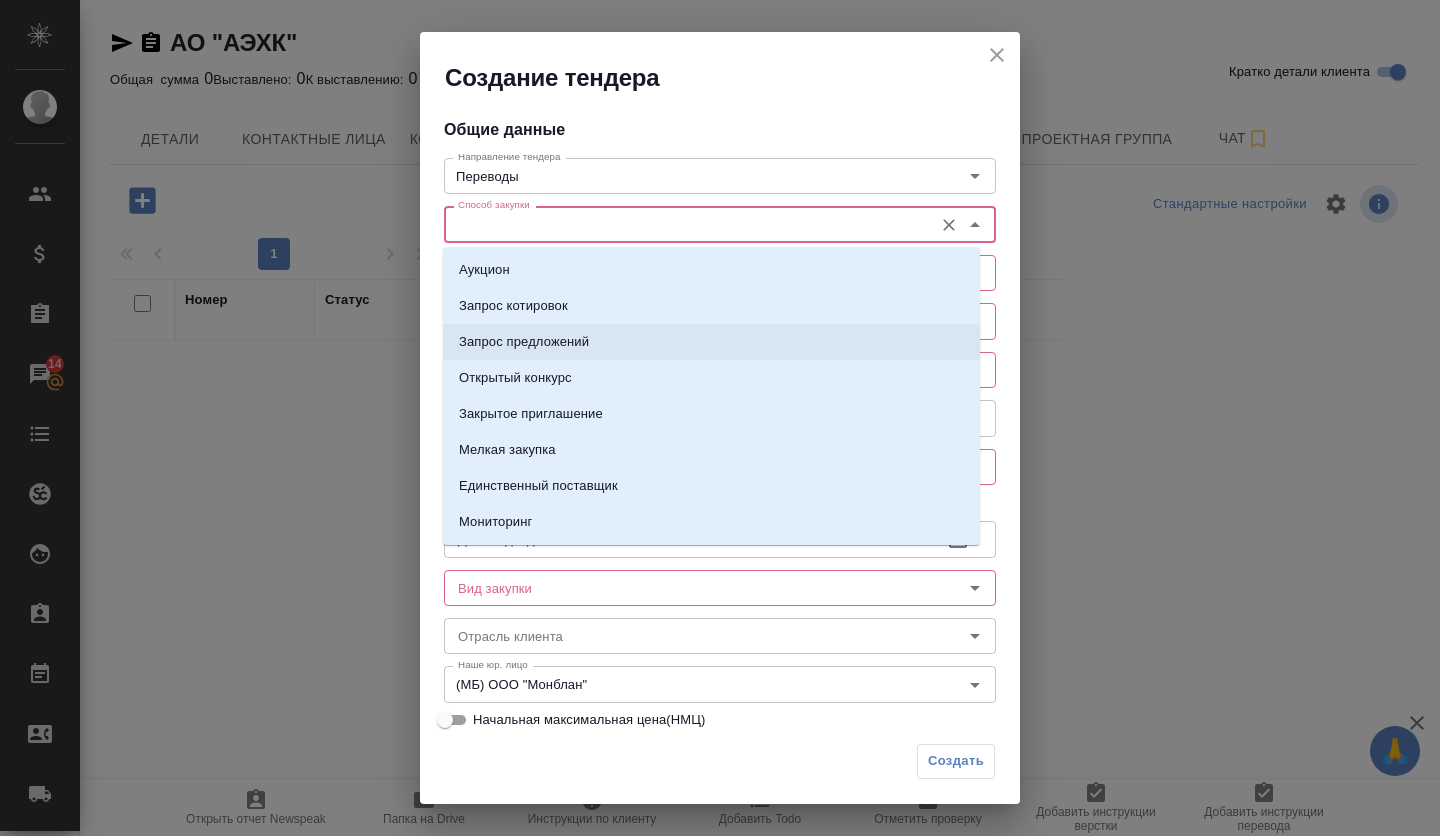 click on "Запрос предложений" at bounding box center [524, 342] 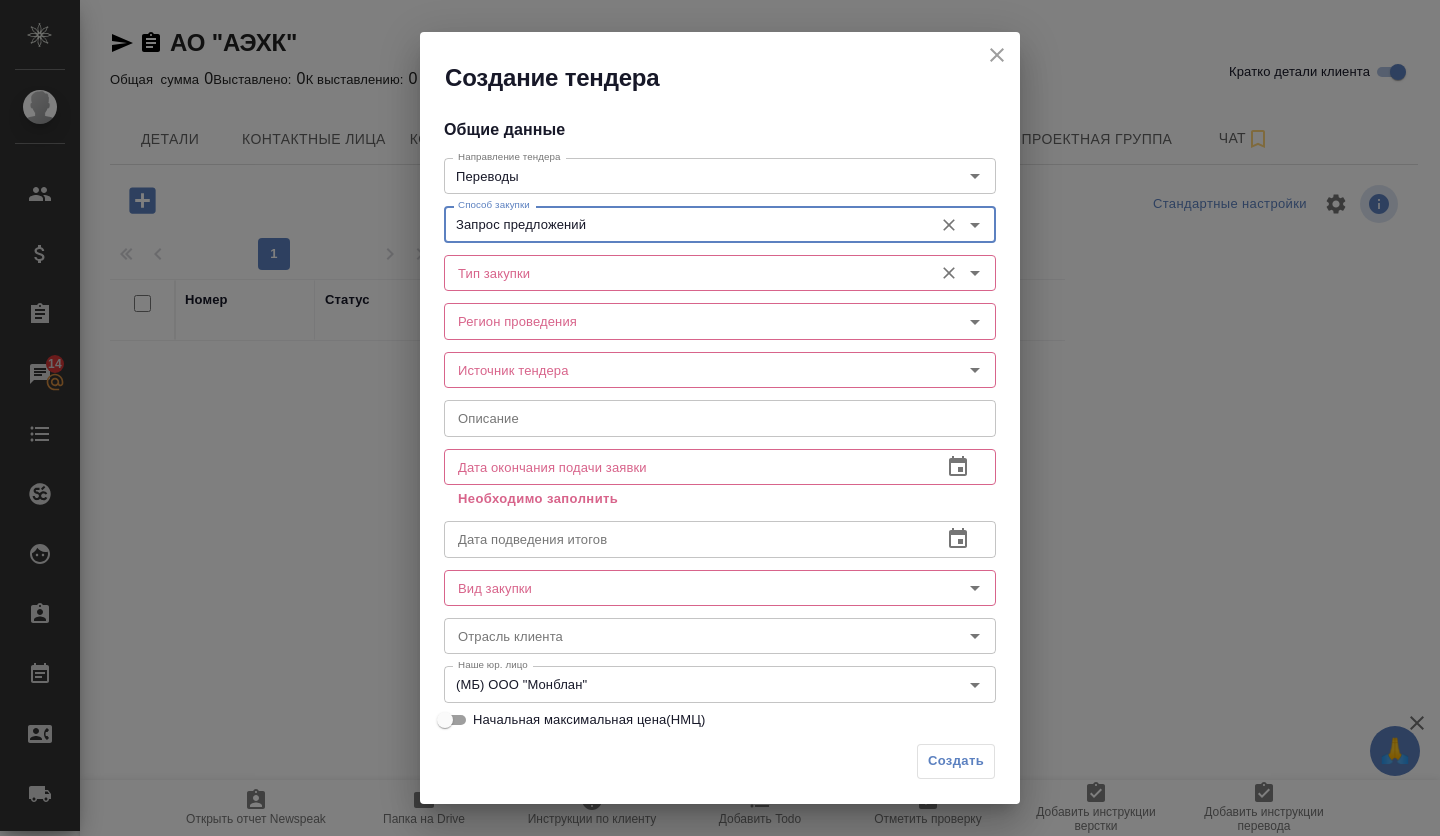 click on "Тип закупки" at bounding box center (686, 273) 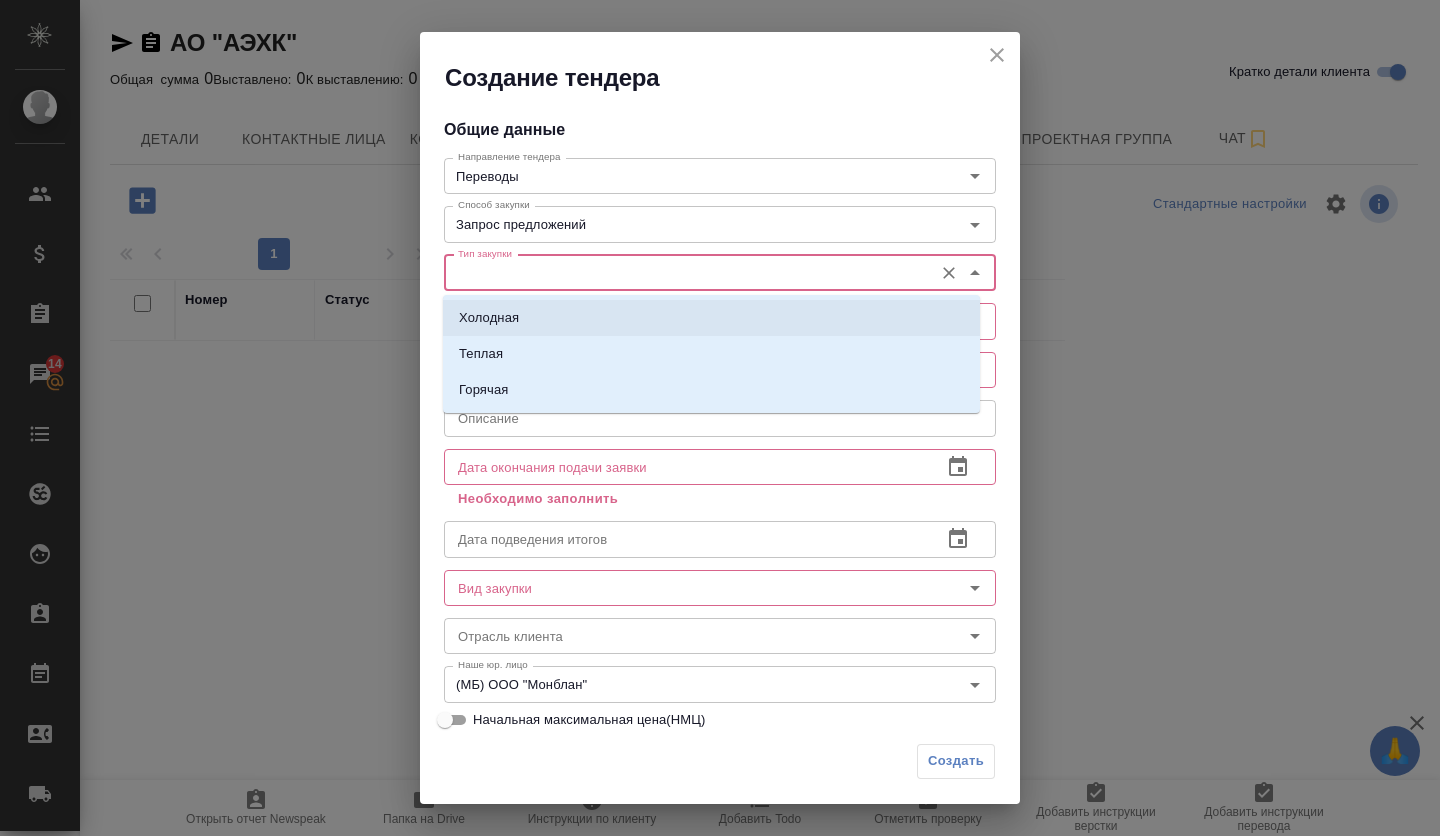 click on "Холодная" at bounding box center (711, 318) 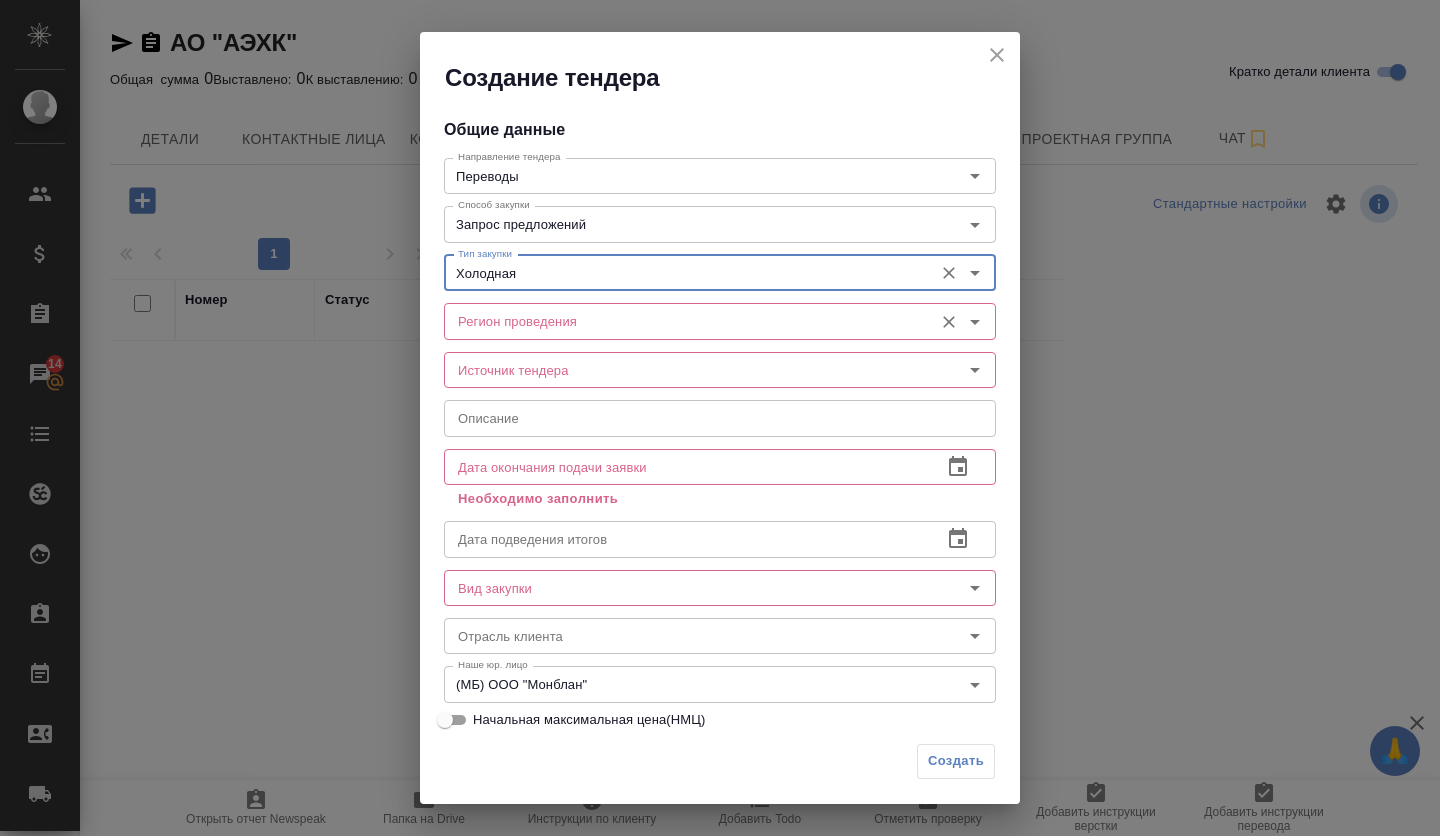 click on "Регион проведения" at bounding box center [686, 321] 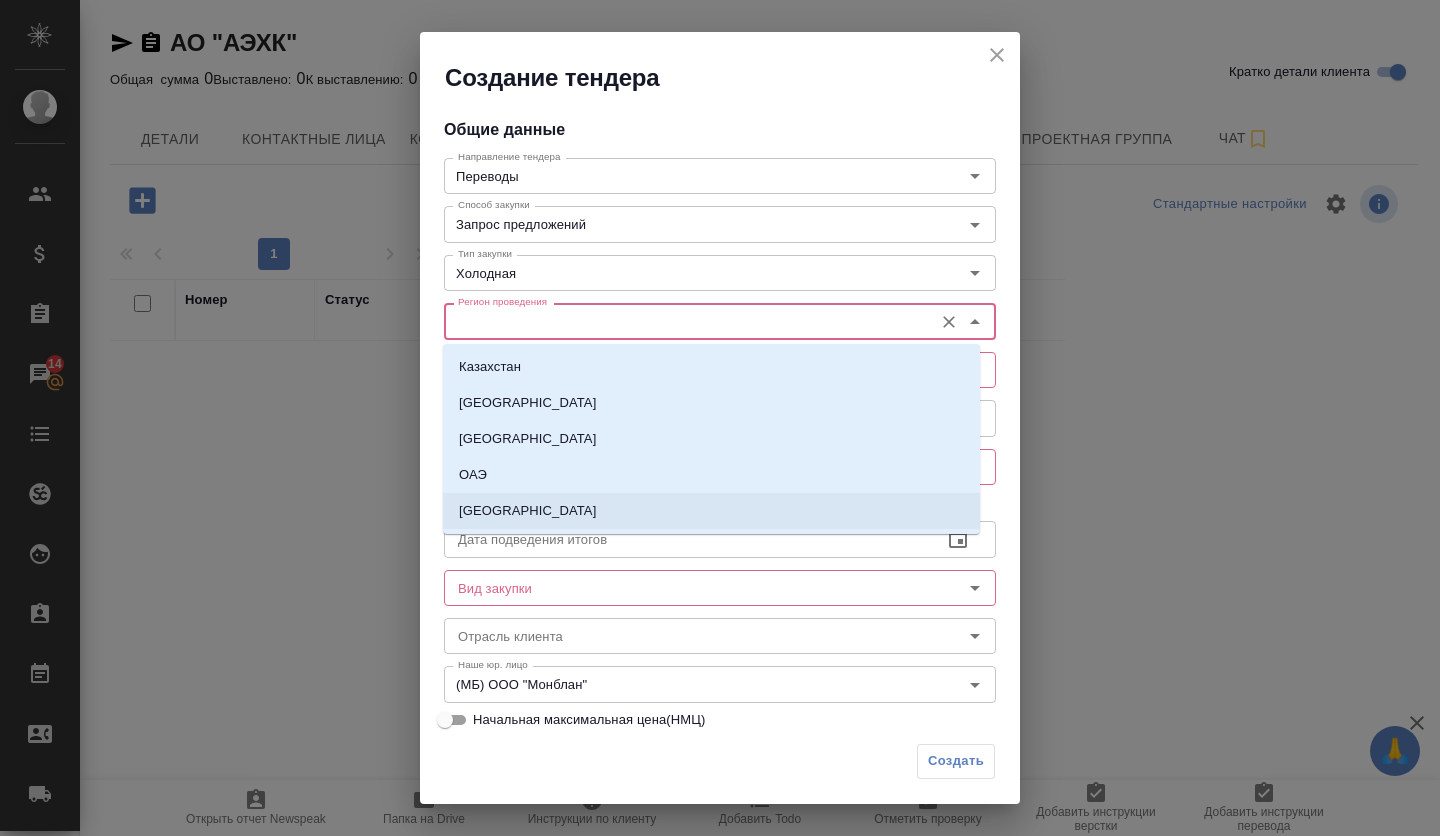 click on "[GEOGRAPHIC_DATA]" at bounding box center (711, 511) 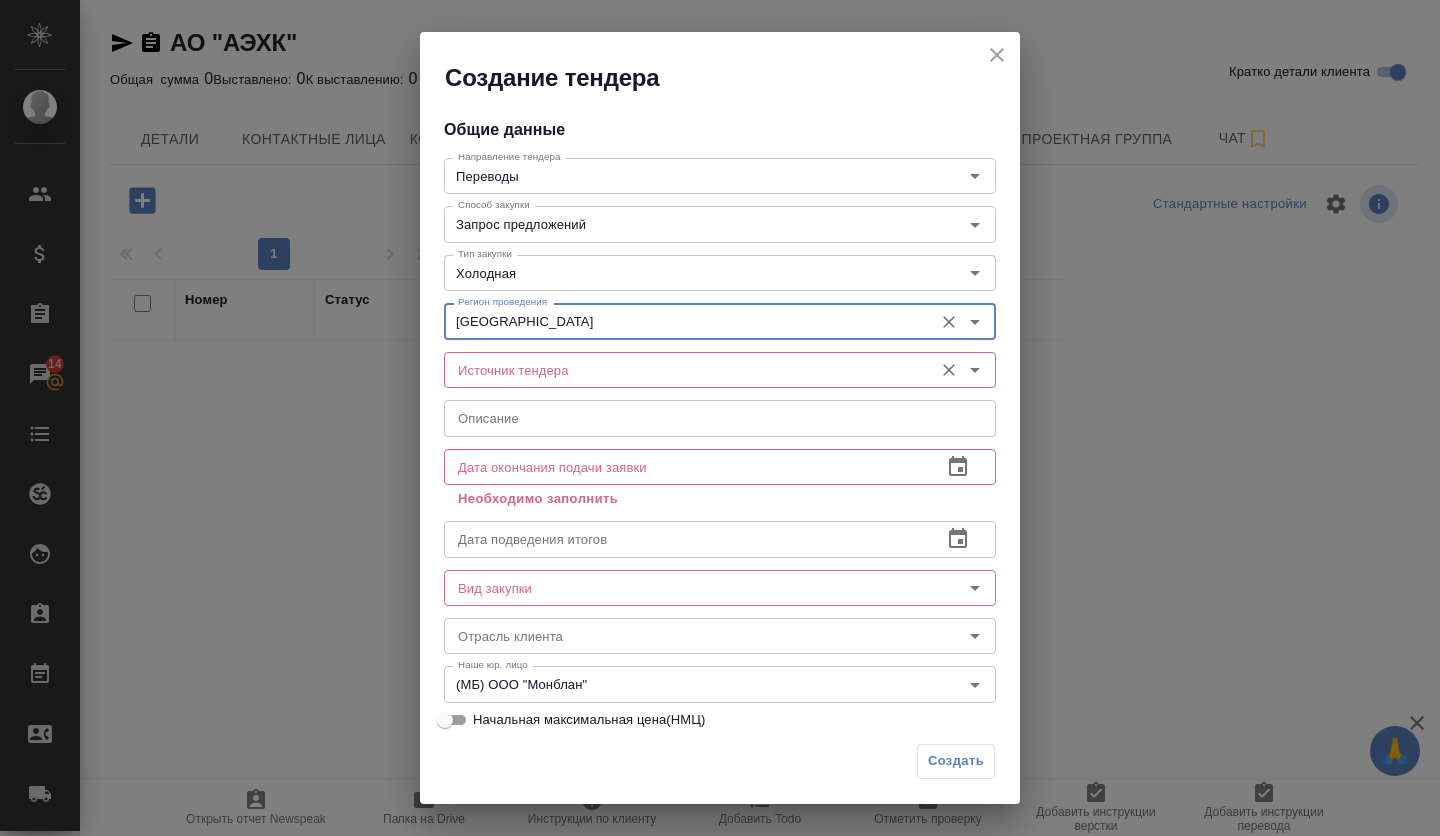 click on "Источник тендера" at bounding box center (686, 370) 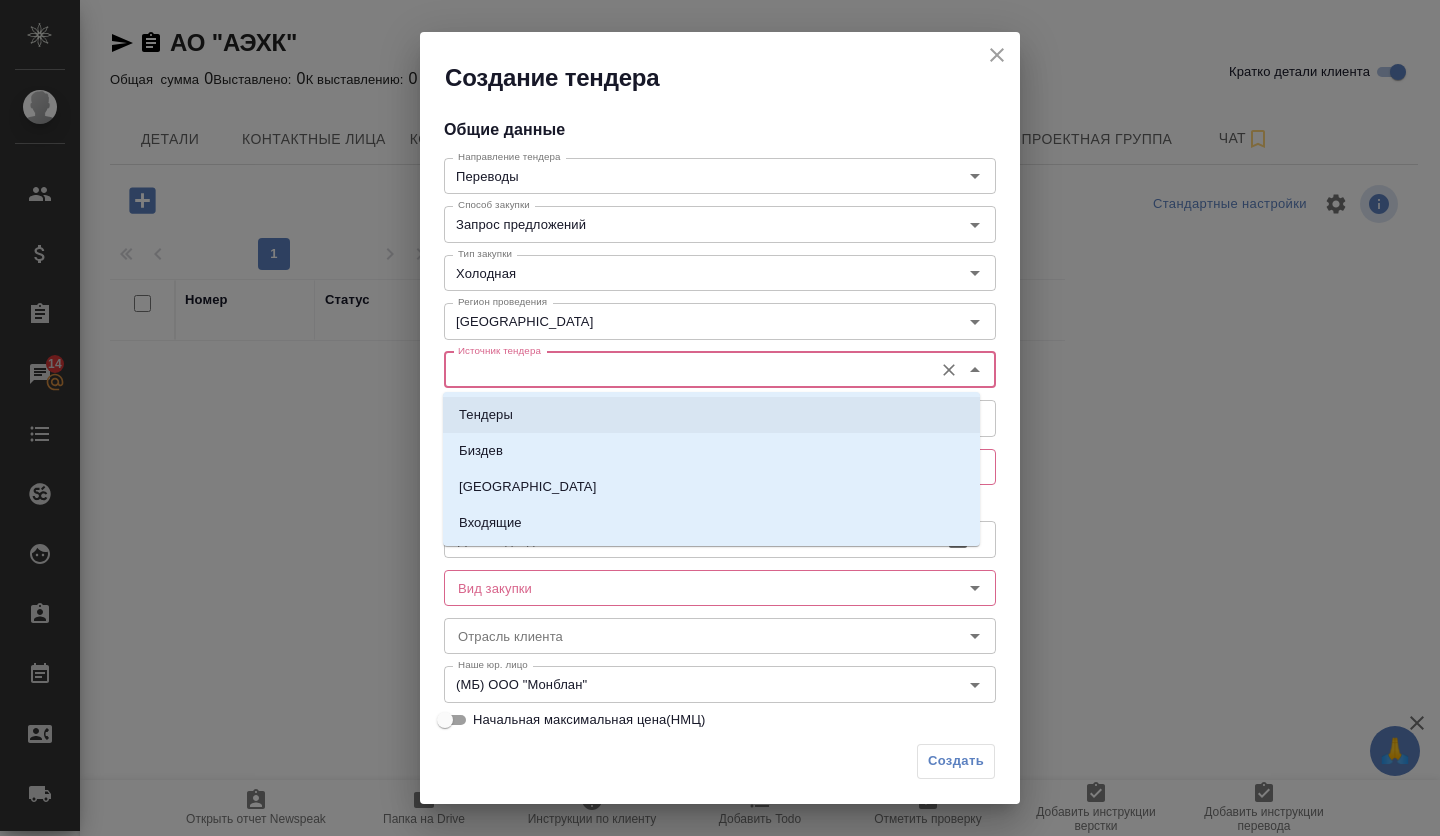 click on "Тендеры" at bounding box center (711, 415) 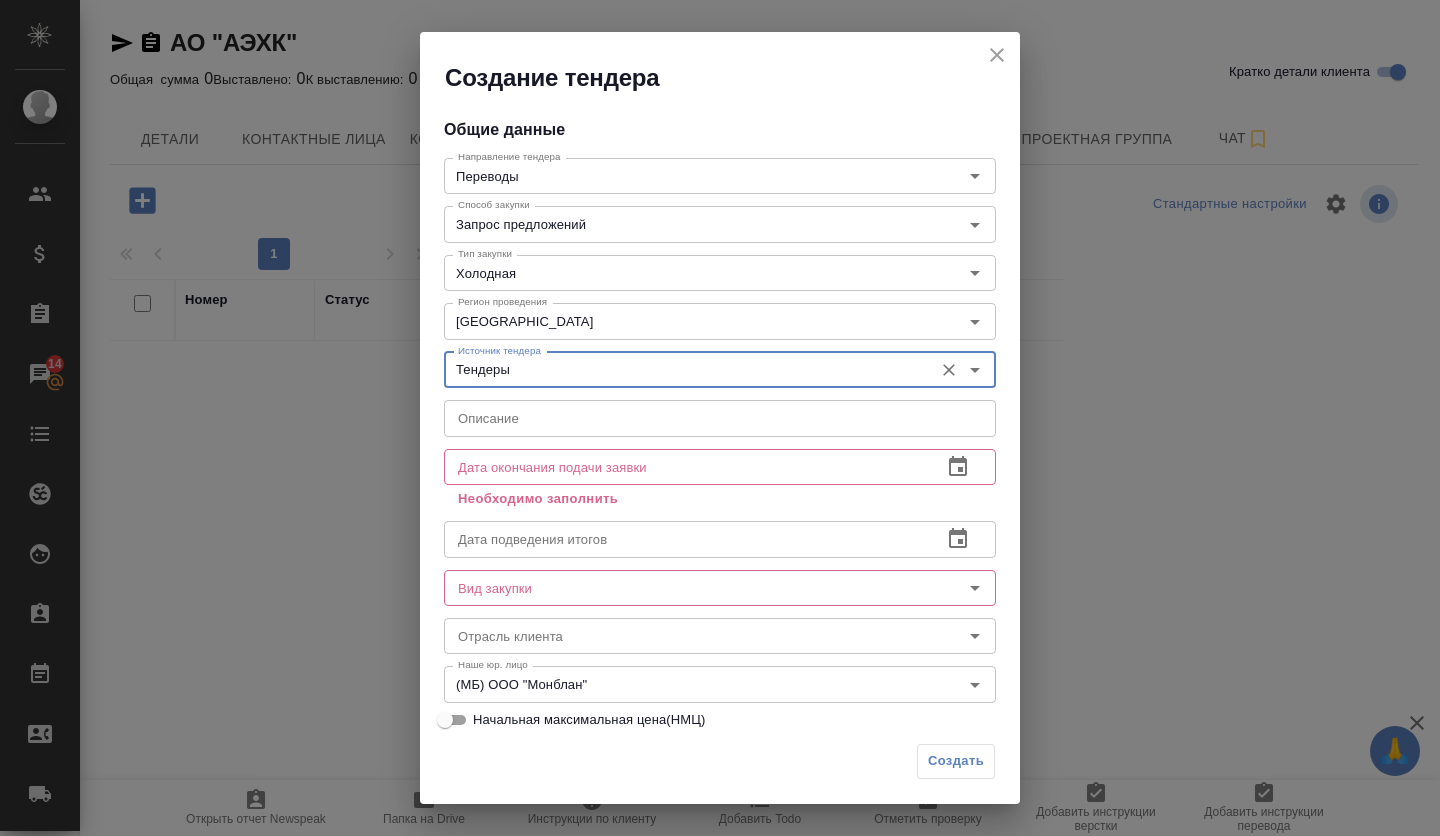 click at bounding box center [720, 418] 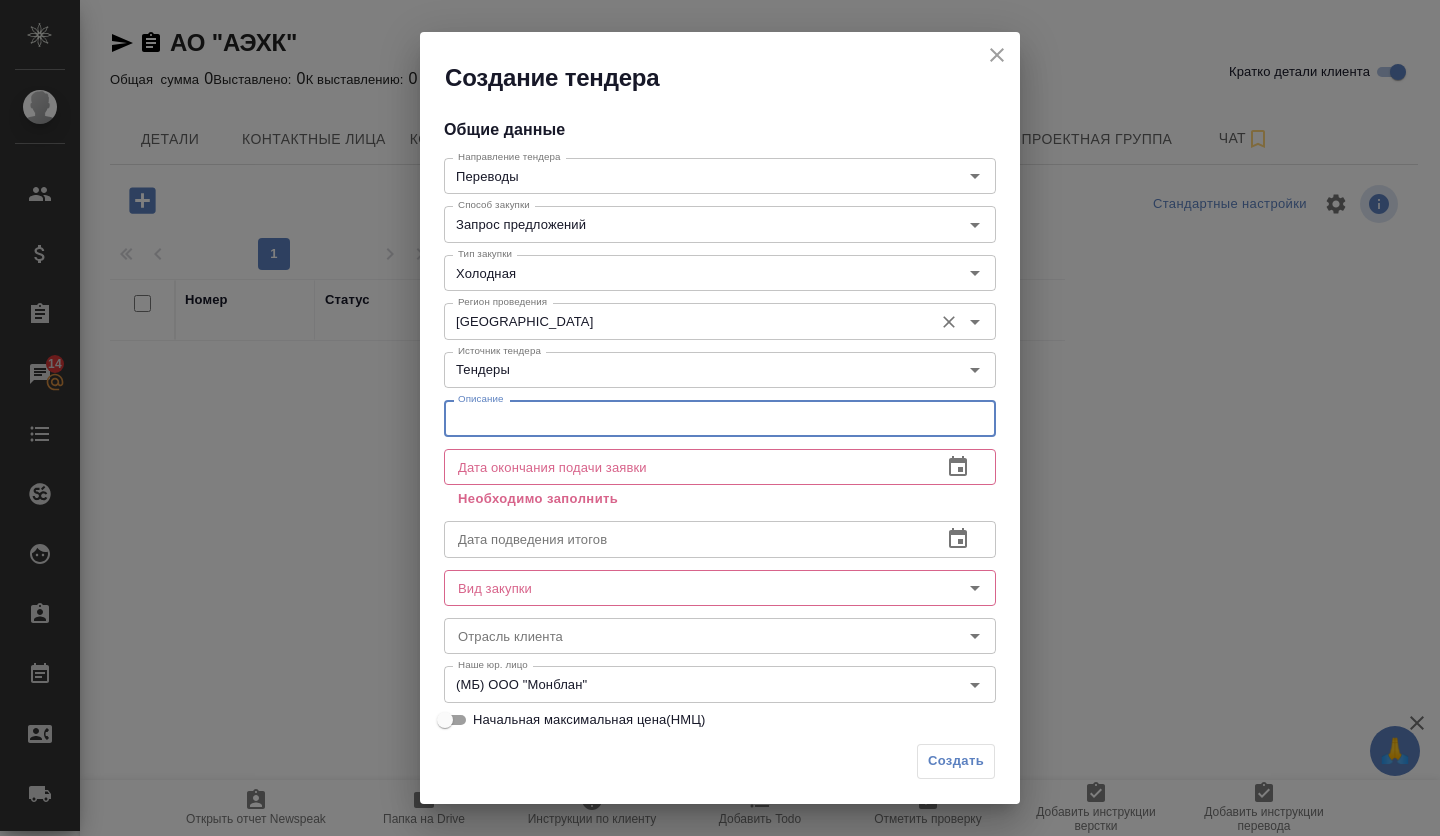 paste on "оказание услуг по осуществлению последовательного устного англо-русского (русско-английского) перевода при приеме и сопровождении слушателей МАГАТЭ" 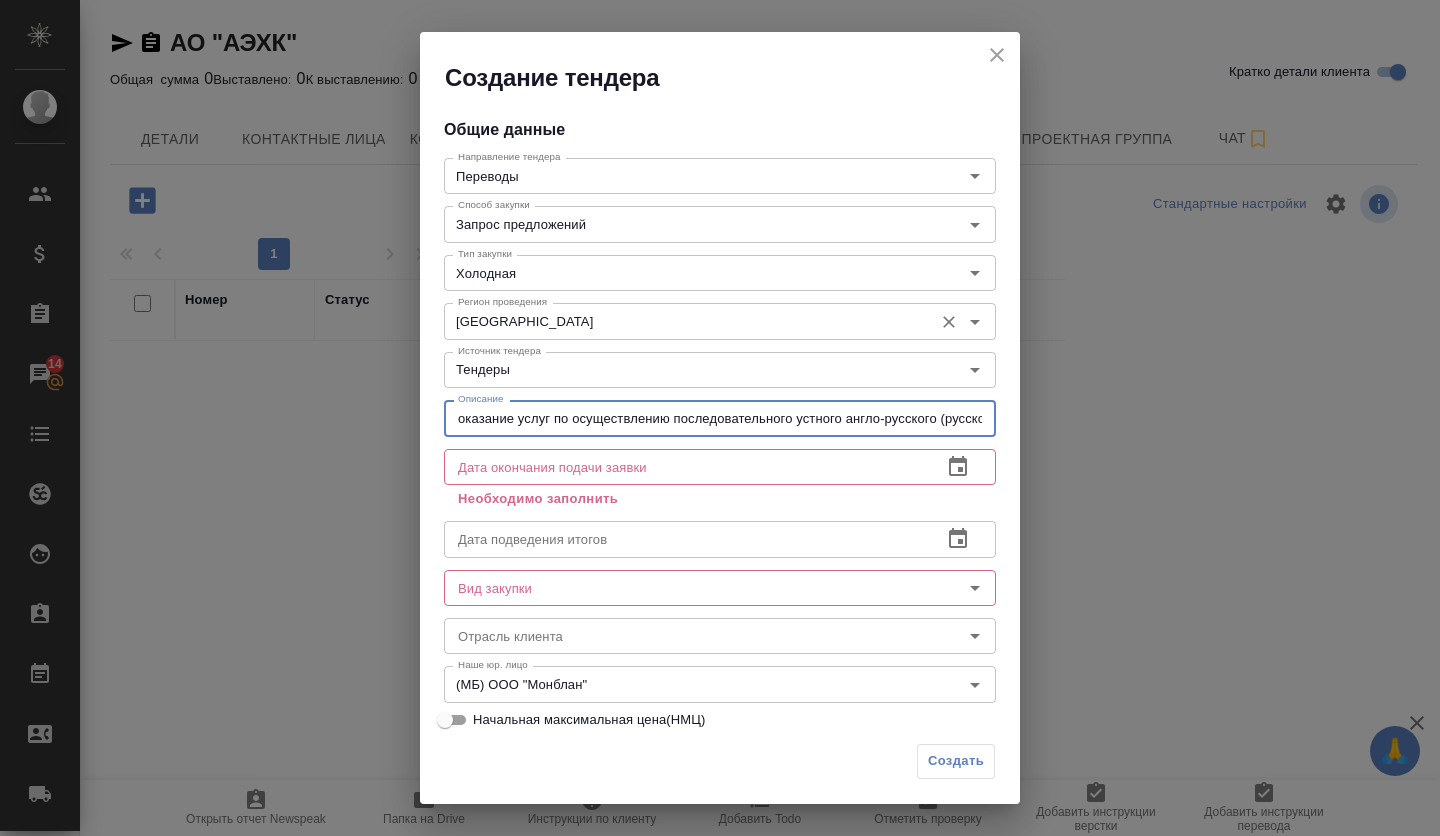 scroll, scrollTop: 0, scrollLeft: 481, axis: horizontal 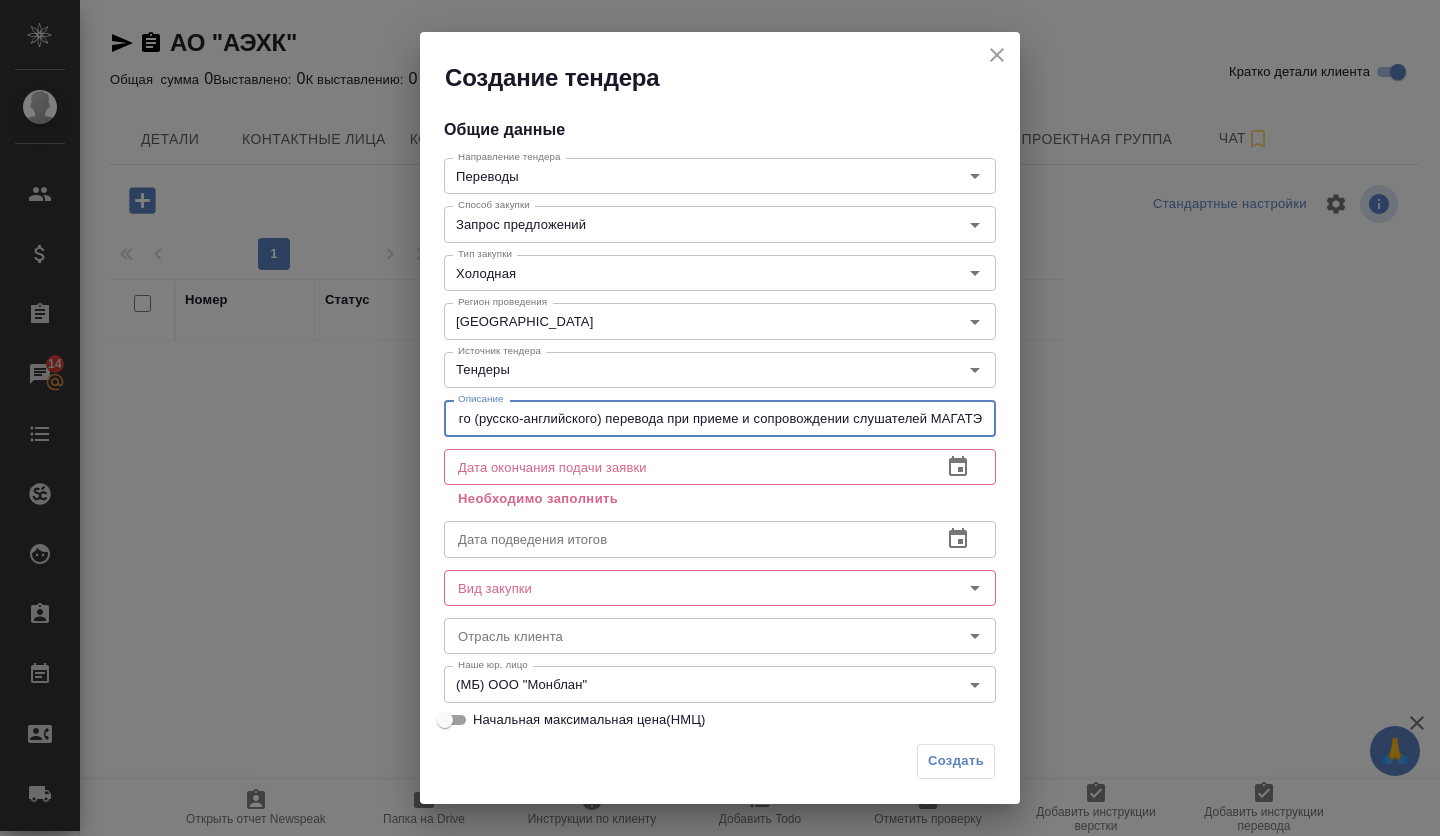 type on "оказание услуг по осуществлению последовательного устного англо-русского (русско-английского) перевода при приеме и сопровождении слушателей МАГАТЭ" 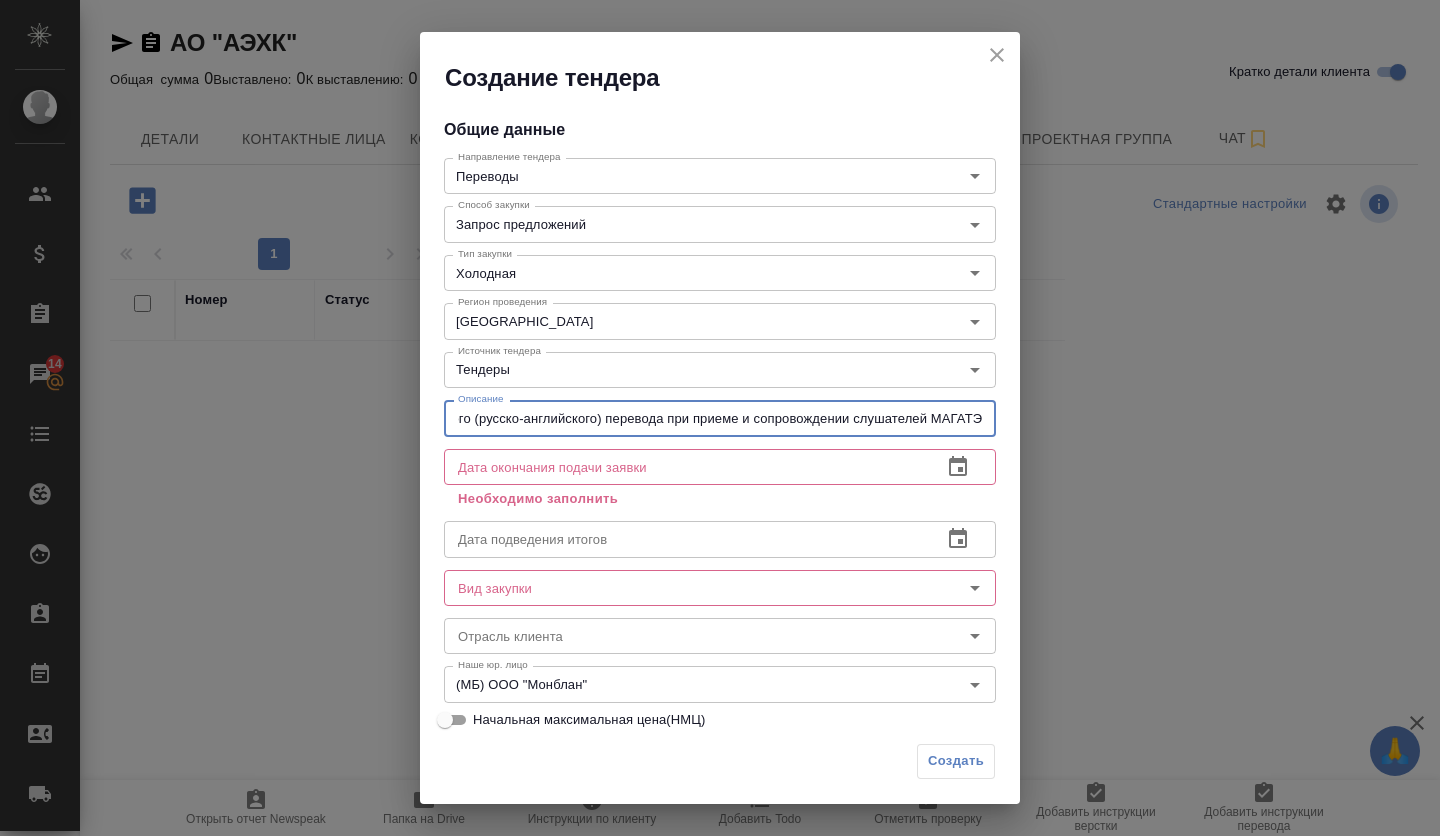 scroll, scrollTop: 0, scrollLeft: 0, axis: both 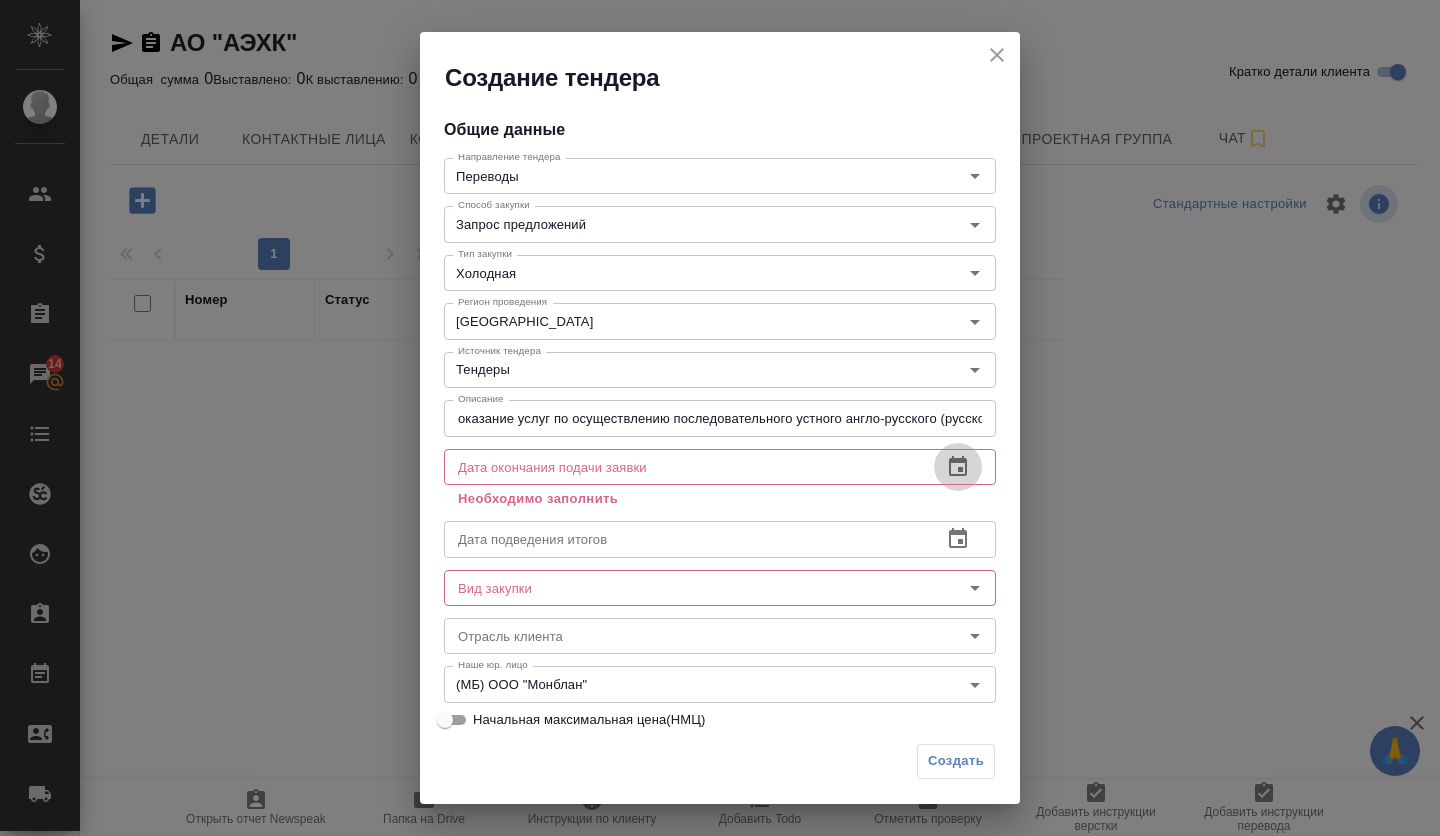 click 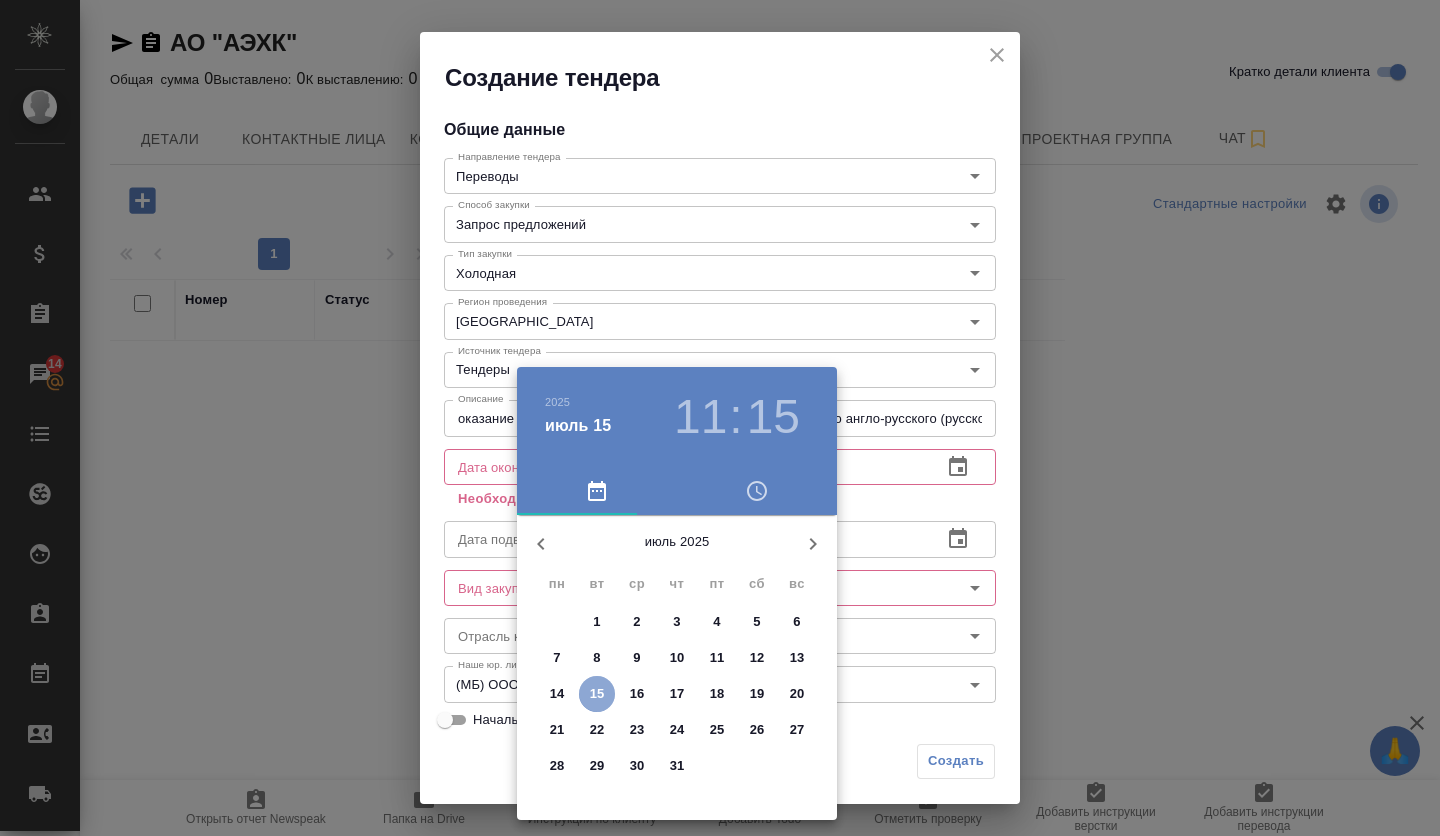 click on "15" at bounding box center (597, 694) 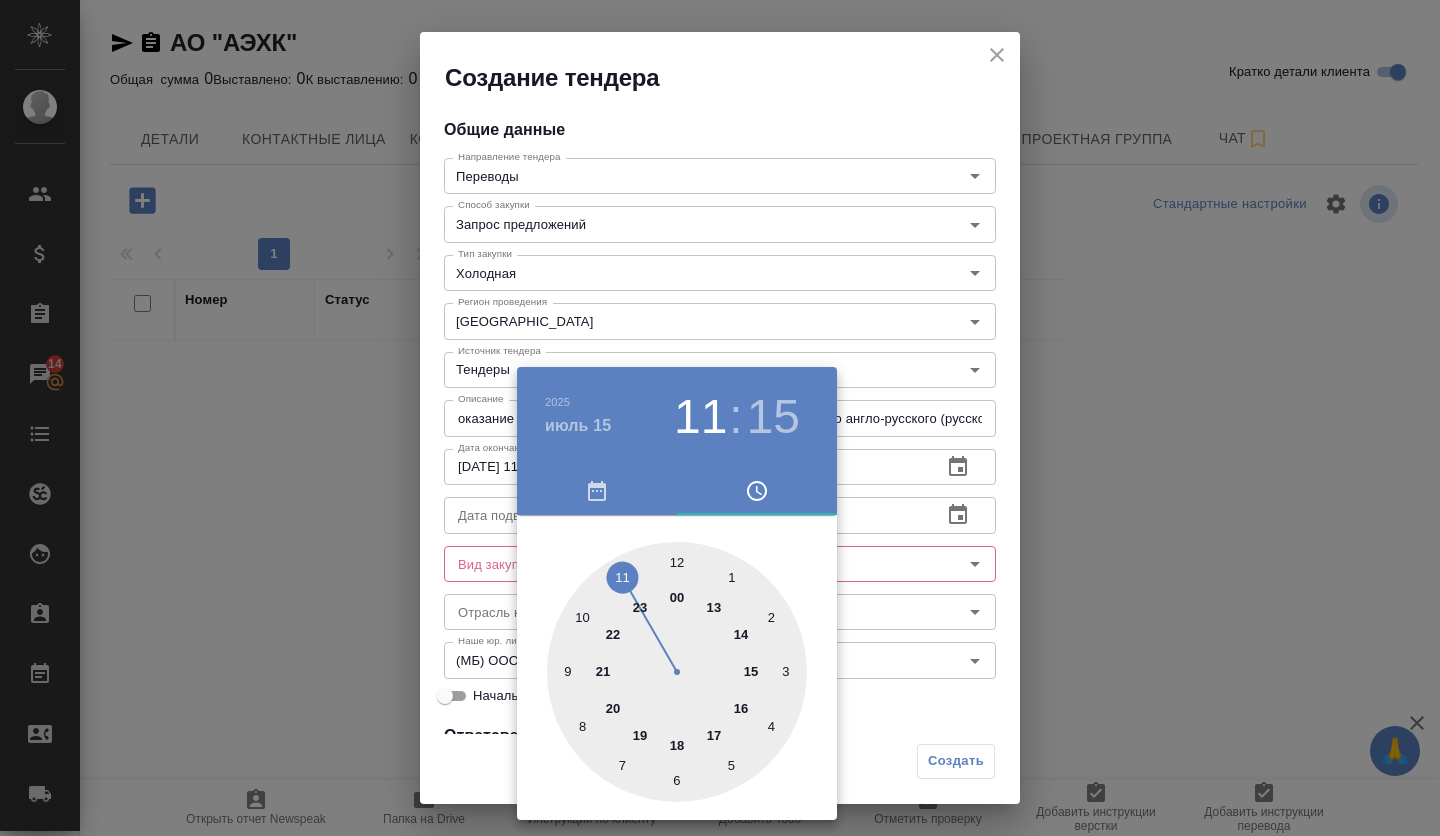 click at bounding box center (677, 672) 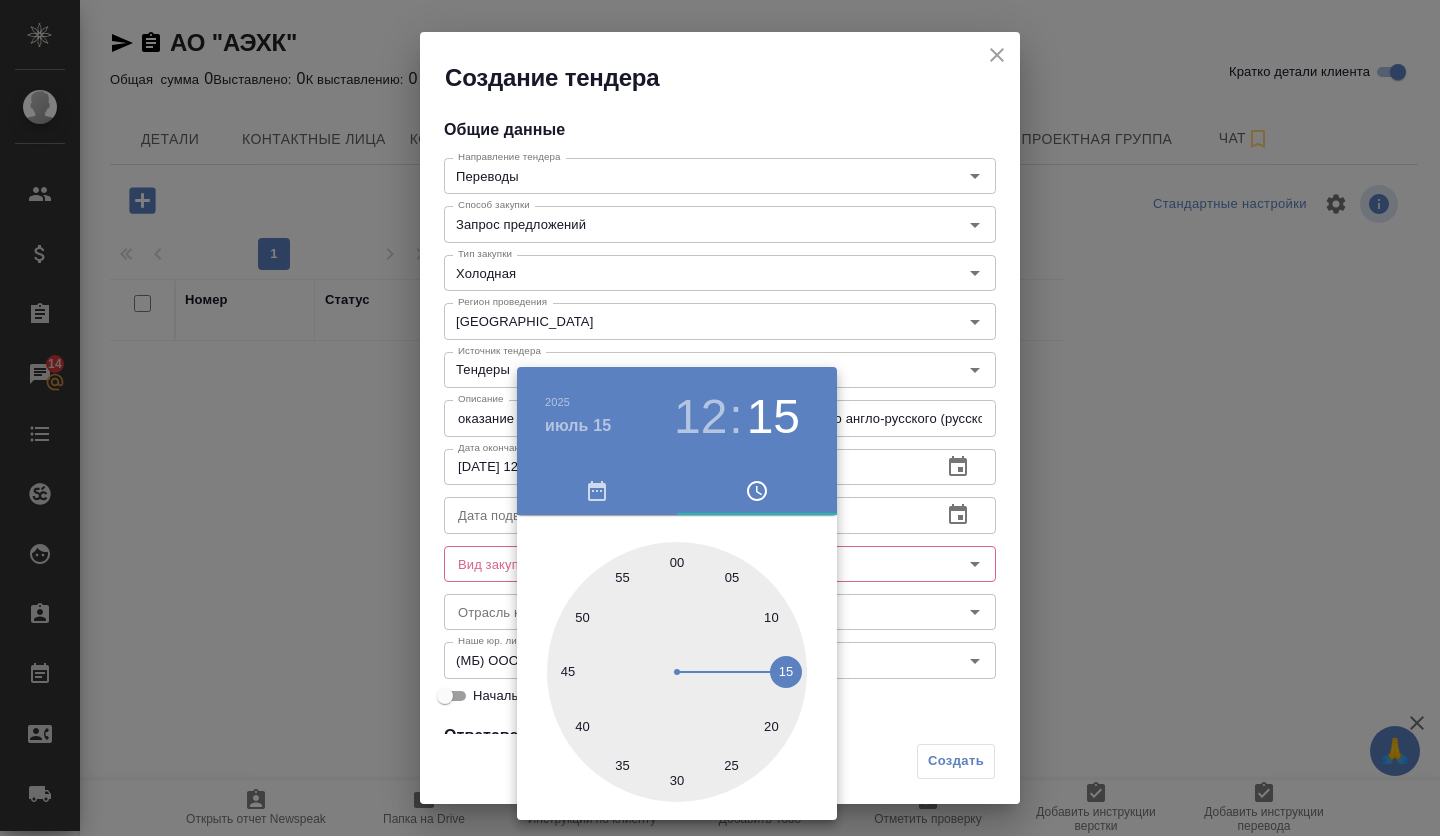 drag, startPoint x: 682, startPoint y: 565, endPoint x: 692, endPoint y: 560, distance: 11.18034 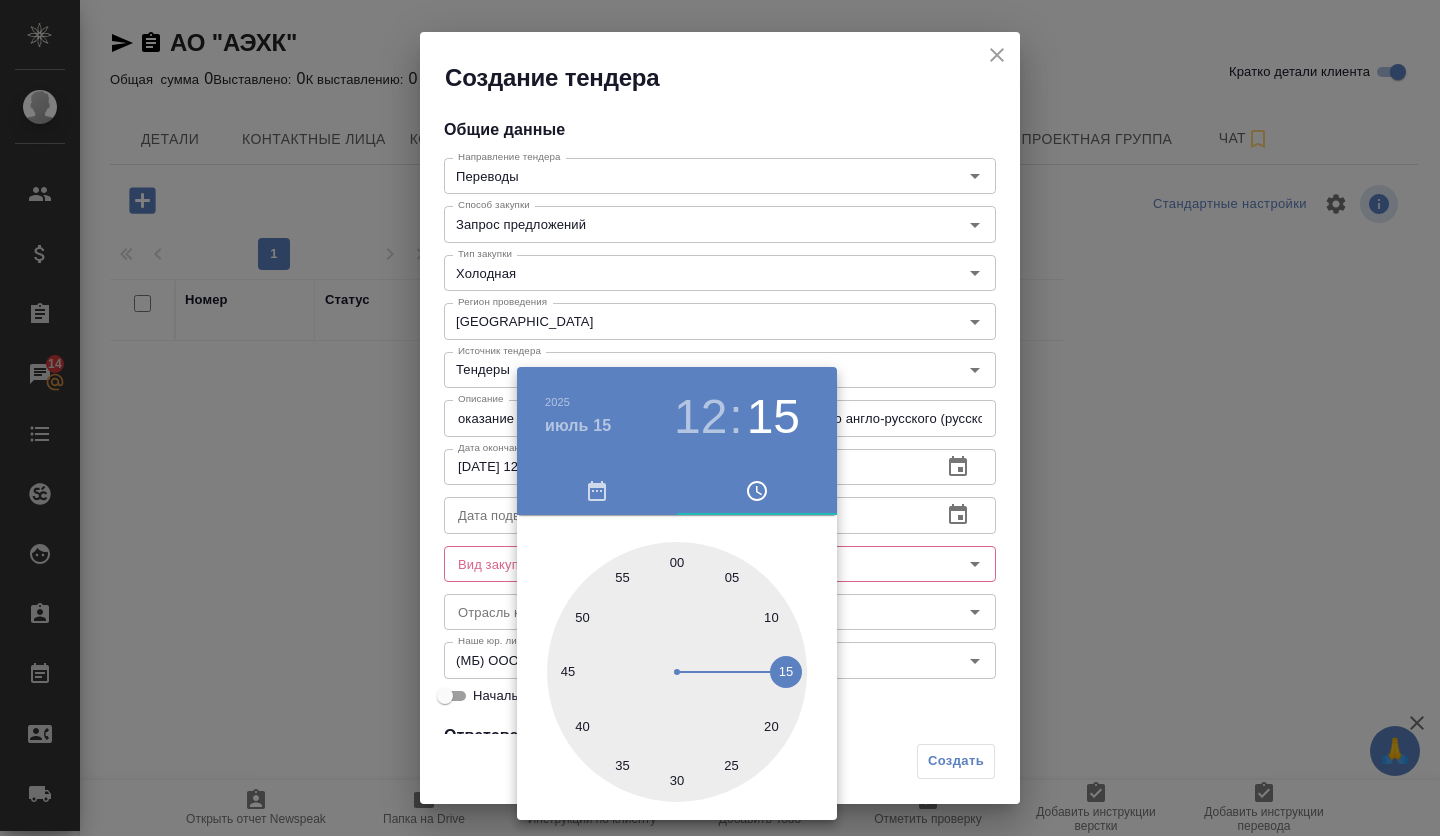 click at bounding box center (677, 672) 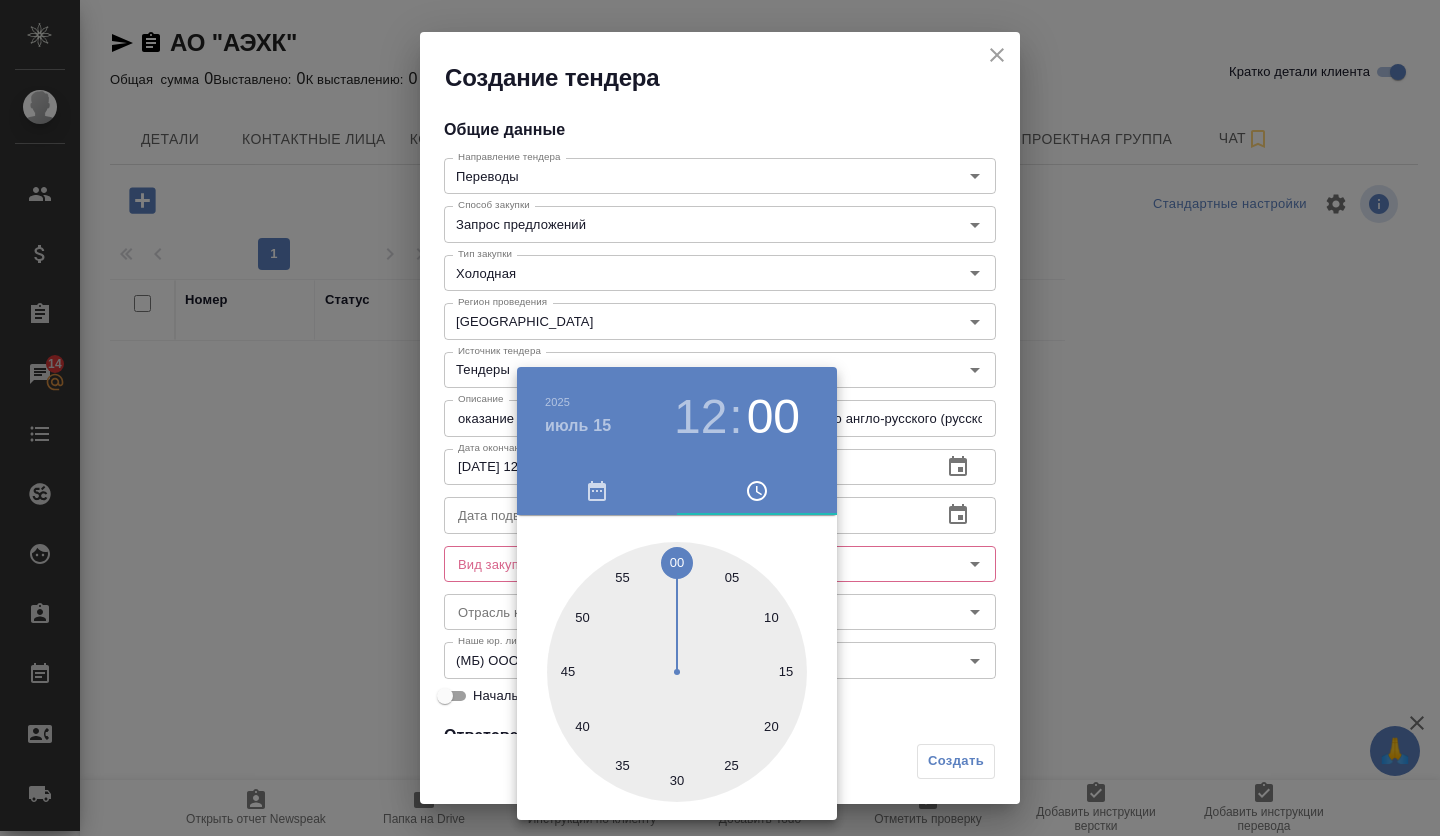 click at bounding box center [720, 418] 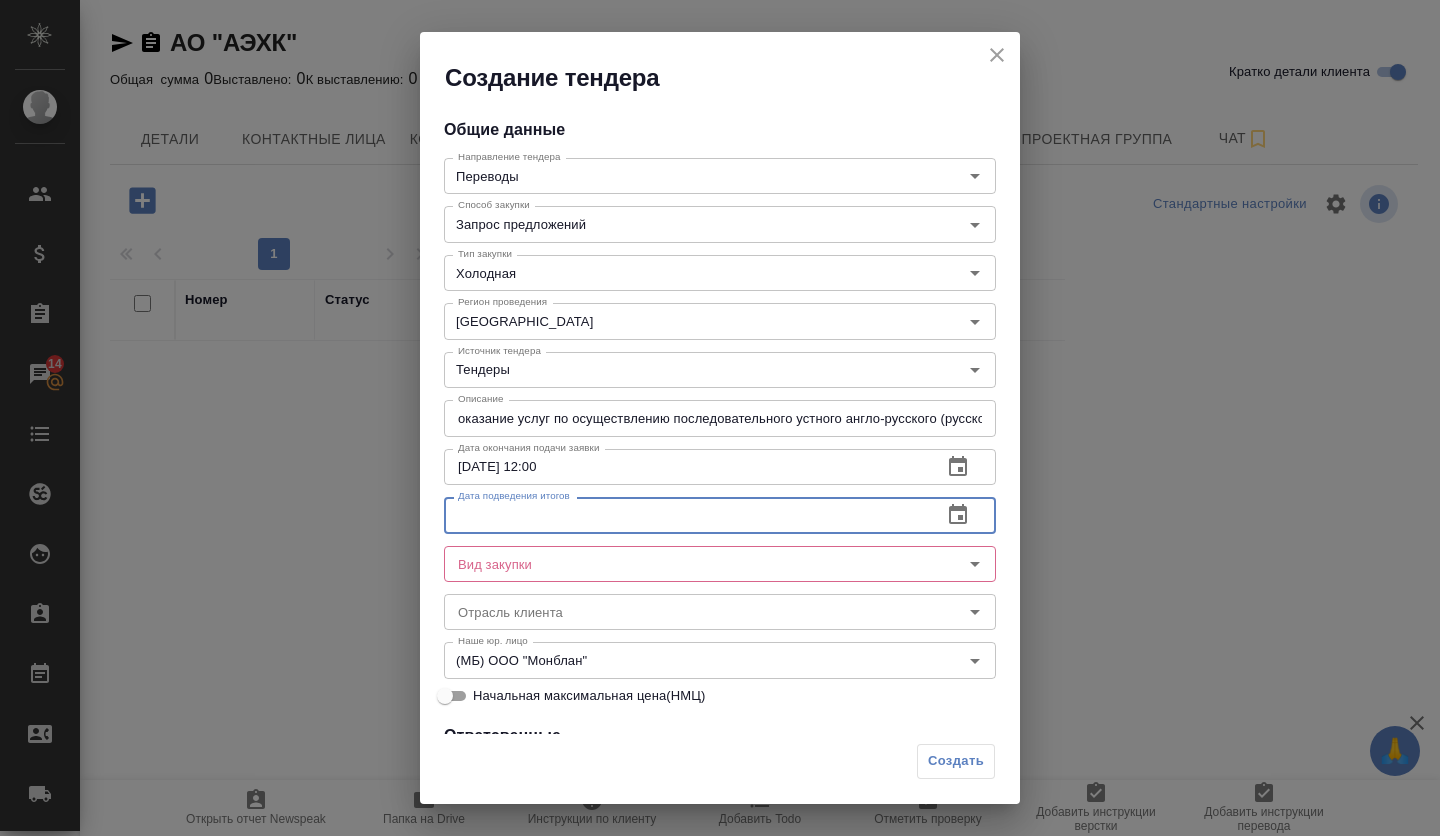 click at bounding box center (685, 515) 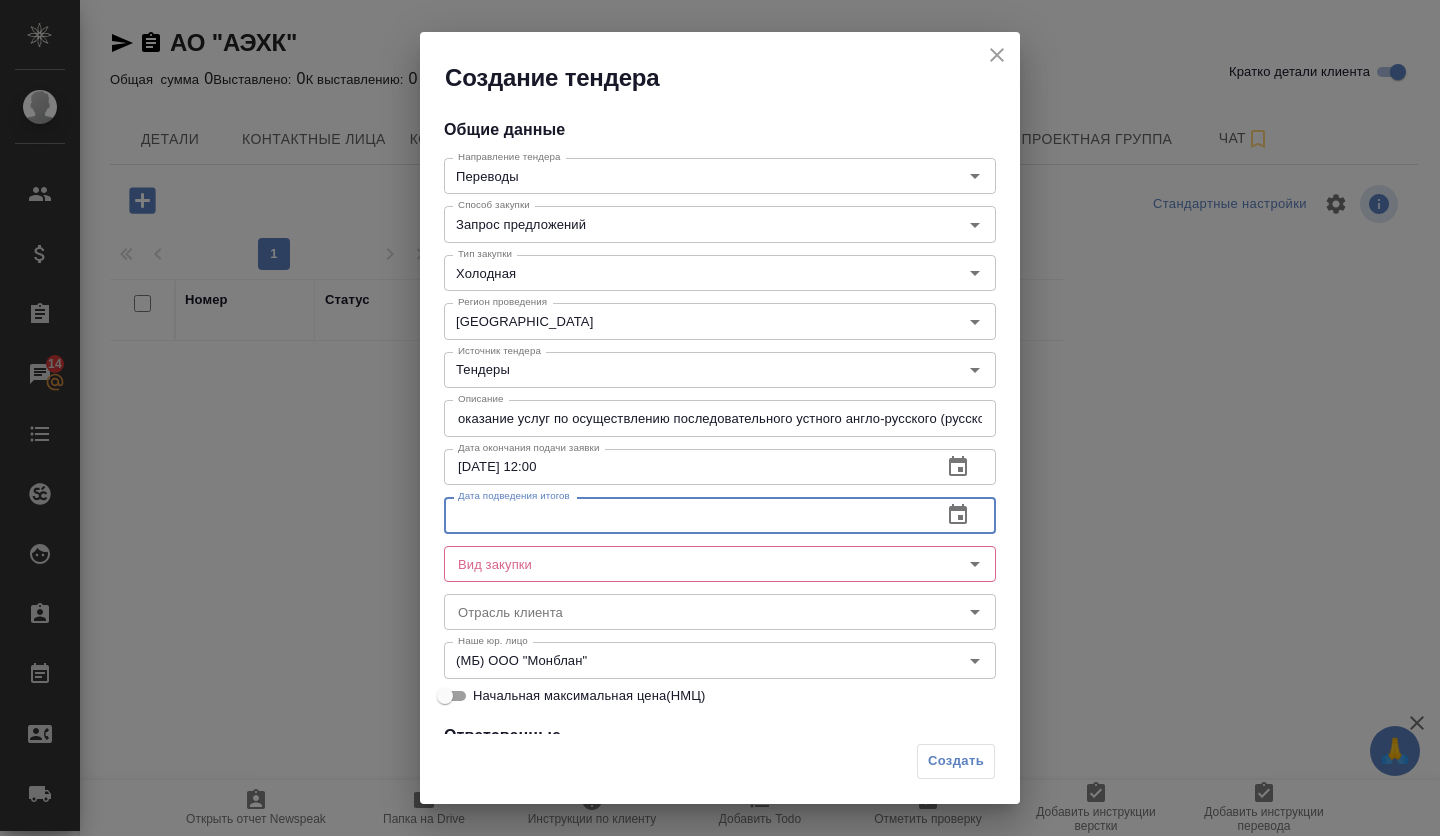 click 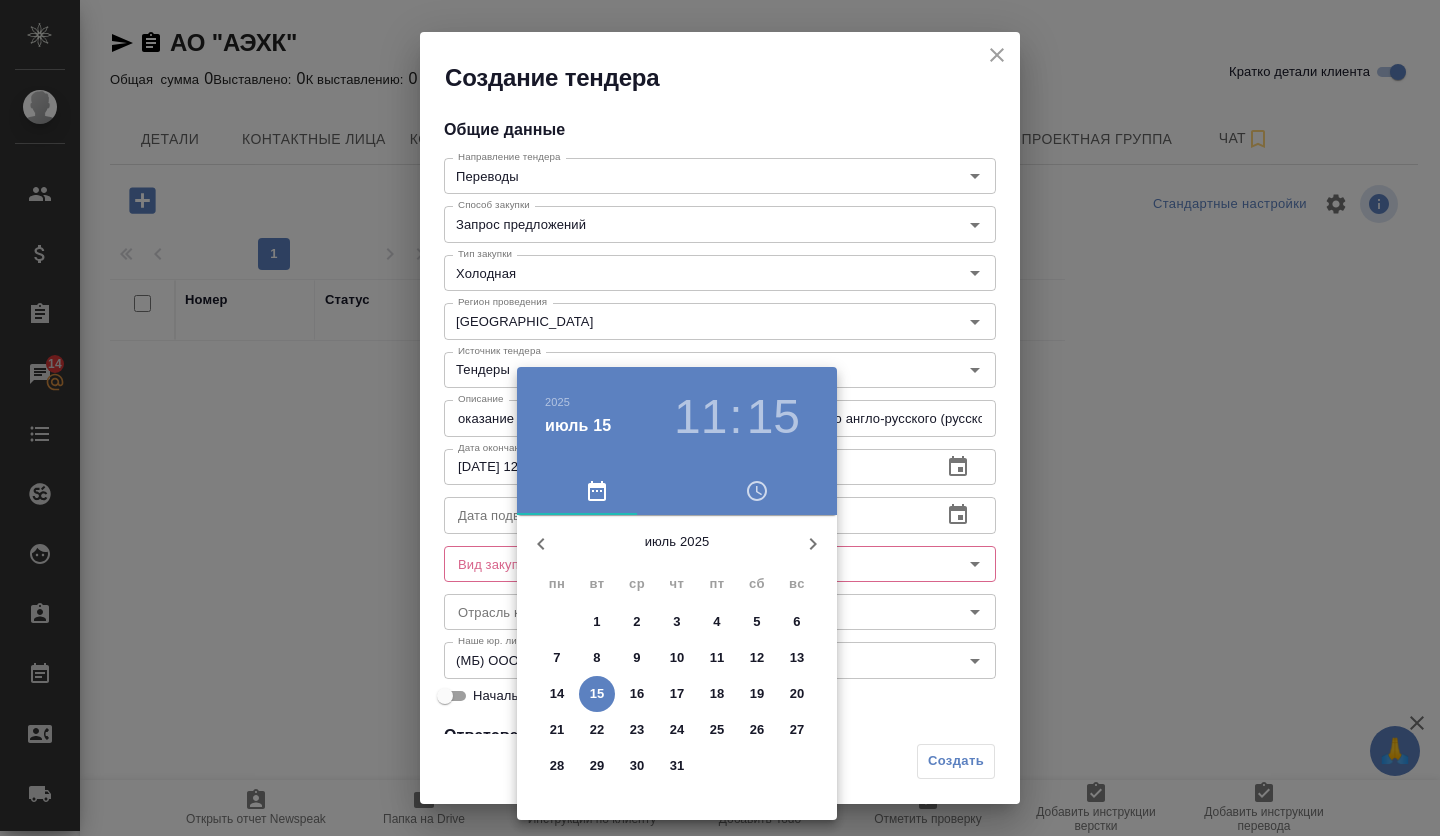 click on "21" at bounding box center (557, 730) 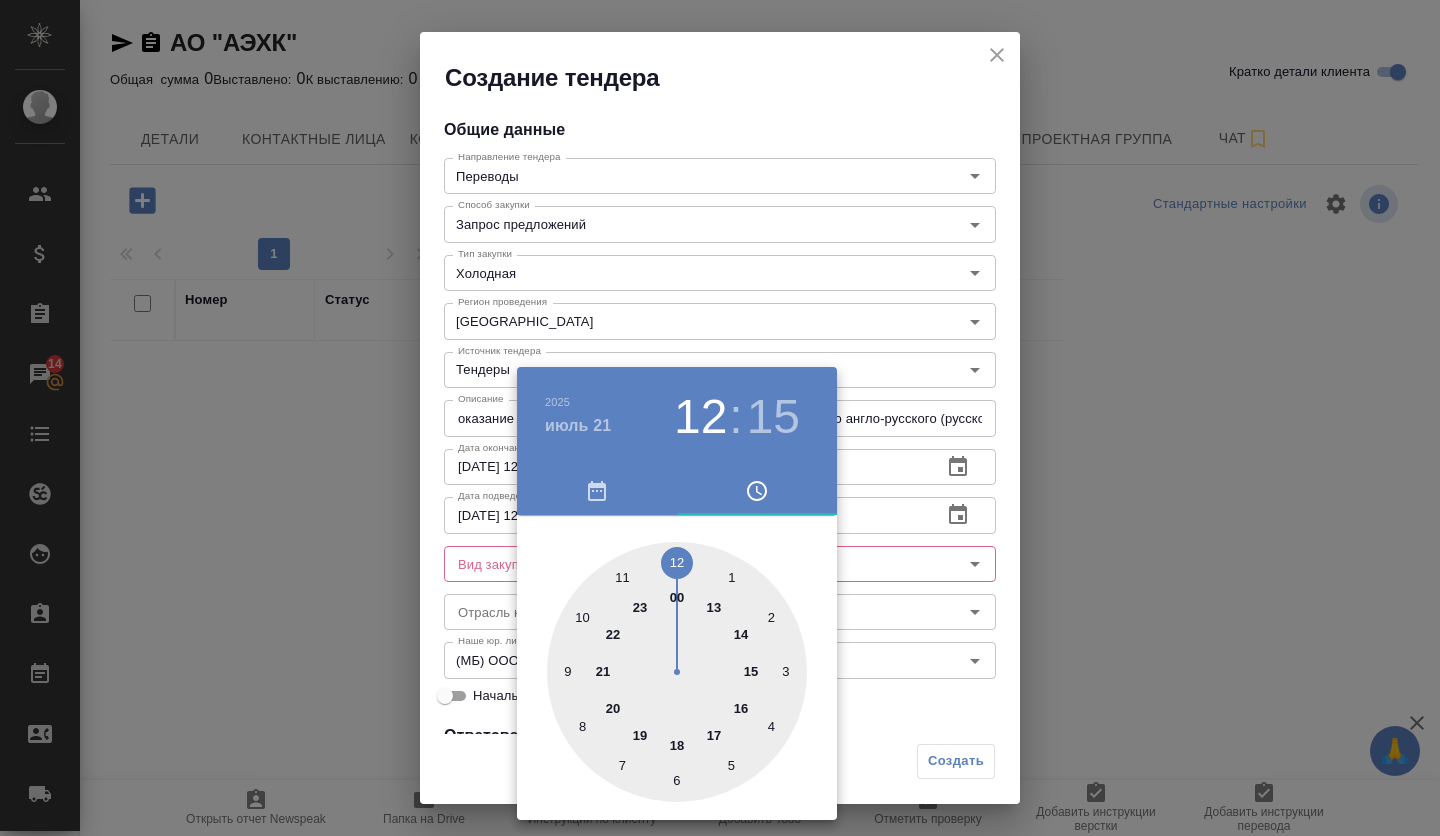 click at bounding box center [677, 672] 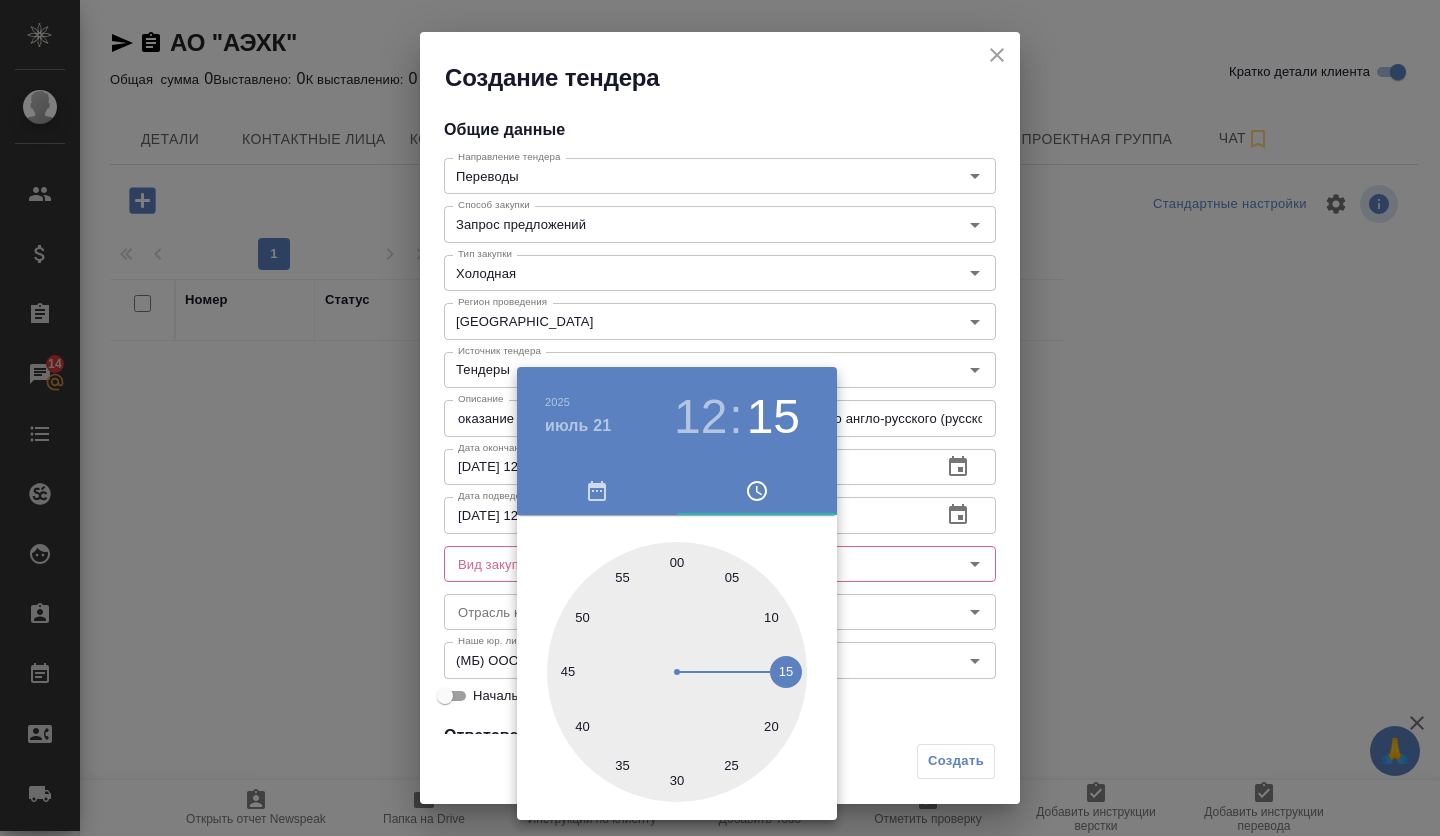 click at bounding box center (677, 672) 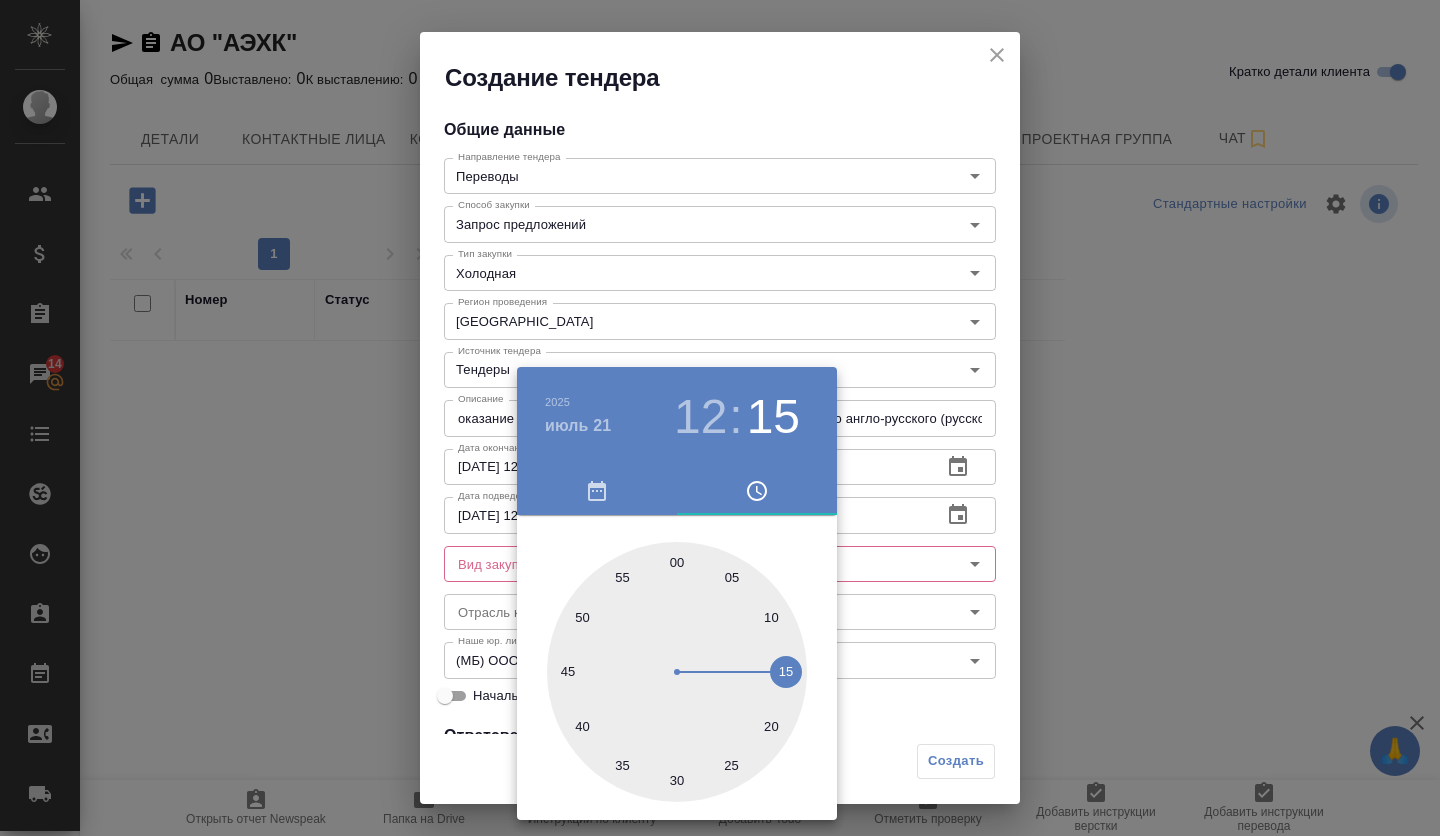 type on "21.07.2025 12:00" 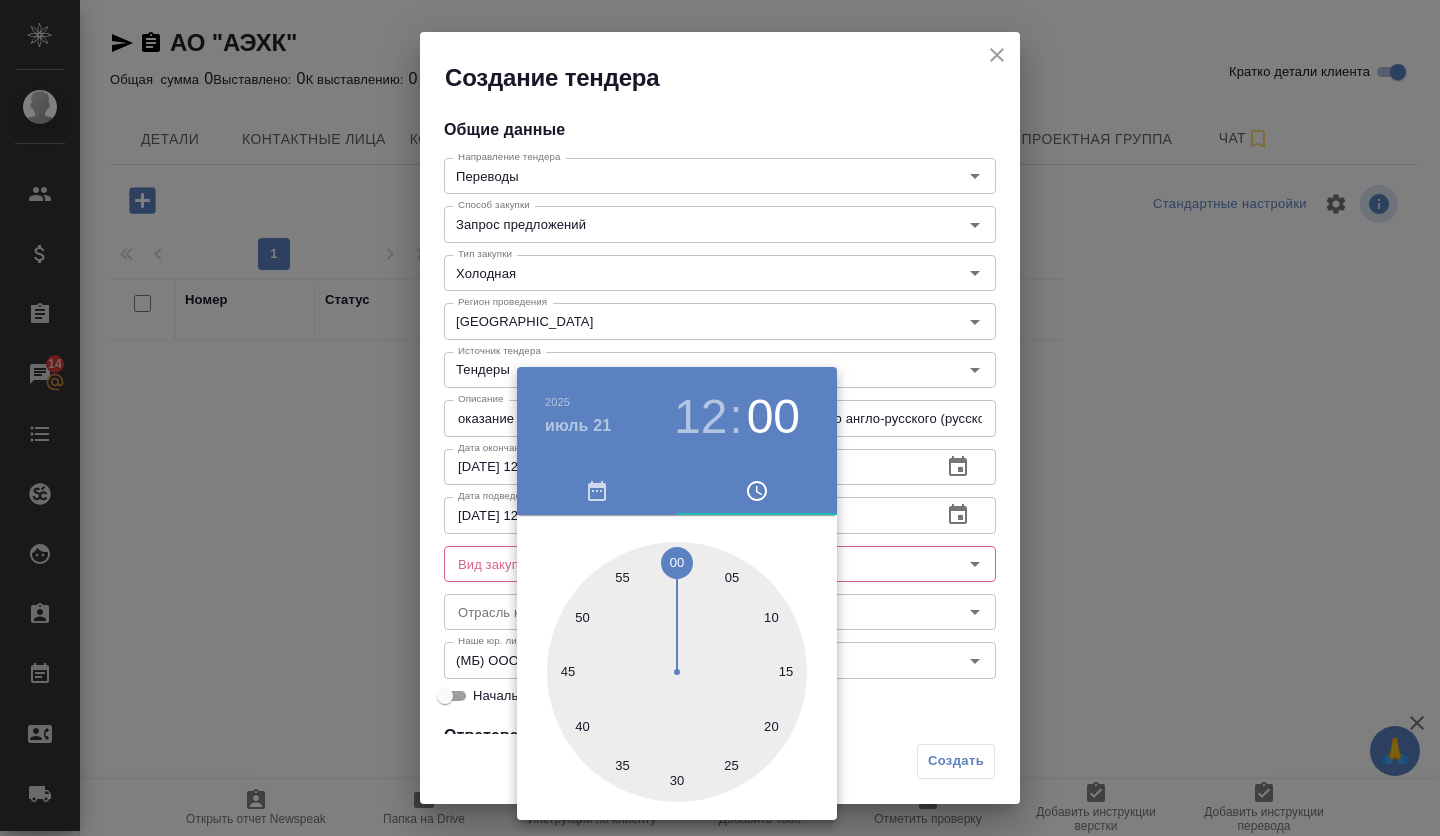 click at bounding box center (720, 418) 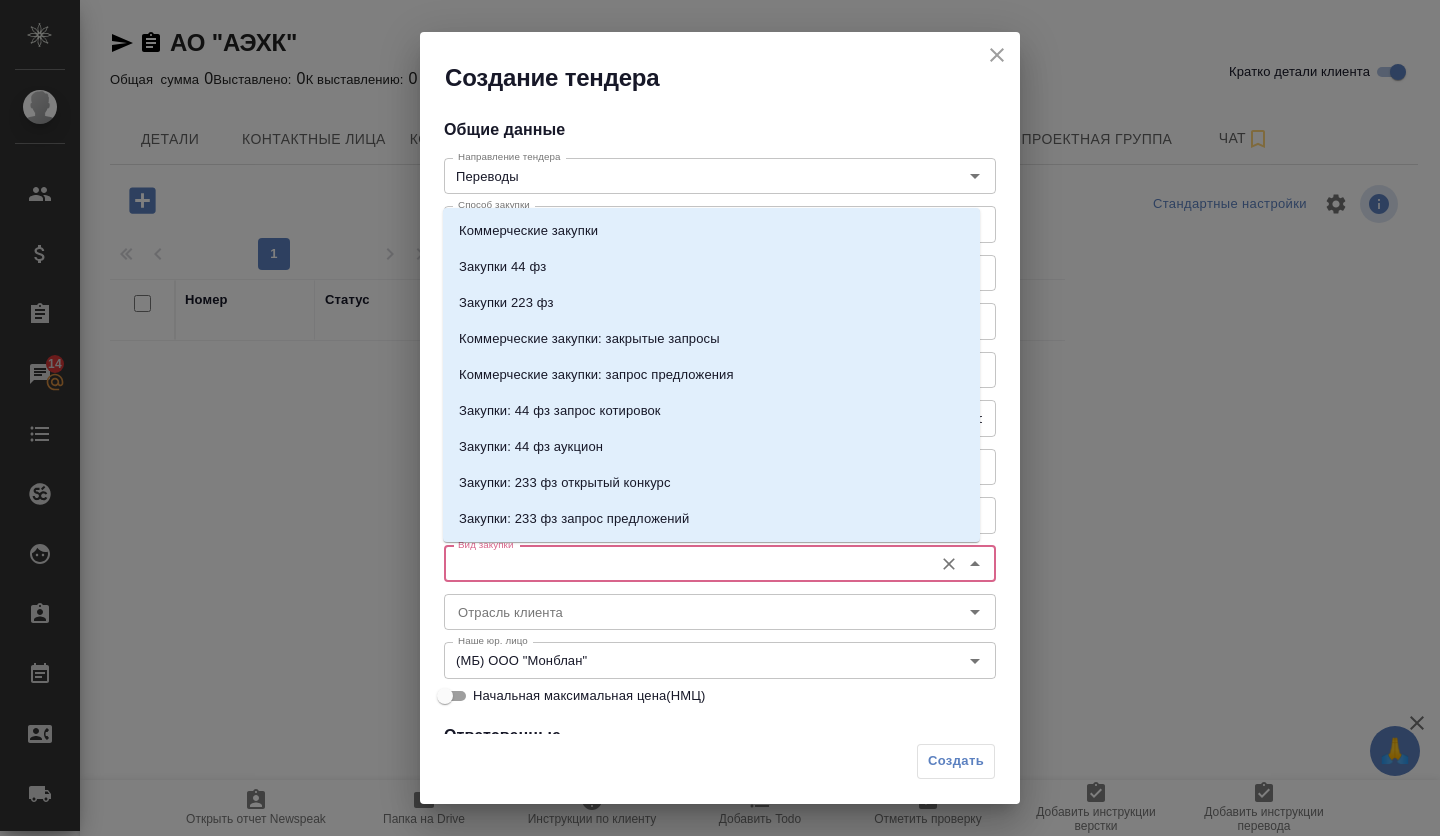 click on "Вид закупки" at bounding box center (686, 564) 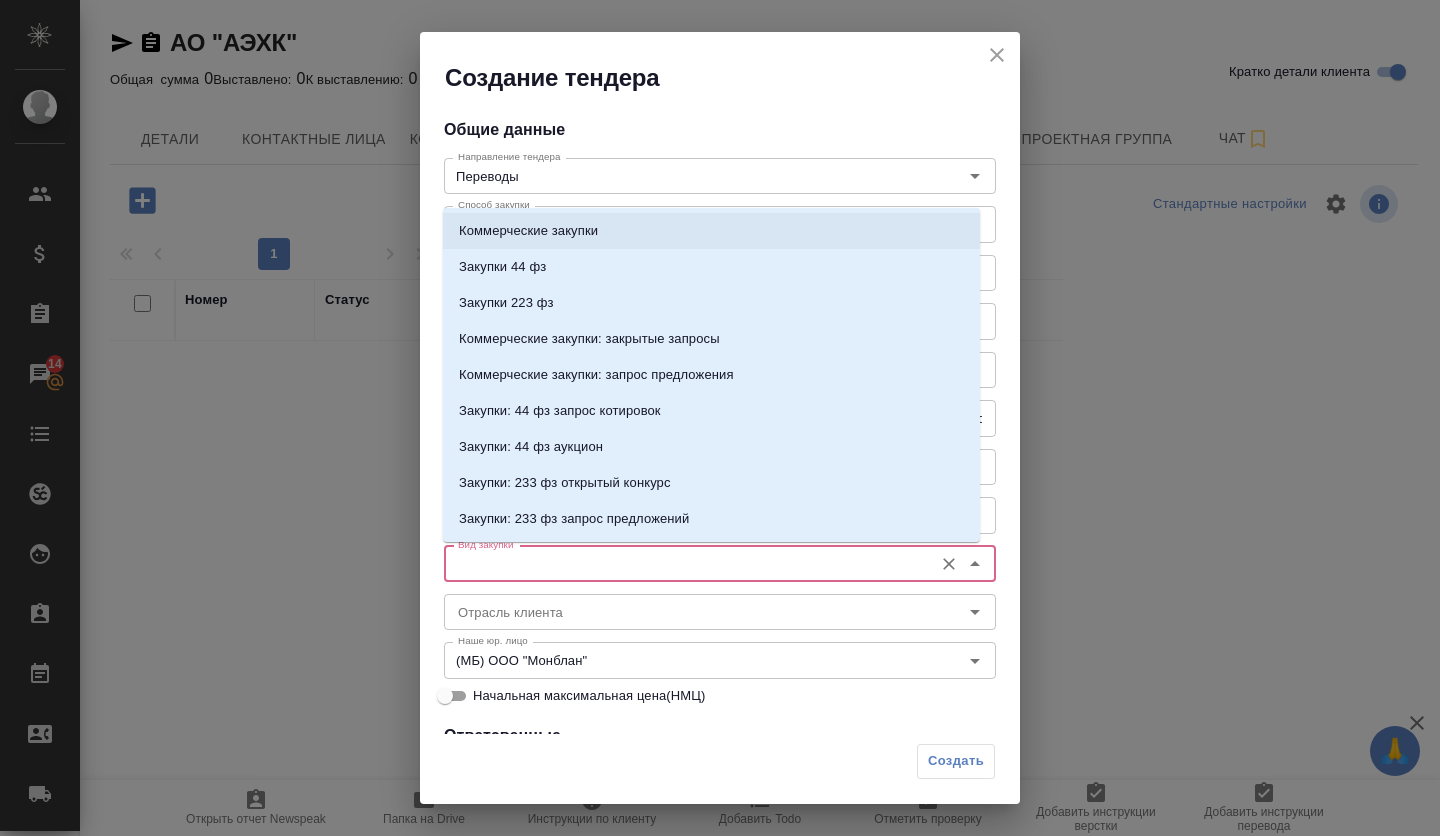 click on "Коммерческие закупки" at bounding box center (528, 231) 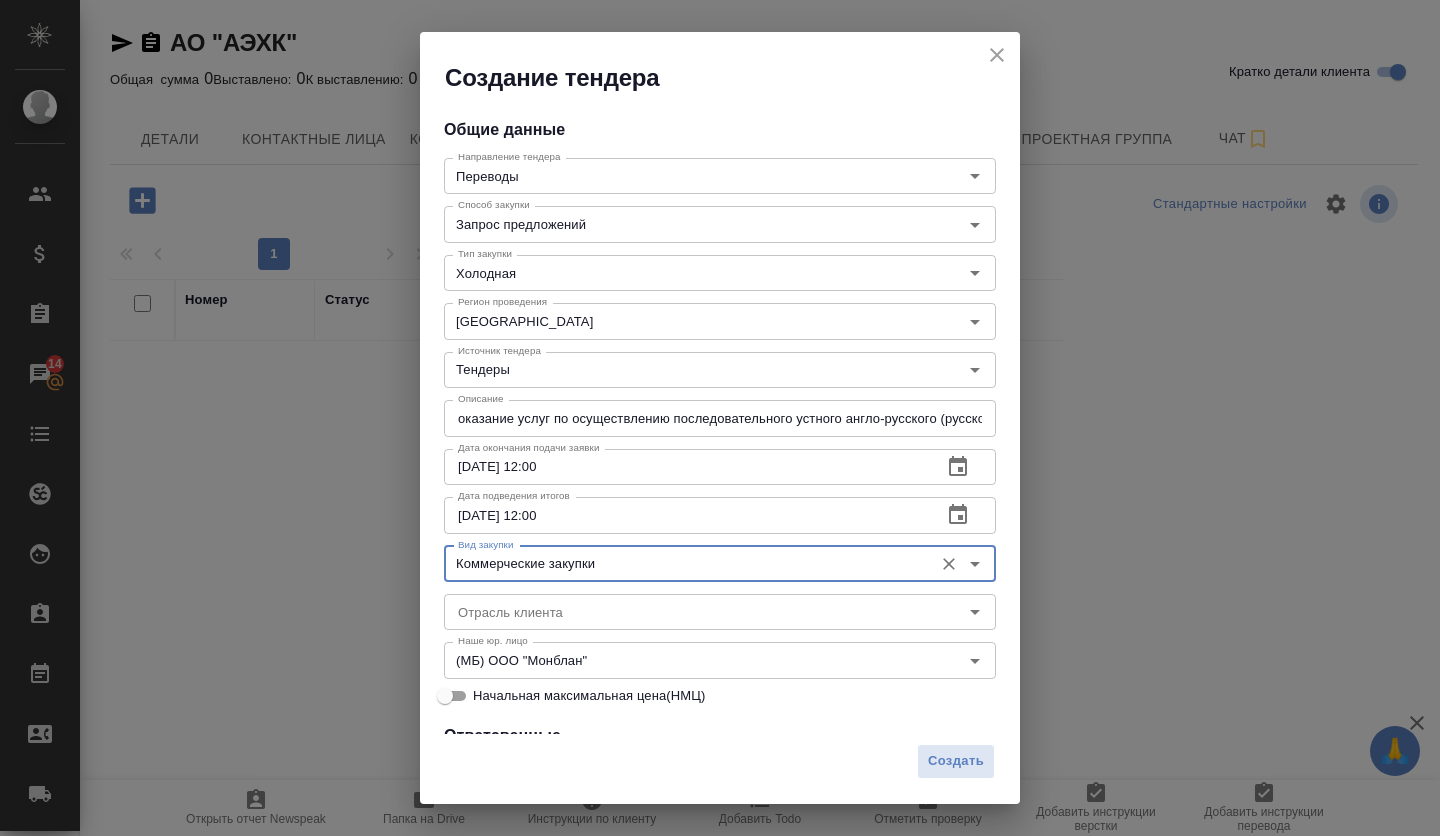 scroll, scrollTop: 100, scrollLeft: 0, axis: vertical 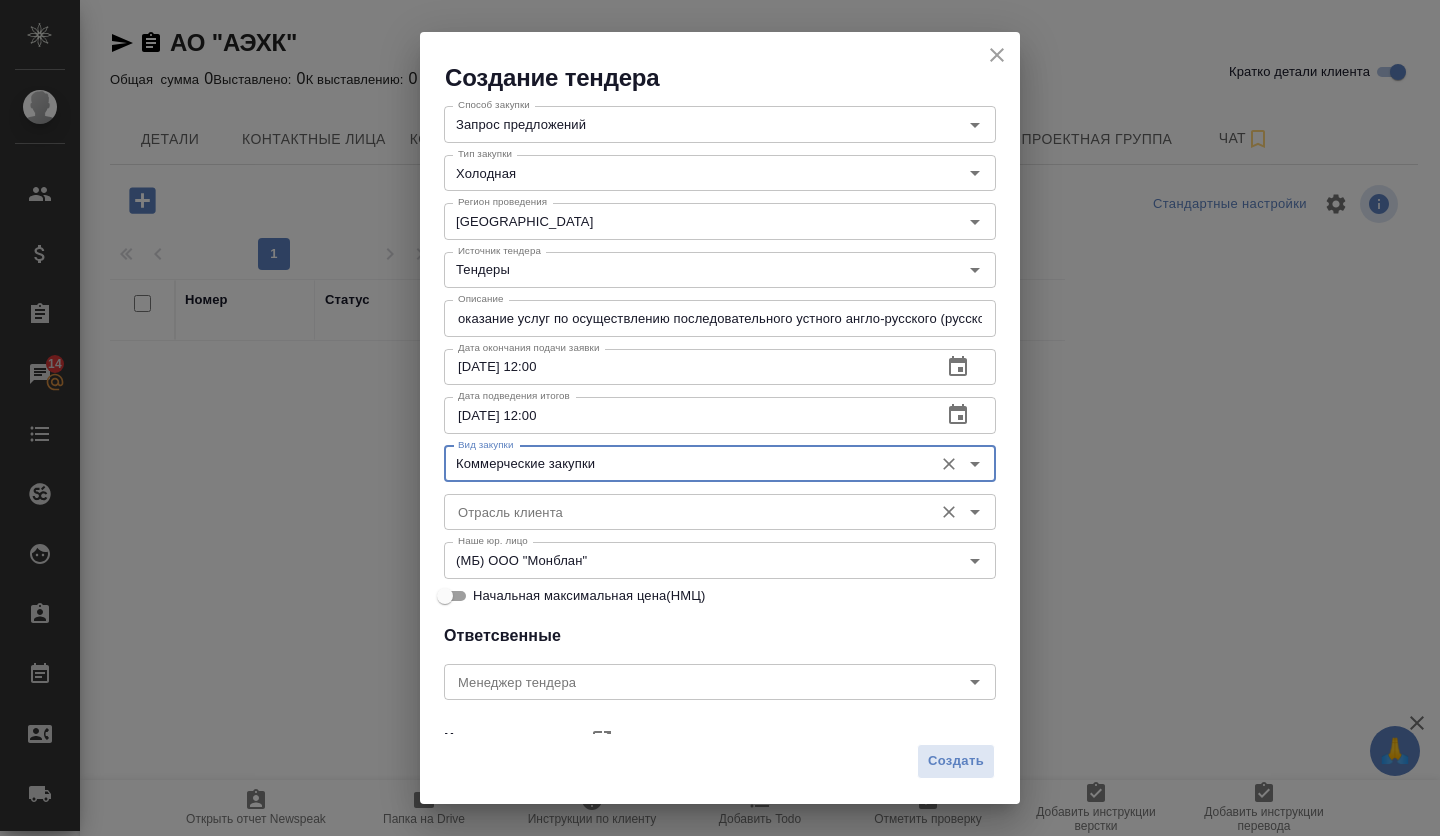 click on "Отрасль клиента" at bounding box center [686, 512] 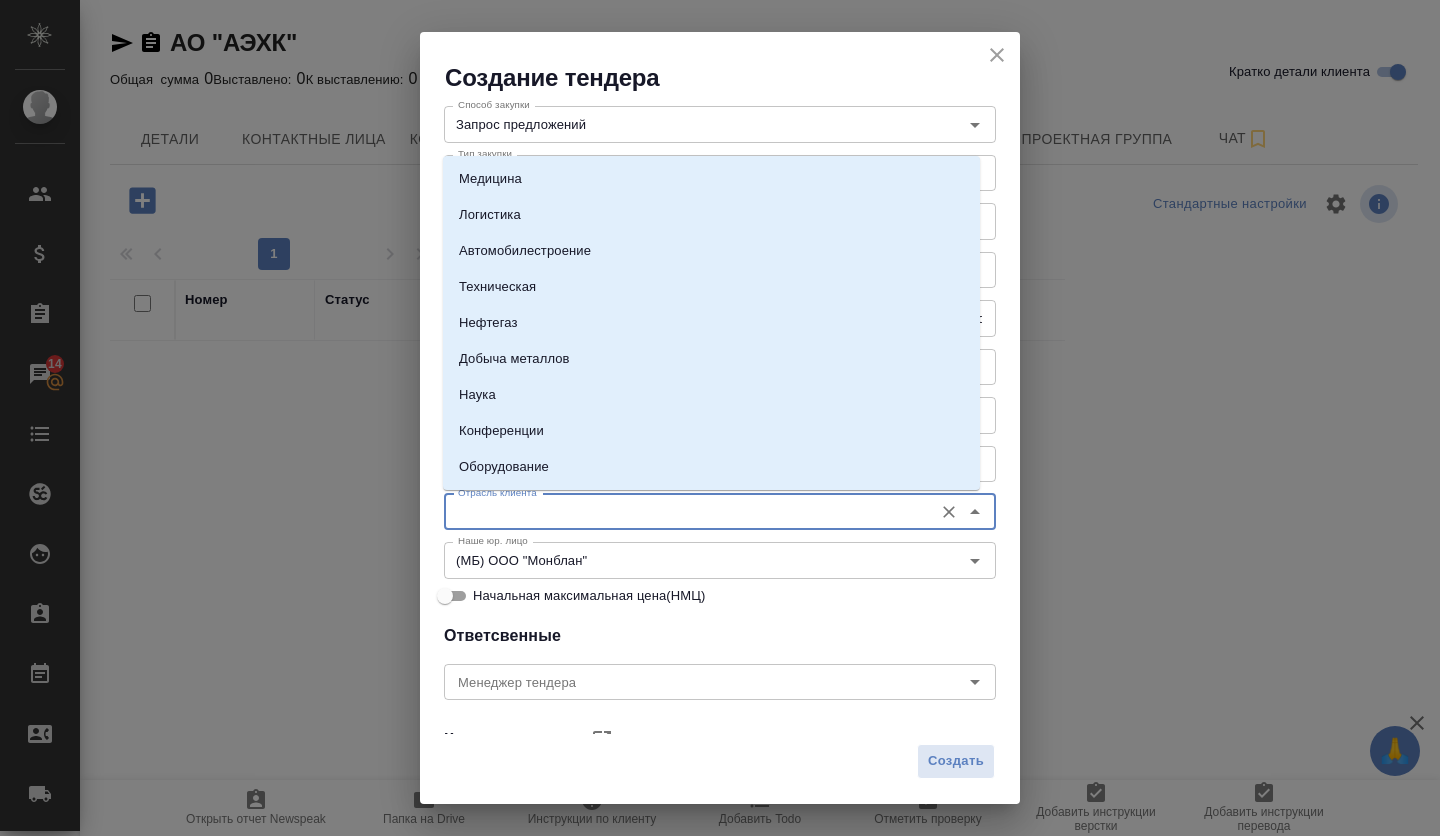 click on "Отрасль клиента" at bounding box center (686, 512) 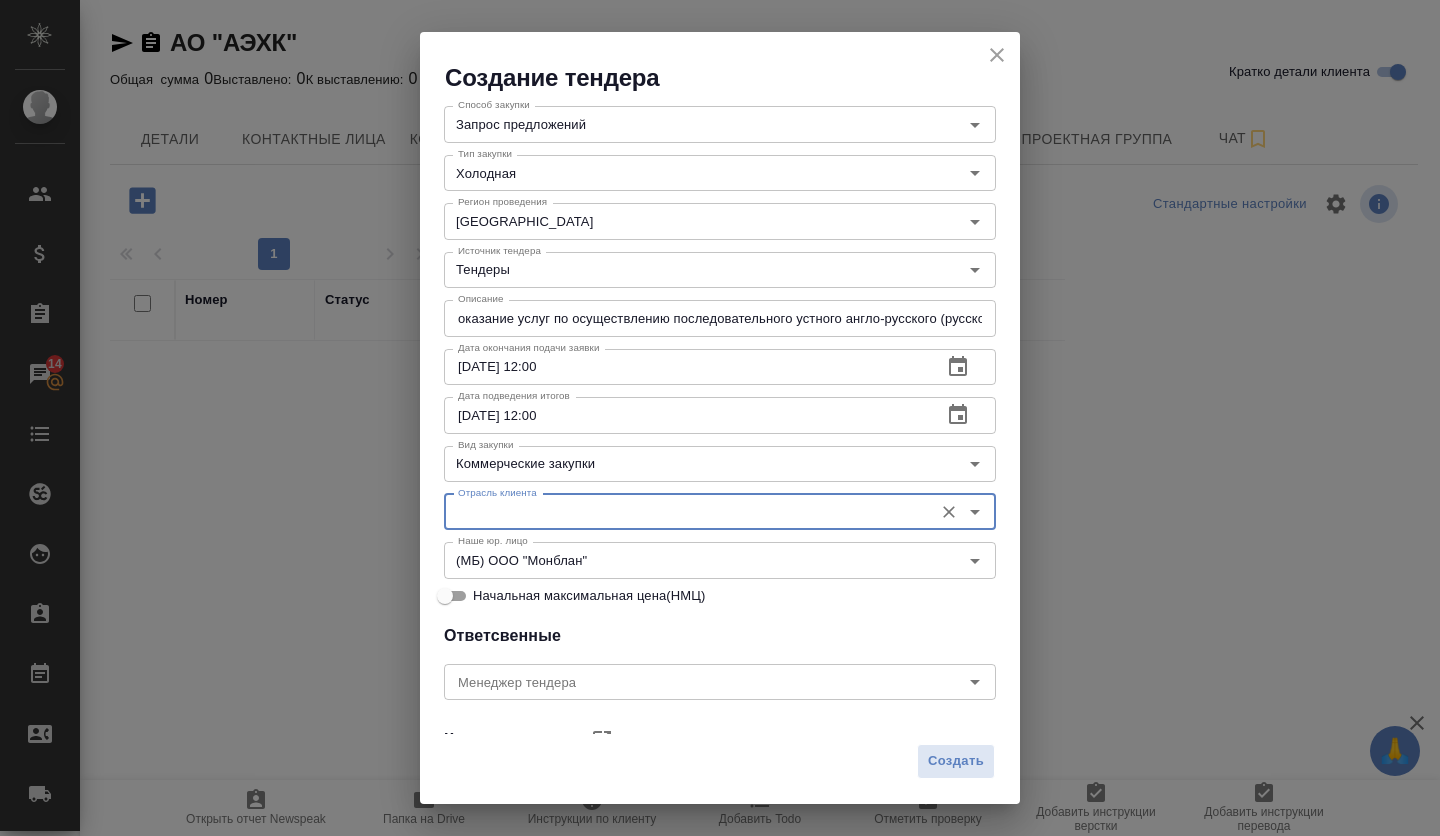 scroll, scrollTop: 300, scrollLeft: 0, axis: vertical 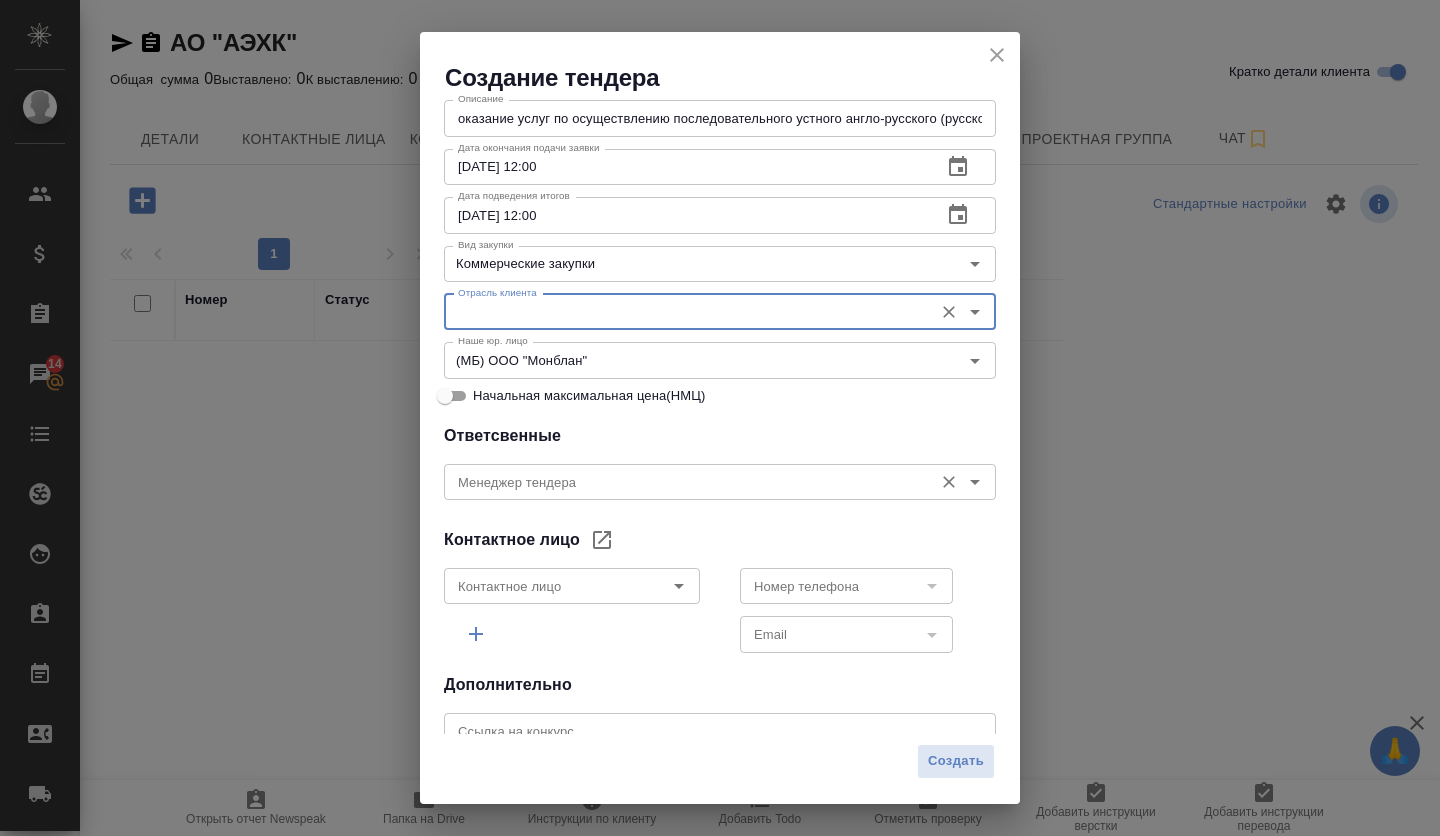 click on "Менеджер тендера" at bounding box center (686, 482) 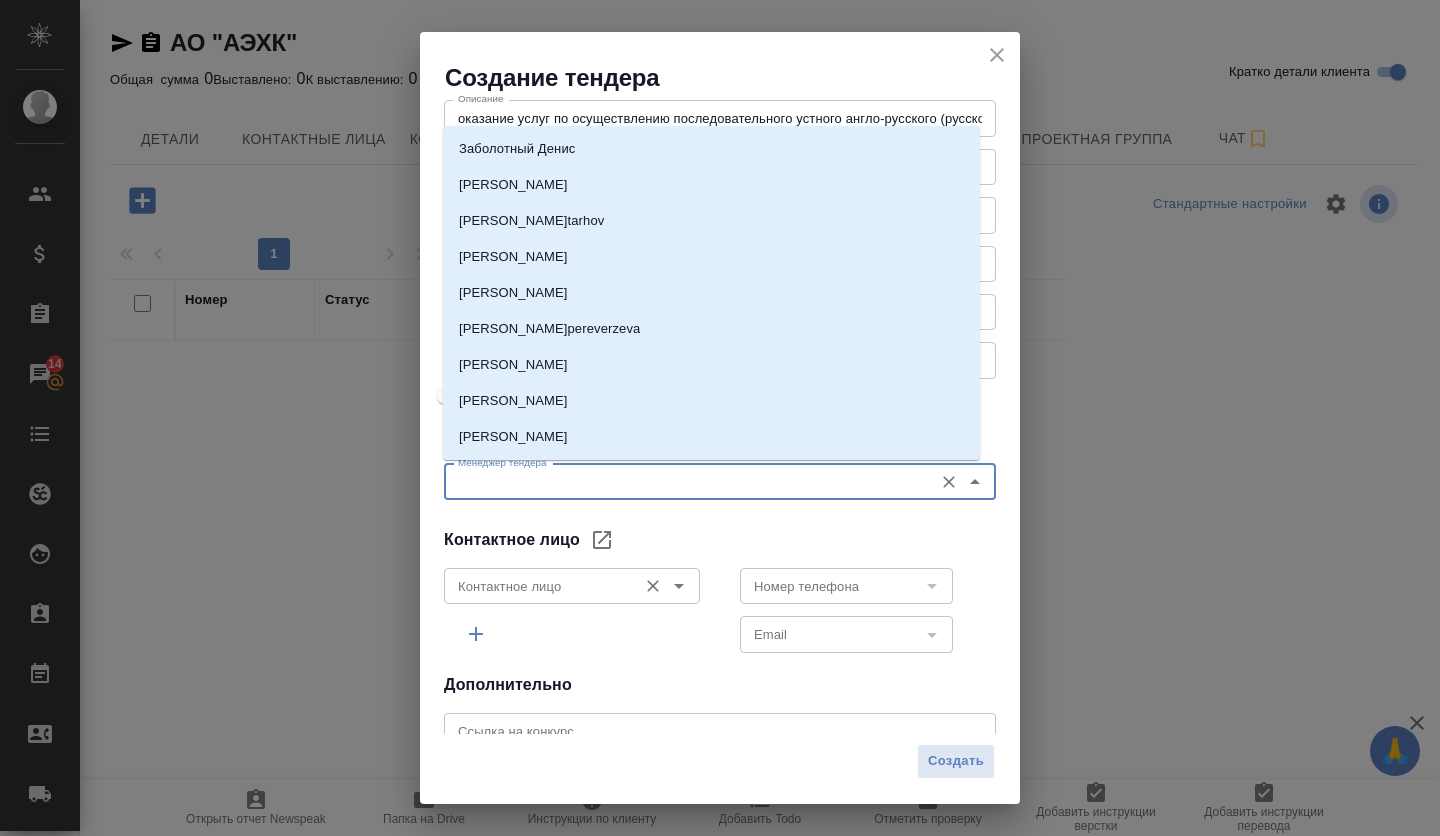 click 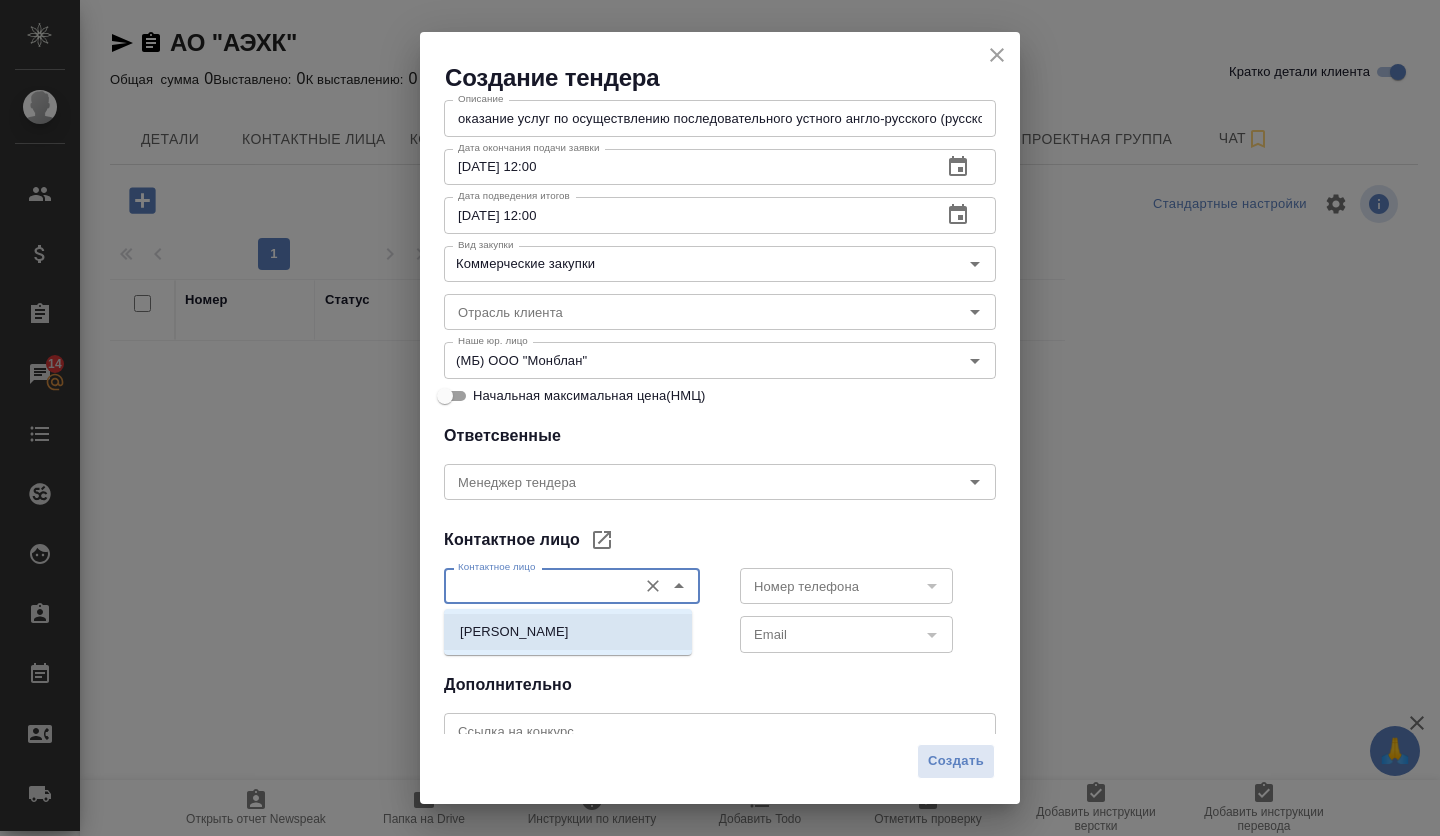 click on "[PERSON_NAME]" at bounding box center [514, 632] 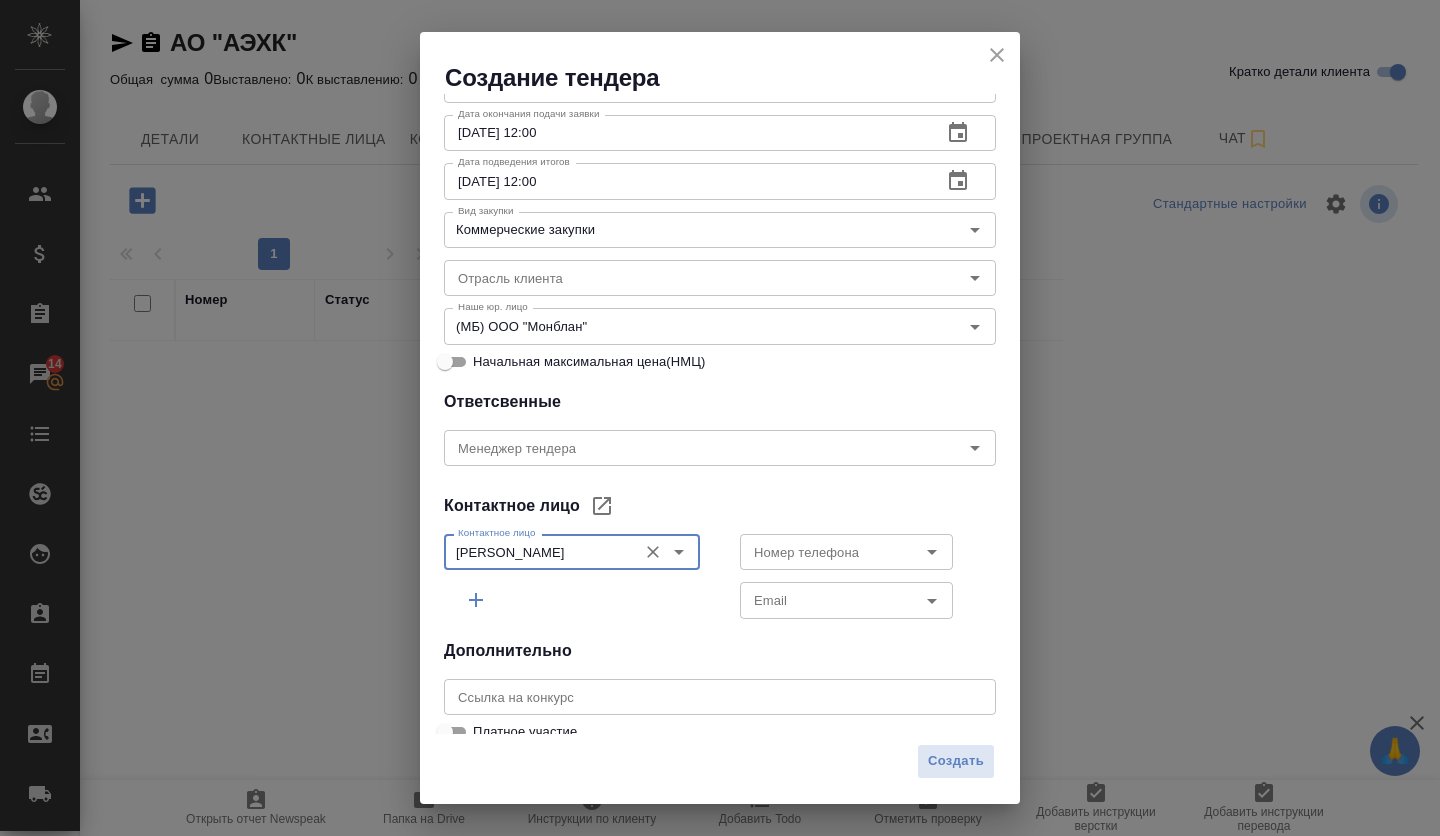 scroll, scrollTop: 352, scrollLeft: 0, axis: vertical 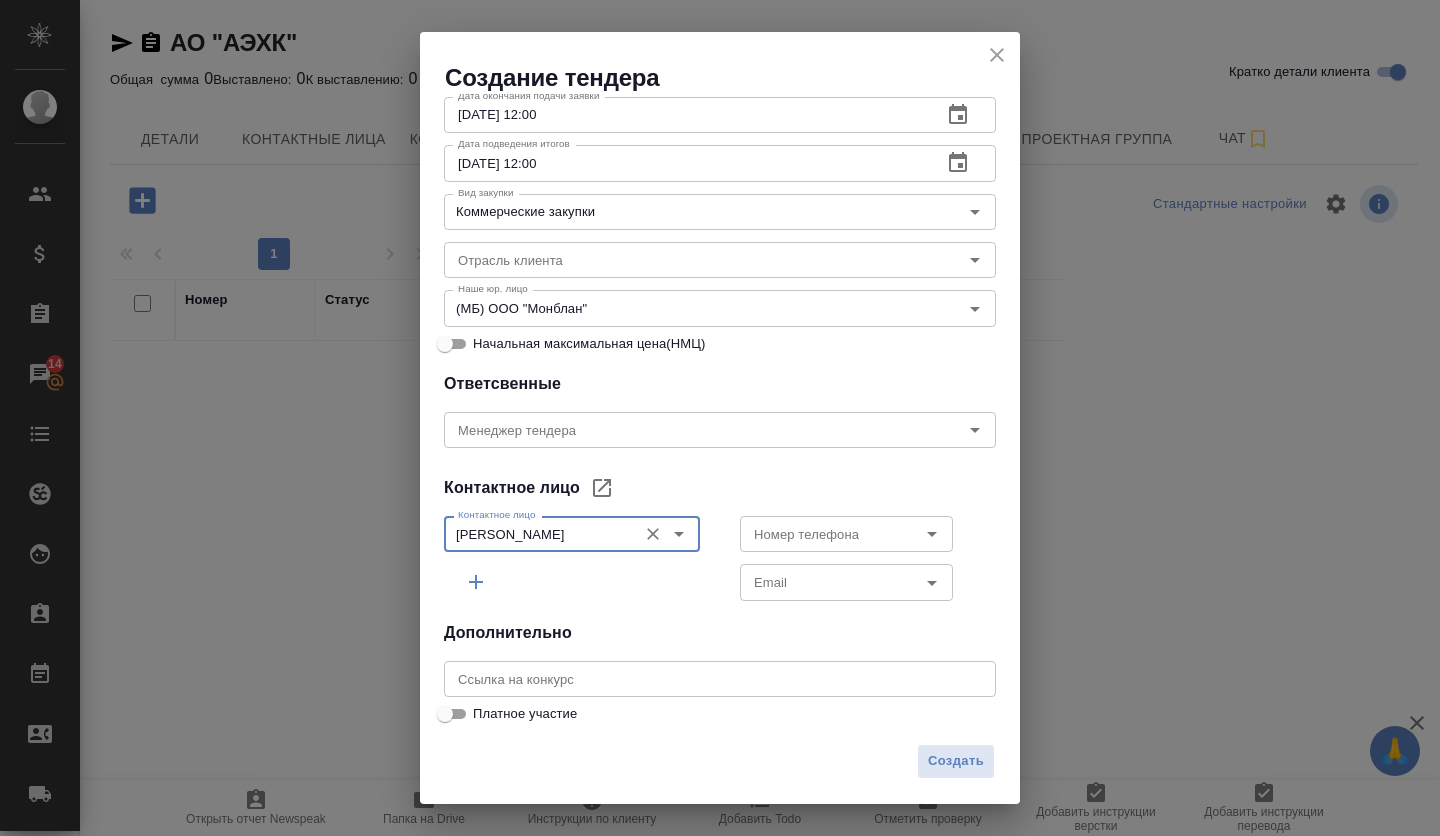 click at bounding box center [720, 679] 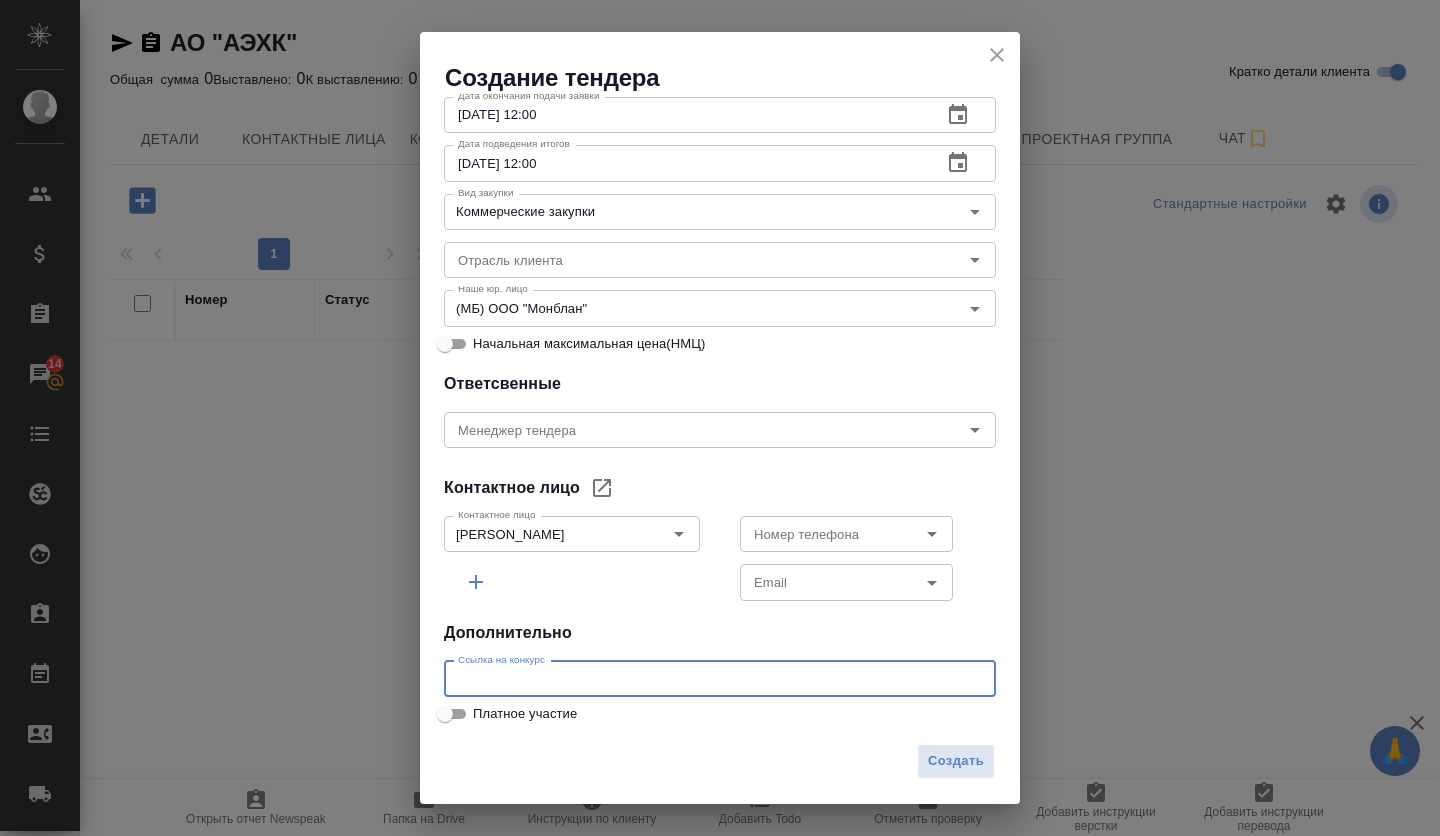 paste on "https://www.rosatom.rts-tender.ru/market/okazanie-uslug-po-osushchestvleniiu-posledovatelnogo-ustnogo/tender-4106537/" 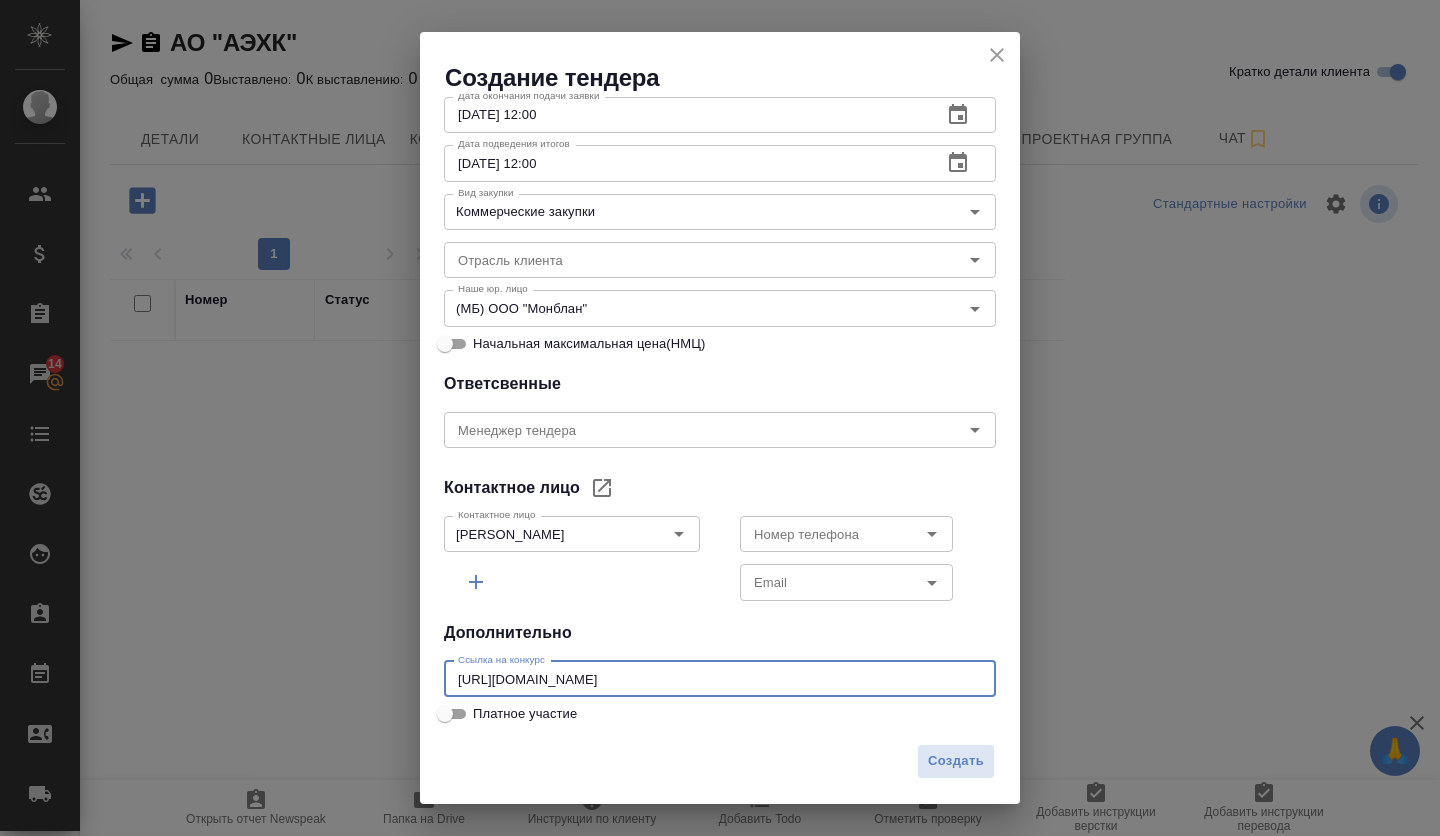 scroll, scrollTop: 0, scrollLeft: 212, axis: horizontal 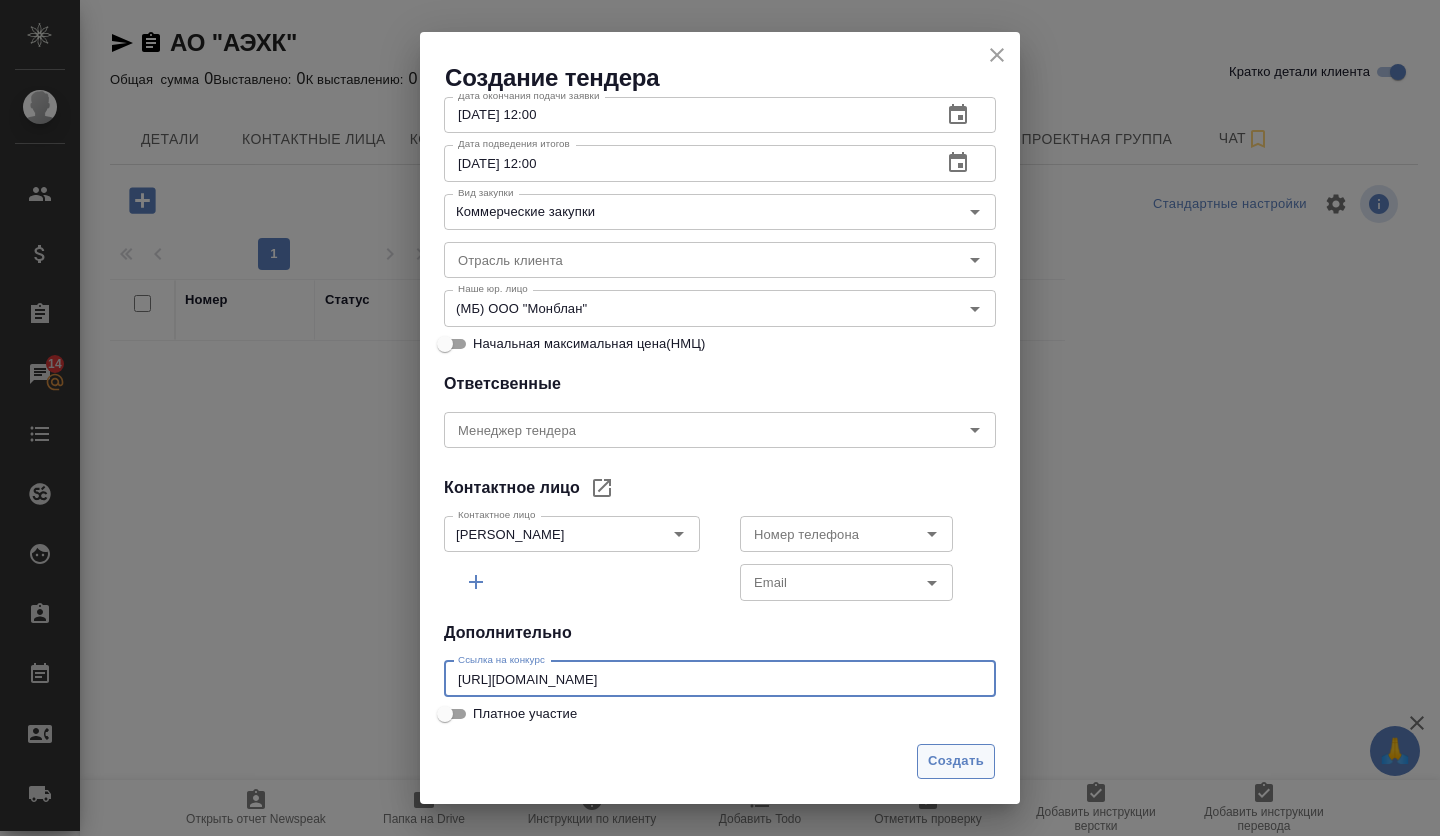 type on "https://www.rosatom.rts-tender.ru/market/okazanie-uslug-po-osushchestvleniiu-posledovatelnogo-ustnogo/tender-4106537/" 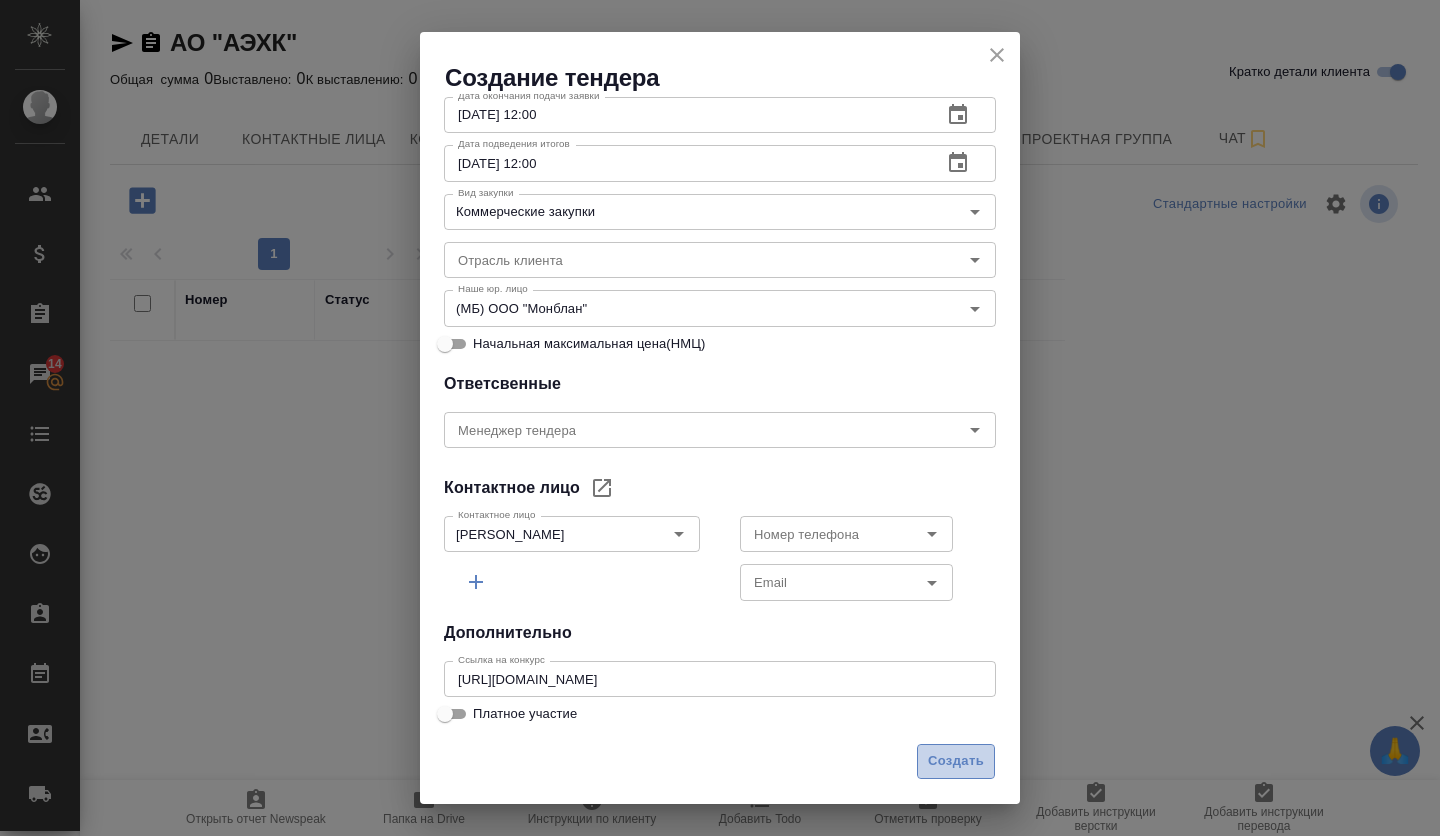 click on "Создать" at bounding box center (956, 761) 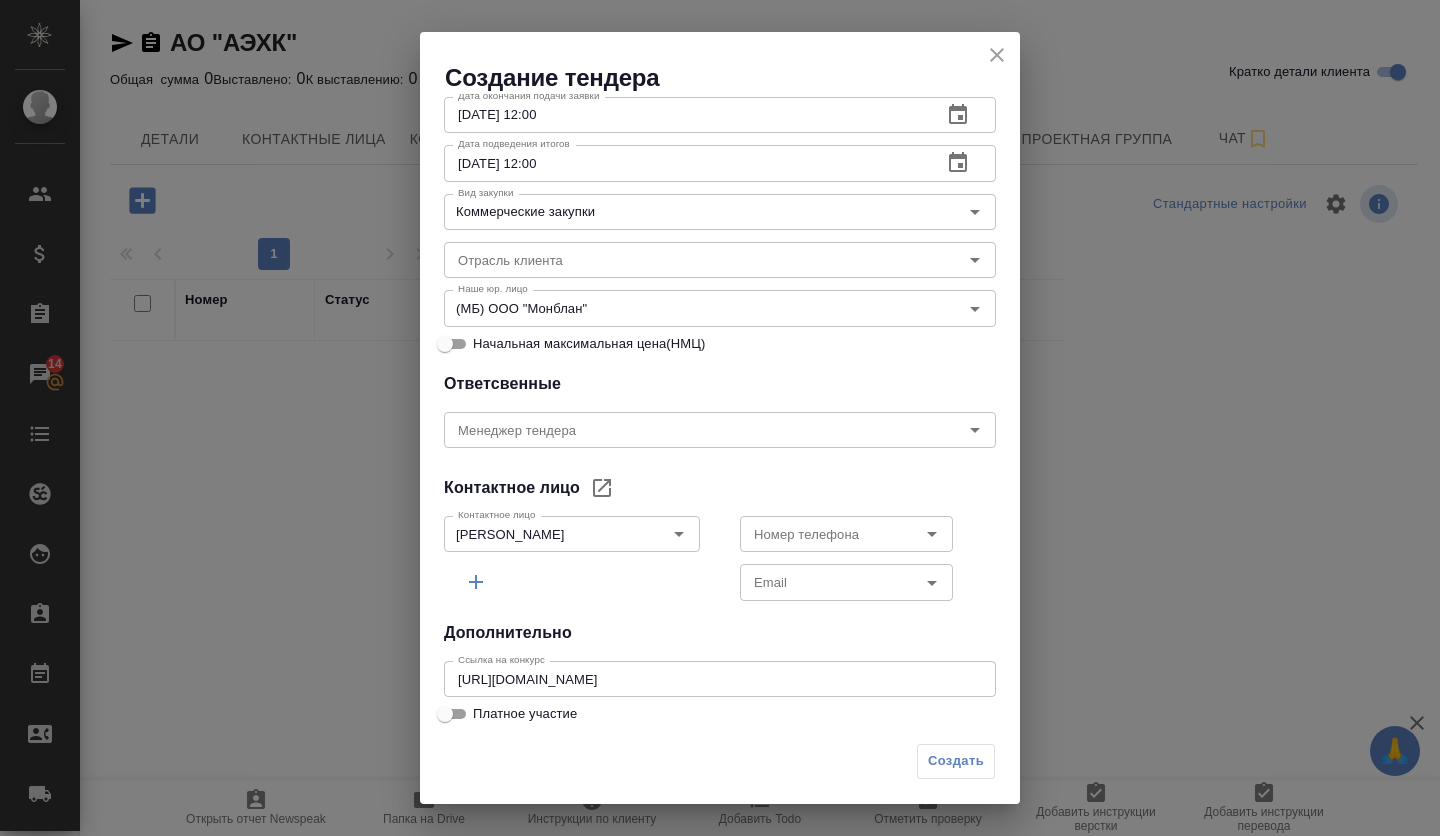 type 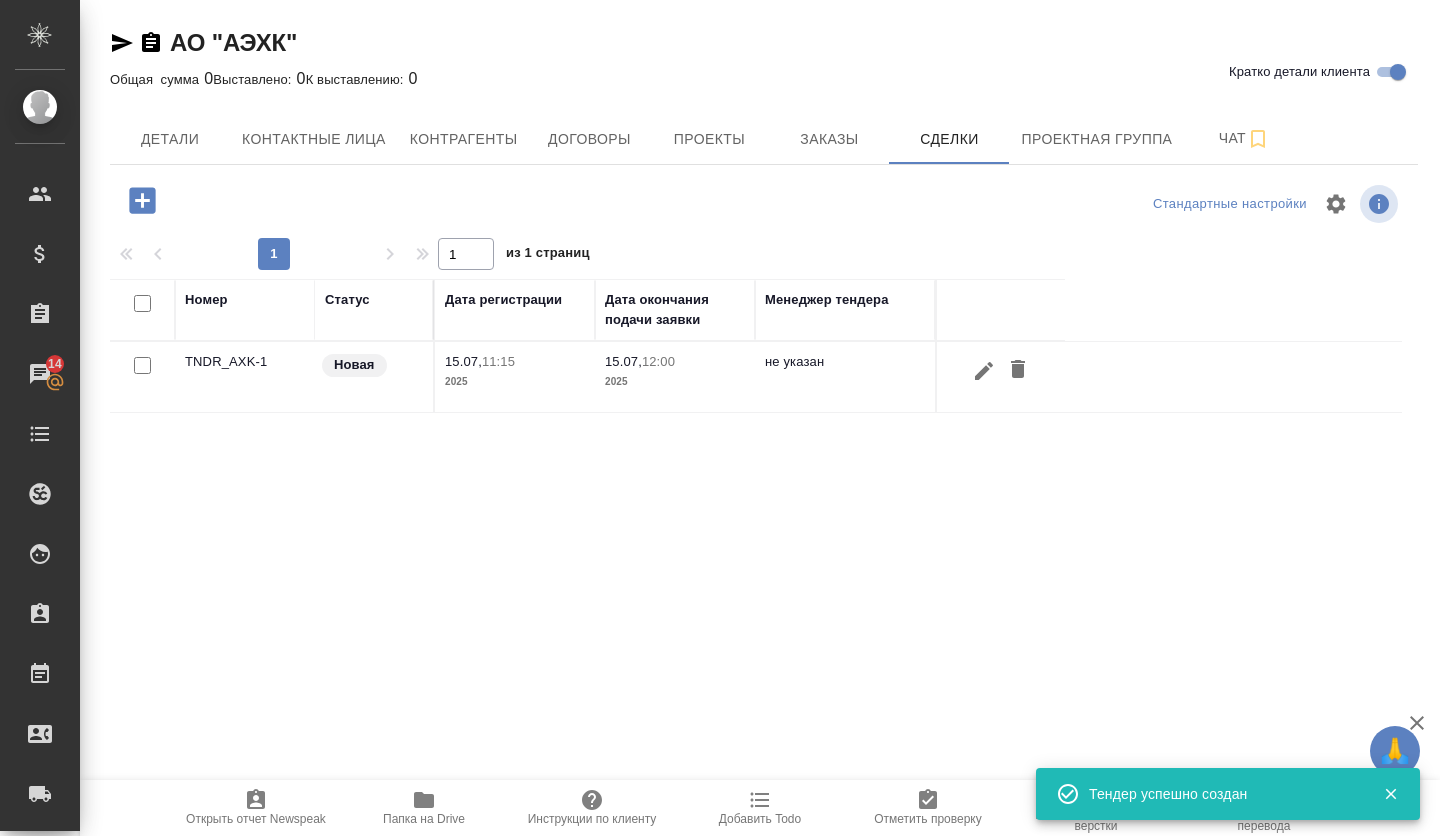 click on "TNDR_AXK-1" at bounding box center (245, 377) 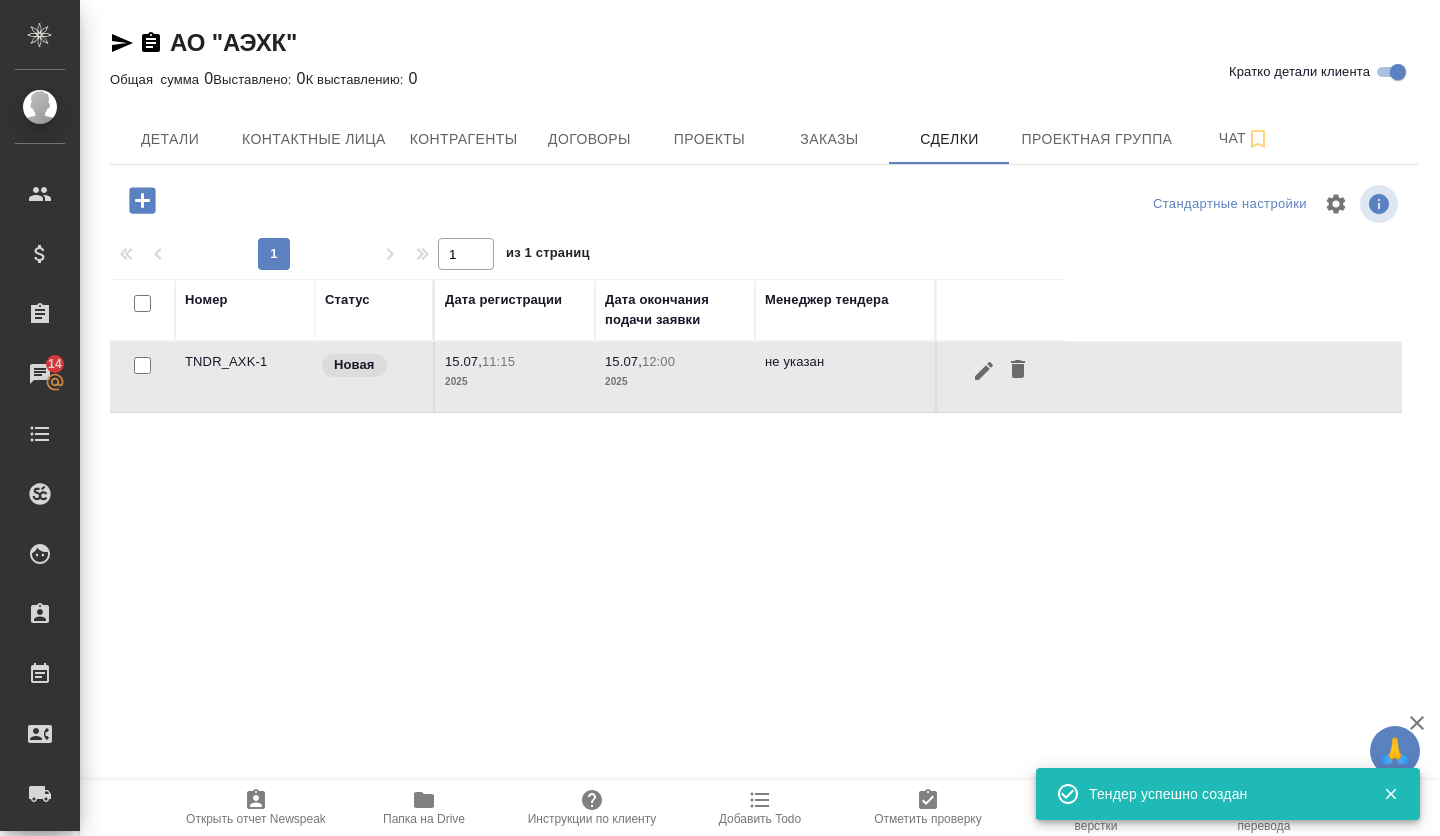 click on "TNDR_AXK-1" at bounding box center [245, 377] 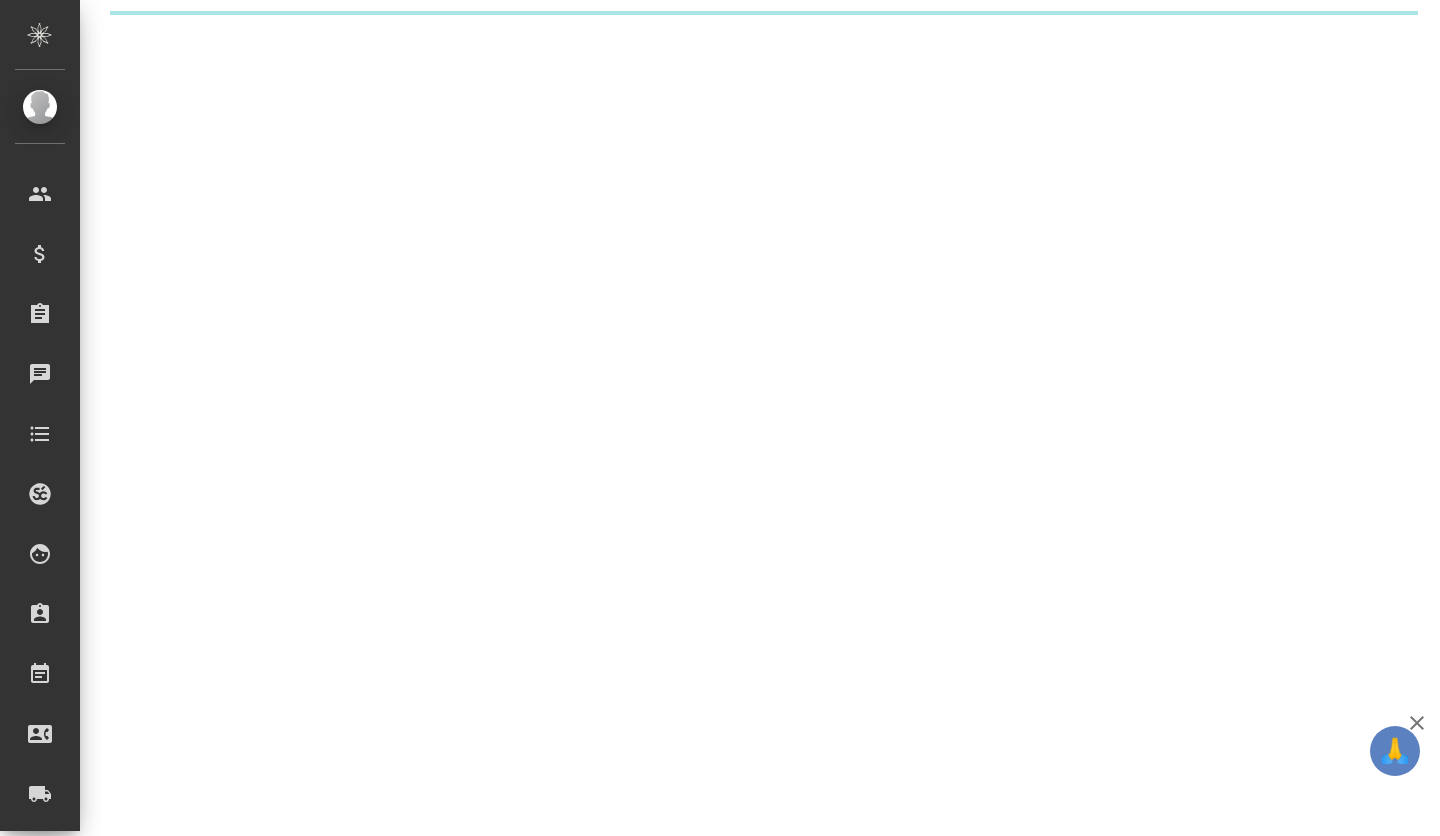 scroll, scrollTop: 0, scrollLeft: 0, axis: both 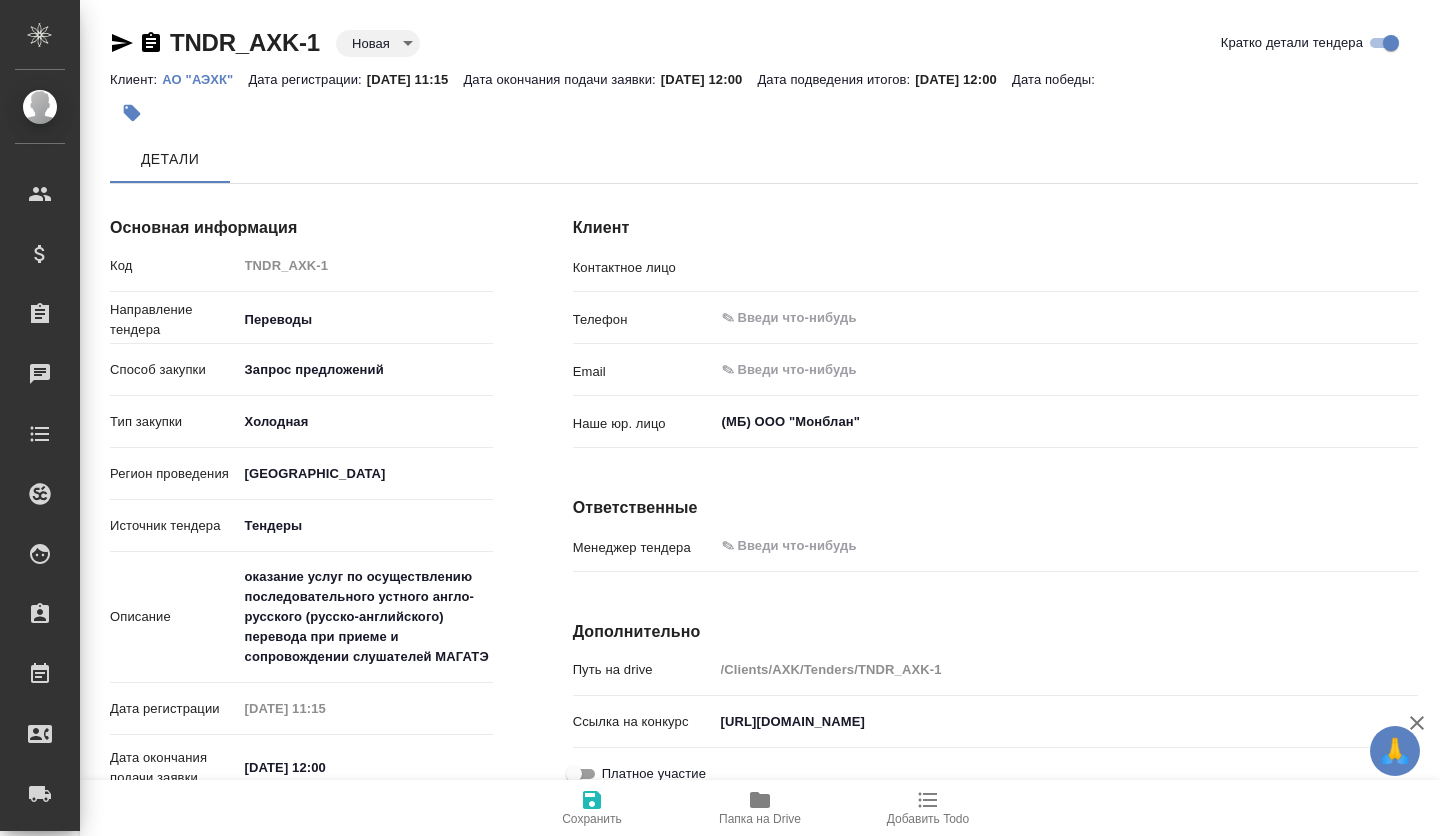 type on "[PERSON_NAME]" 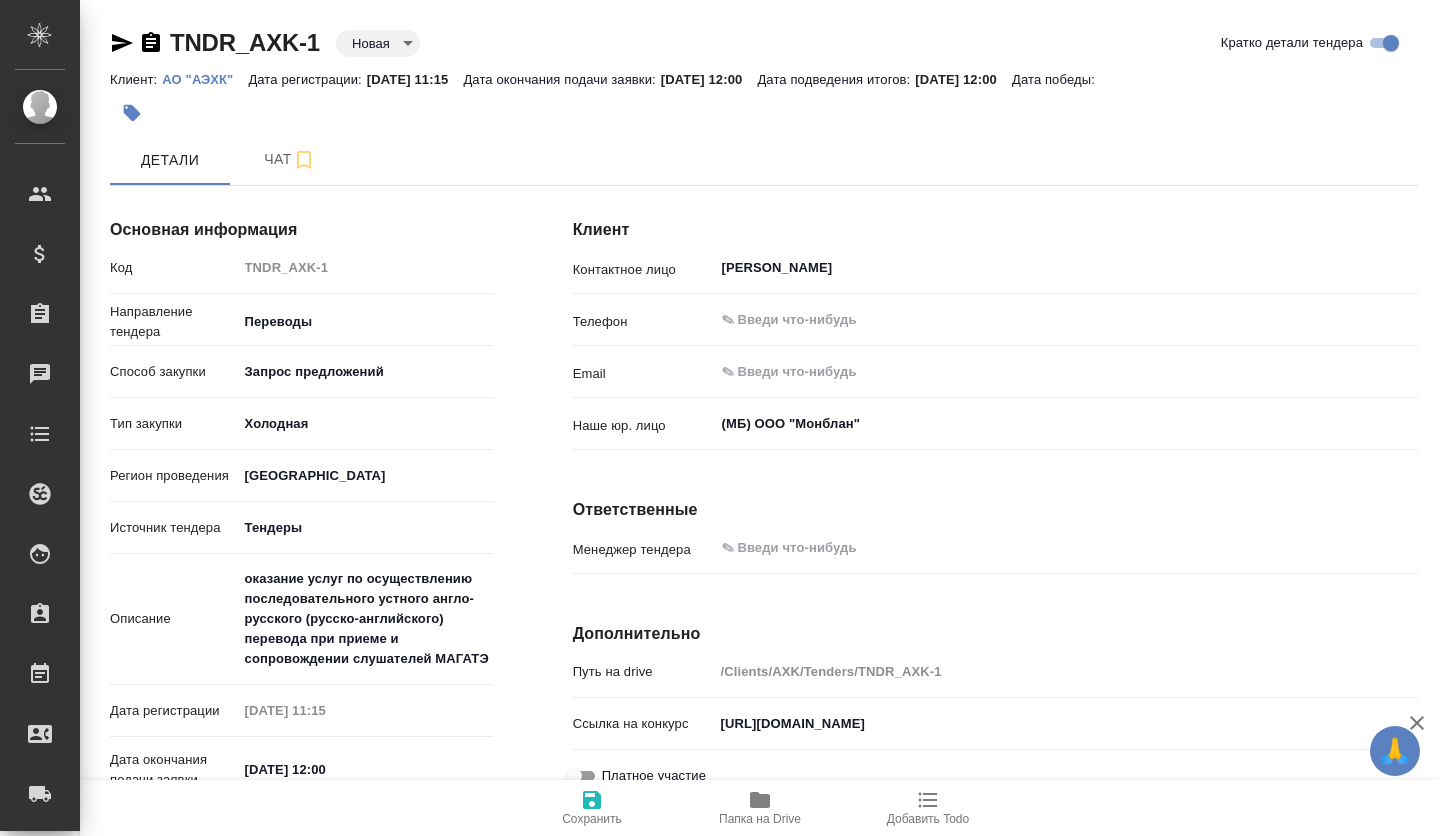 click on "🙏 .cls-1
fill:#fff;
AWATERA Volkova Alena Клиенты Спецификации Заказы Чаты Todo Проекты SC Исполнители Кандидаты Работы Входящие заявки Заявки на доставку Рекламации Проекты процессинга Конференции Выйти TNDR_AXK-1 Новая new Кратко детали тендера Клиент: АО "АЭХК" Дата регистрации: 15.07.2025, 11:15 Дата окончания подачи заявки: 15.07.2025, 12:00 Дата подведения итогов: 21.07.2025, 12:00 Дата победы: Детали Чат Основная информация Код TNDR_AXK-1 Направление тендера Переводы translations Способ закупки Запрос предложений proposalsRequest Тип закупки Холодная cold Регион проведения Россия Russia Тендеры tenders x" at bounding box center (720, 418) 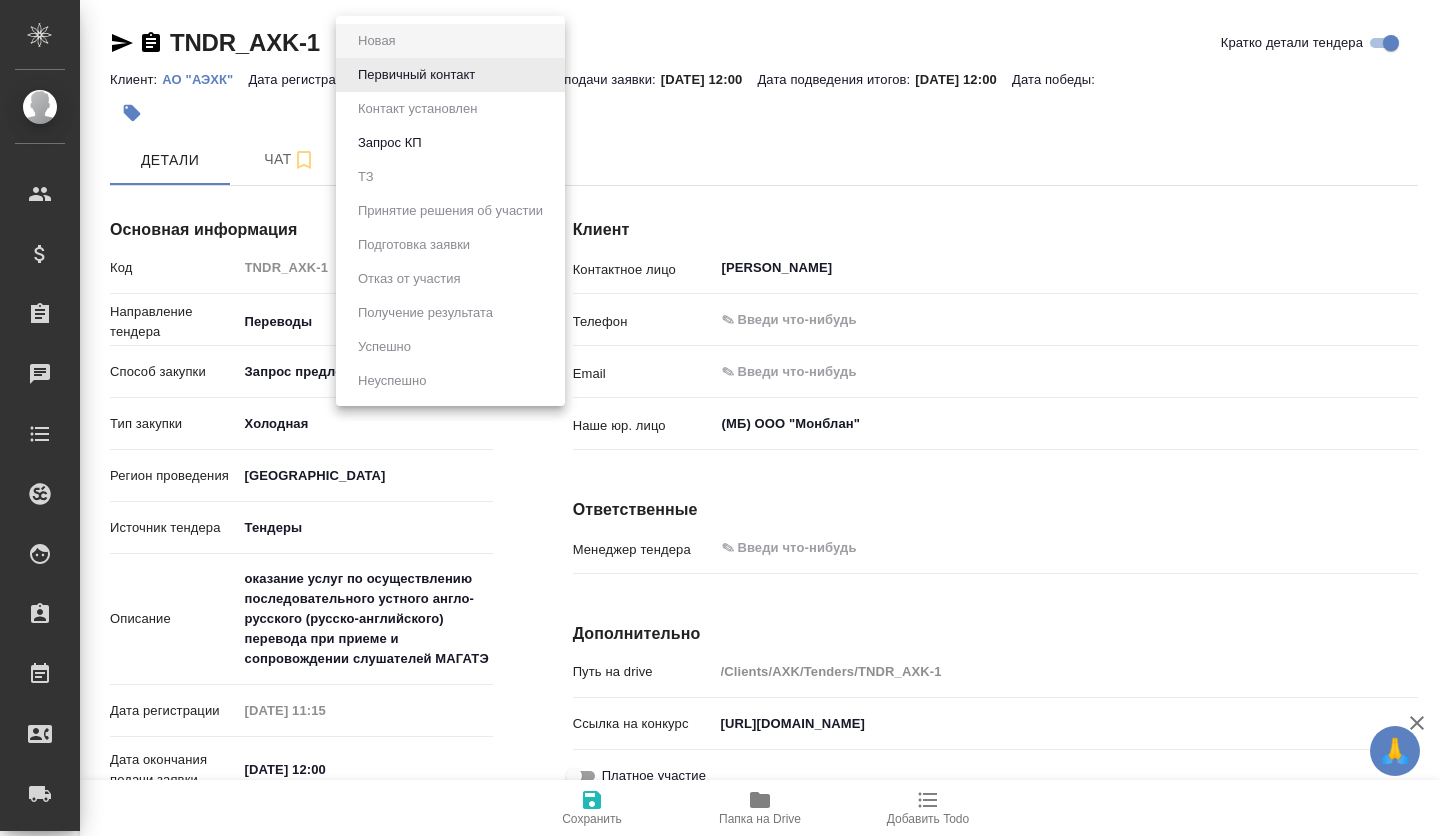 type on "x" 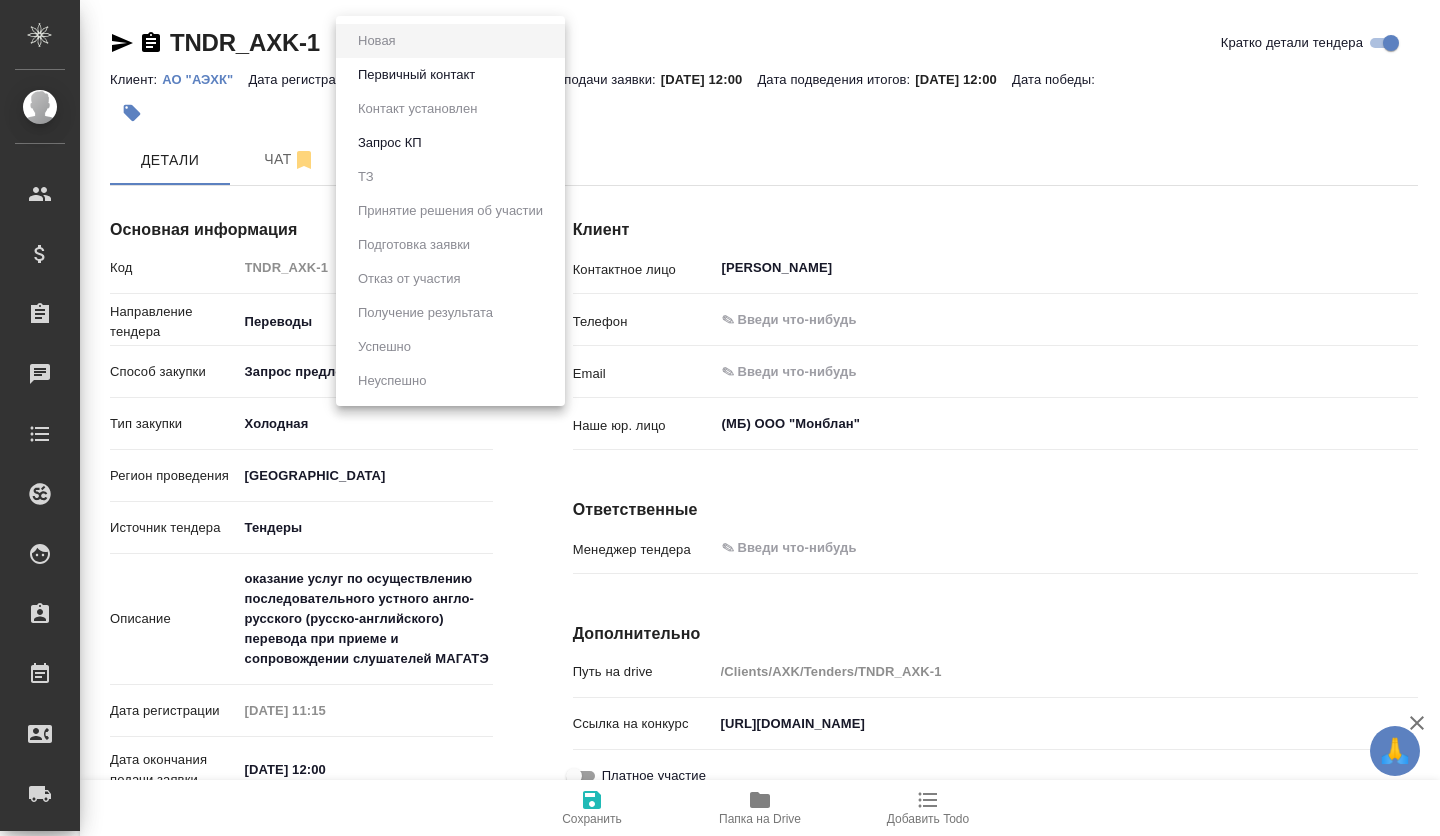 click on "Первичный контакт" at bounding box center (377, 41) 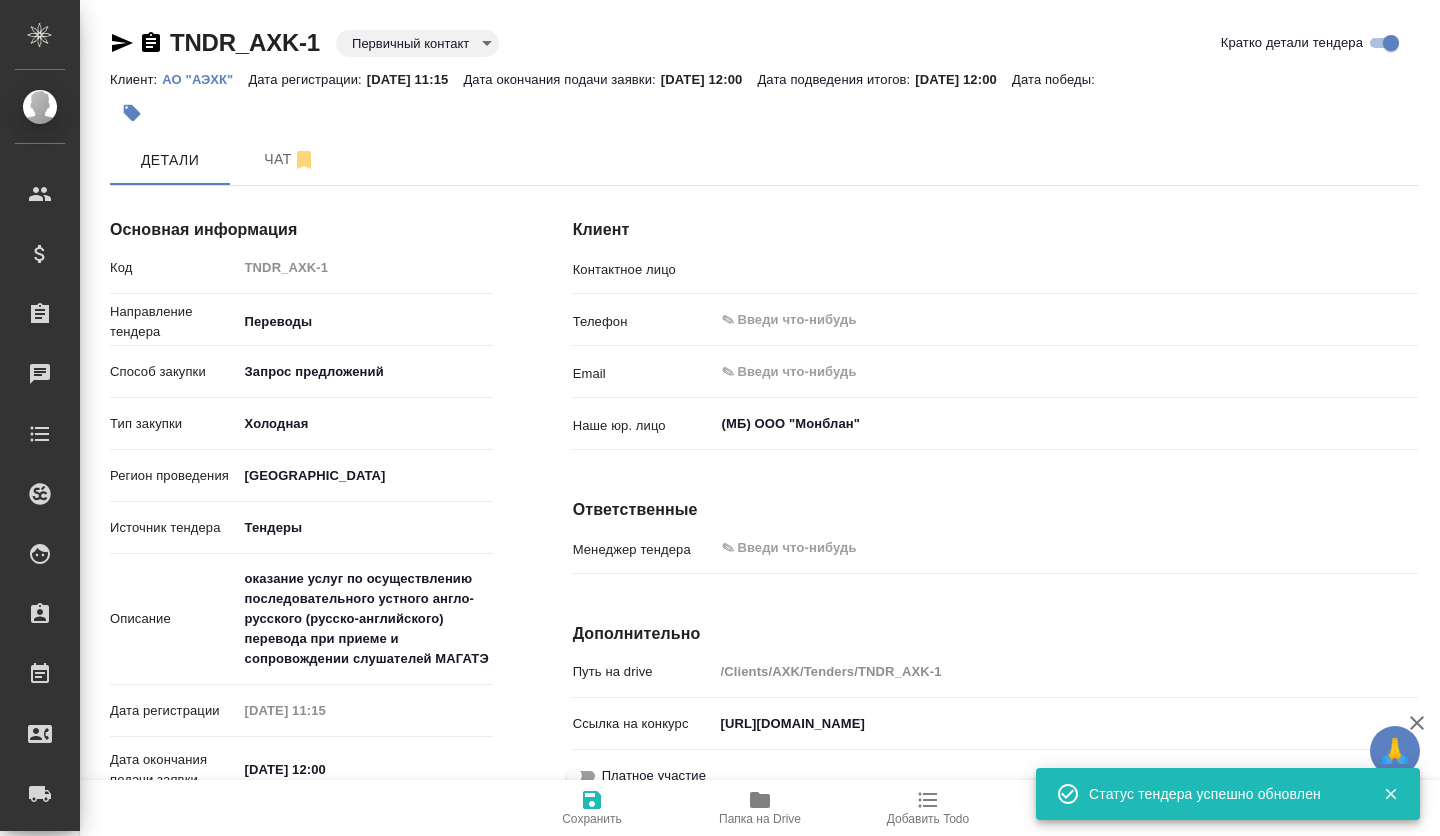 type on "[PERSON_NAME]" 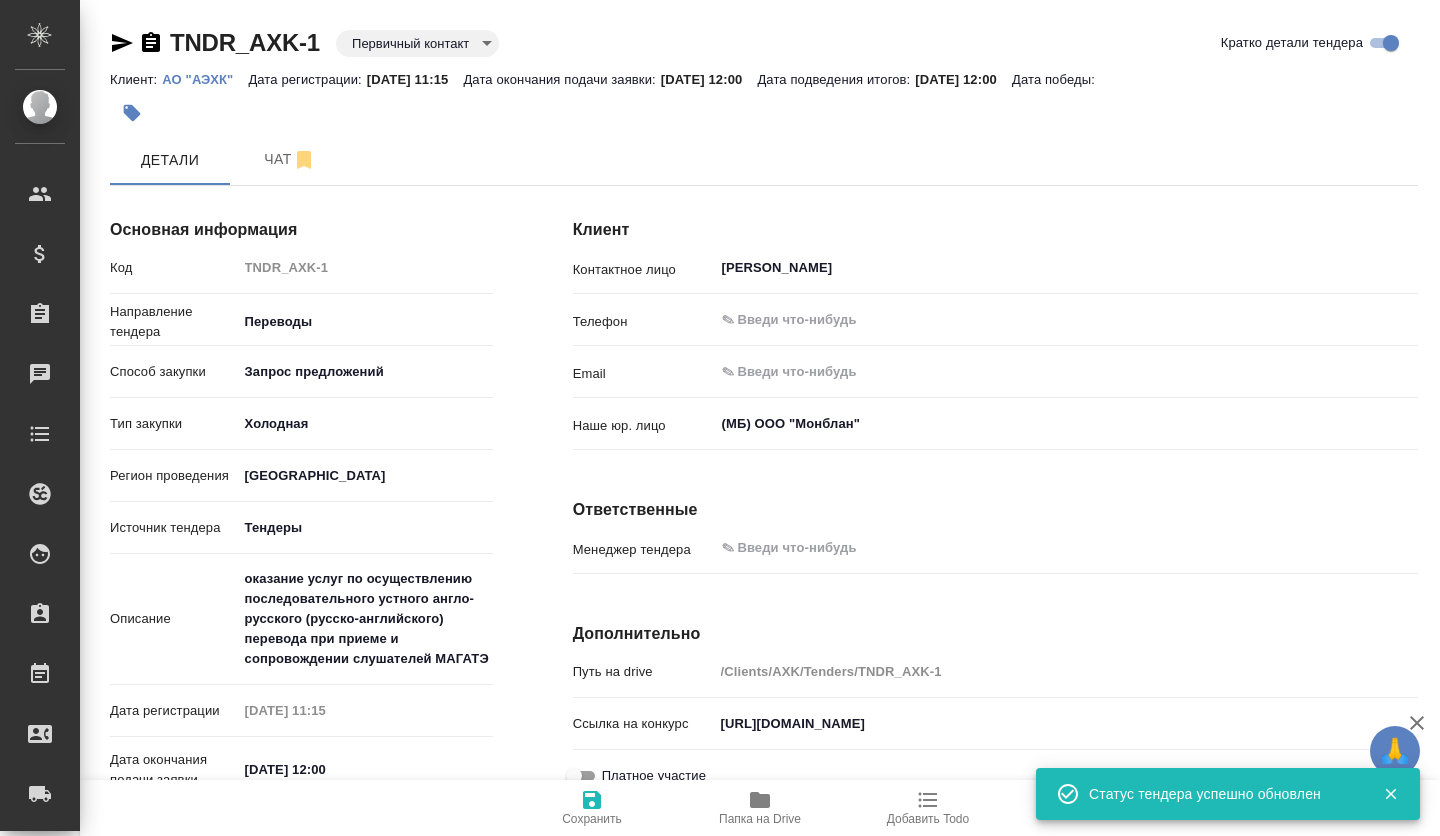 click on "🙏 .cls-1
fill:#fff;
AWATERA Volkova Alena Клиенты Спецификации Заказы Чаты Todo Проекты SC Исполнители Кандидаты Работы Входящие заявки Заявки на доставку Рекламации Проекты процессинга Конференции Выйти TNDR_AXK-1 Первичный контакт primaryContact Кратко детали тендера Клиент: АО "АЭХК" Дата регистрации: 15.07.2025, 11:15 Дата окончания подачи заявки: 15.07.2025, 12:00 Дата подведения итогов: 21.07.2025, 12:00 Дата победы: Детали Чат Основная информация Код TNDR_AXK-1 Направление тендера Переводы translations Способ закупки Запрос предложений proposalsRequest Тип закупки Холодная cold Регион проведения Россия" at bounding box center (720, 418) 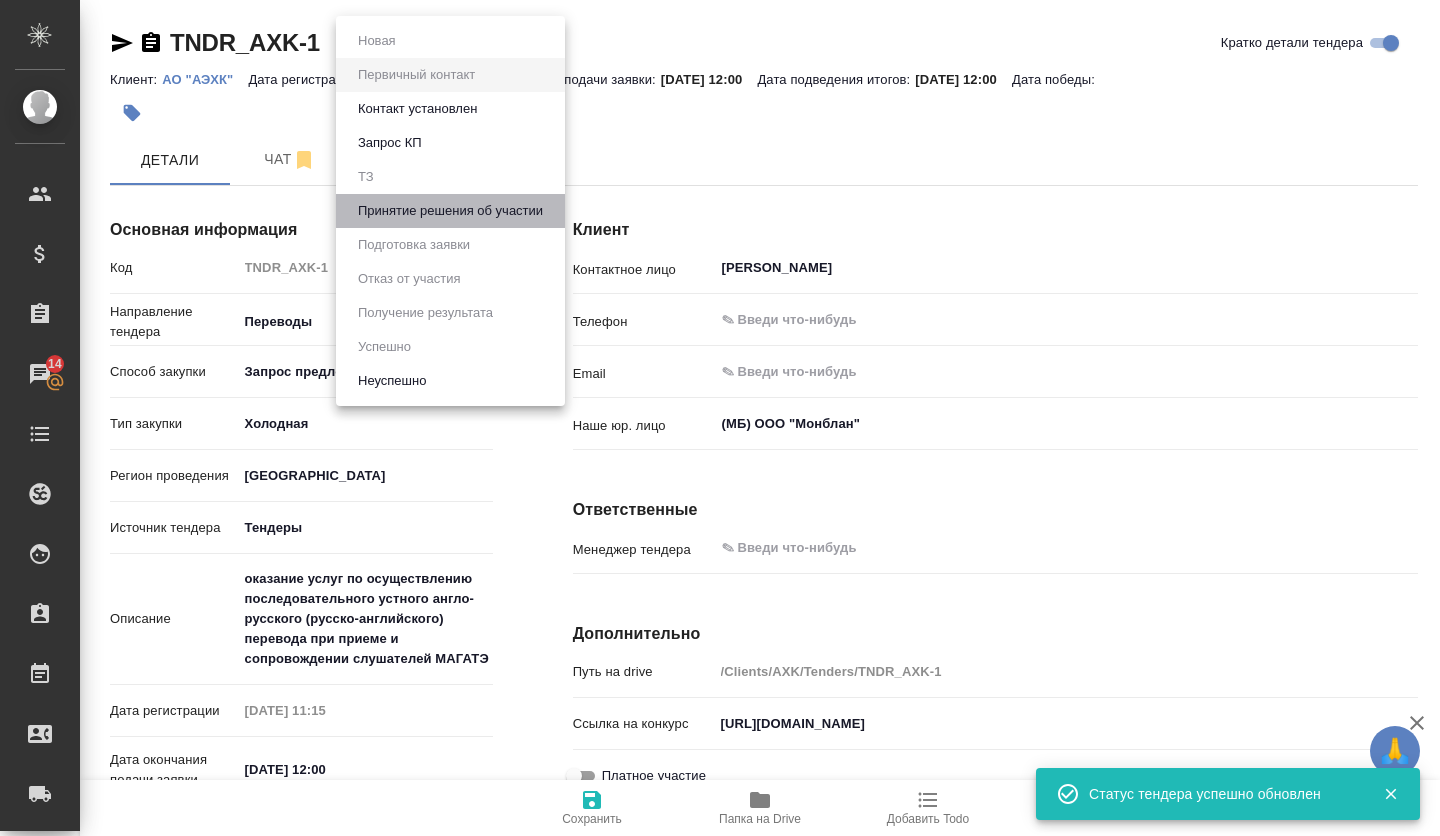 click on "Принятие решения об участии" at bounding box center (377, 41) 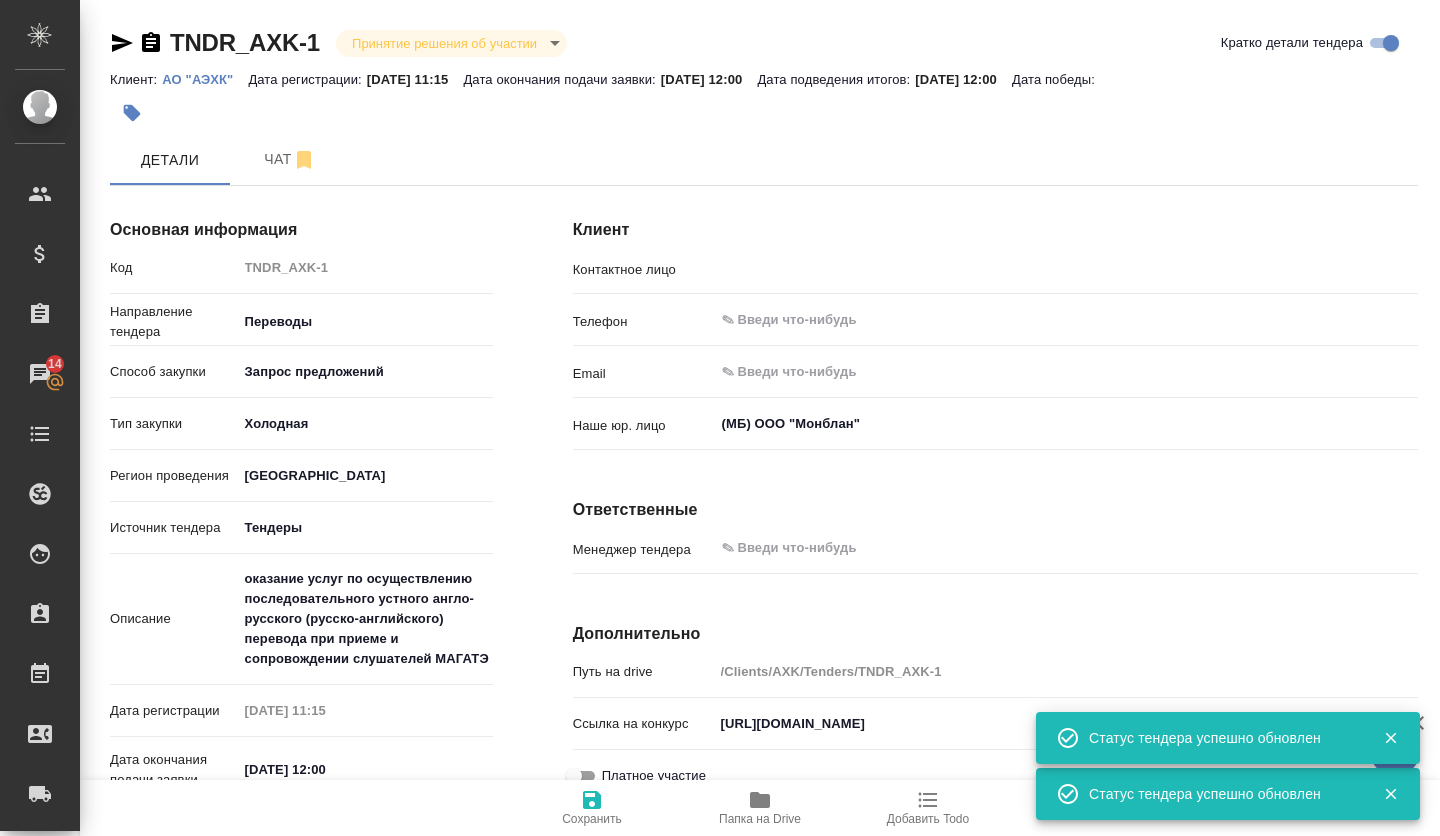 type on "[PERSON_NAME]" 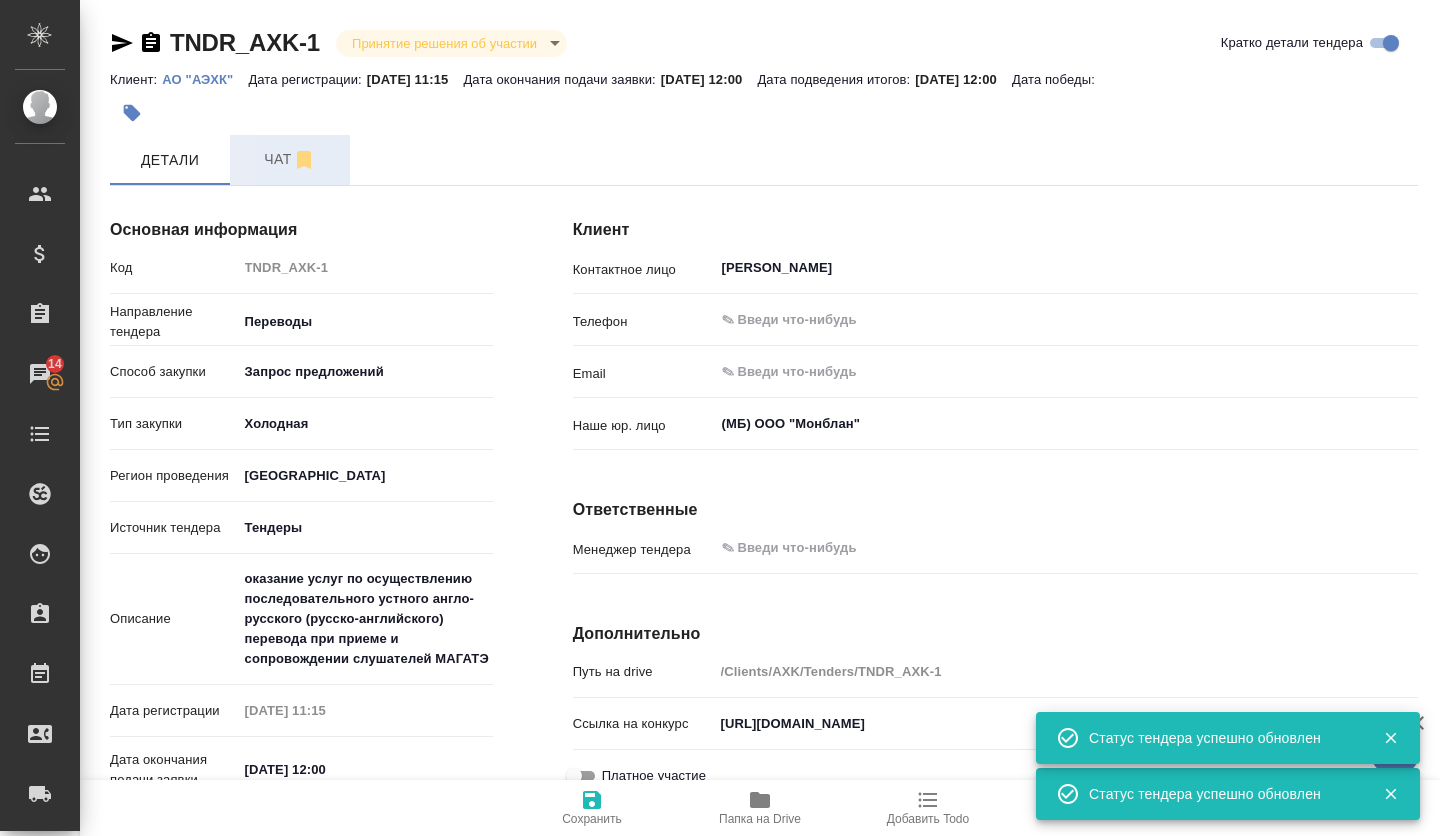 click on "Чат" at bounding box center [290, 160] 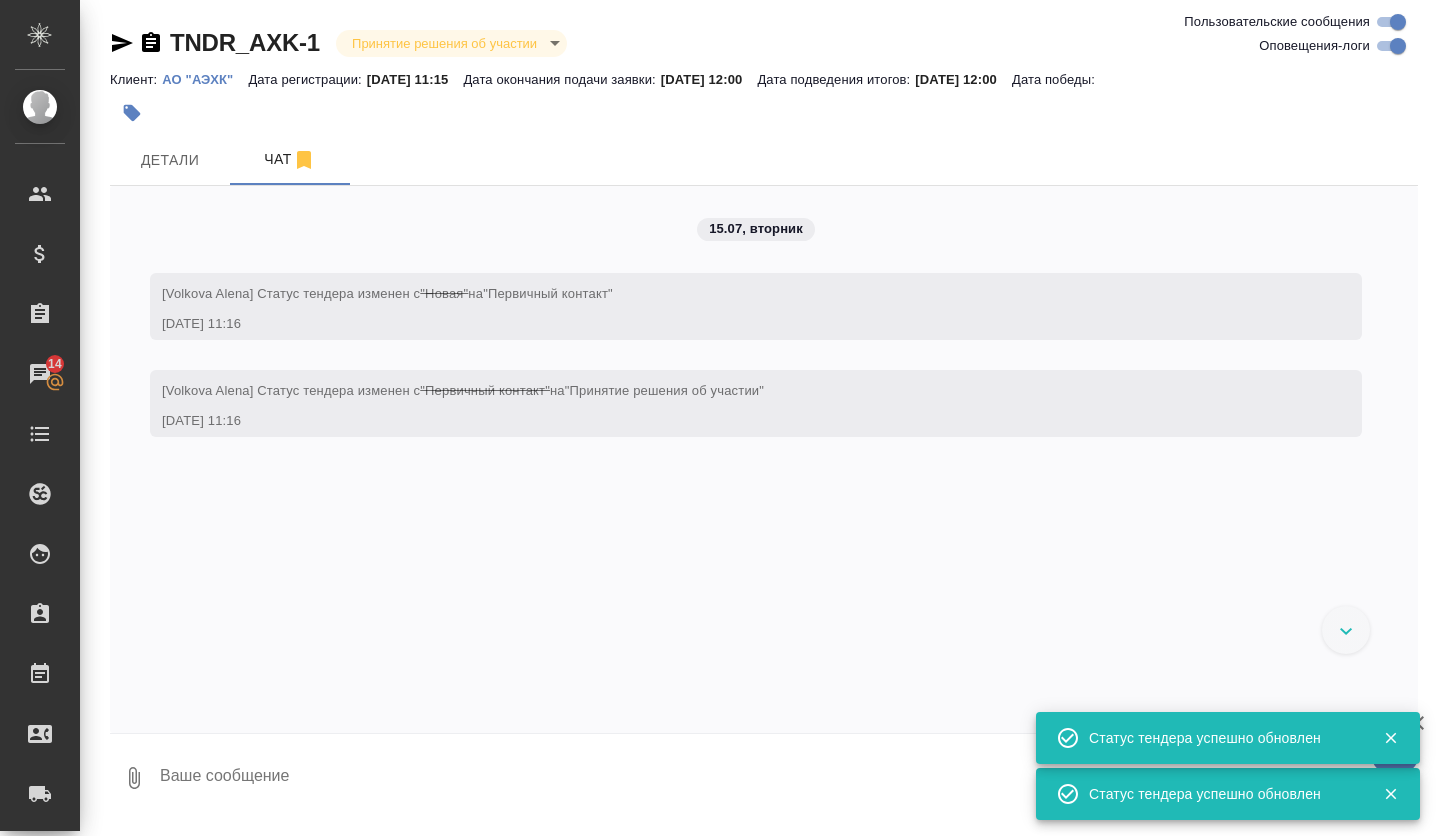 click at bounding box center [788, 778] 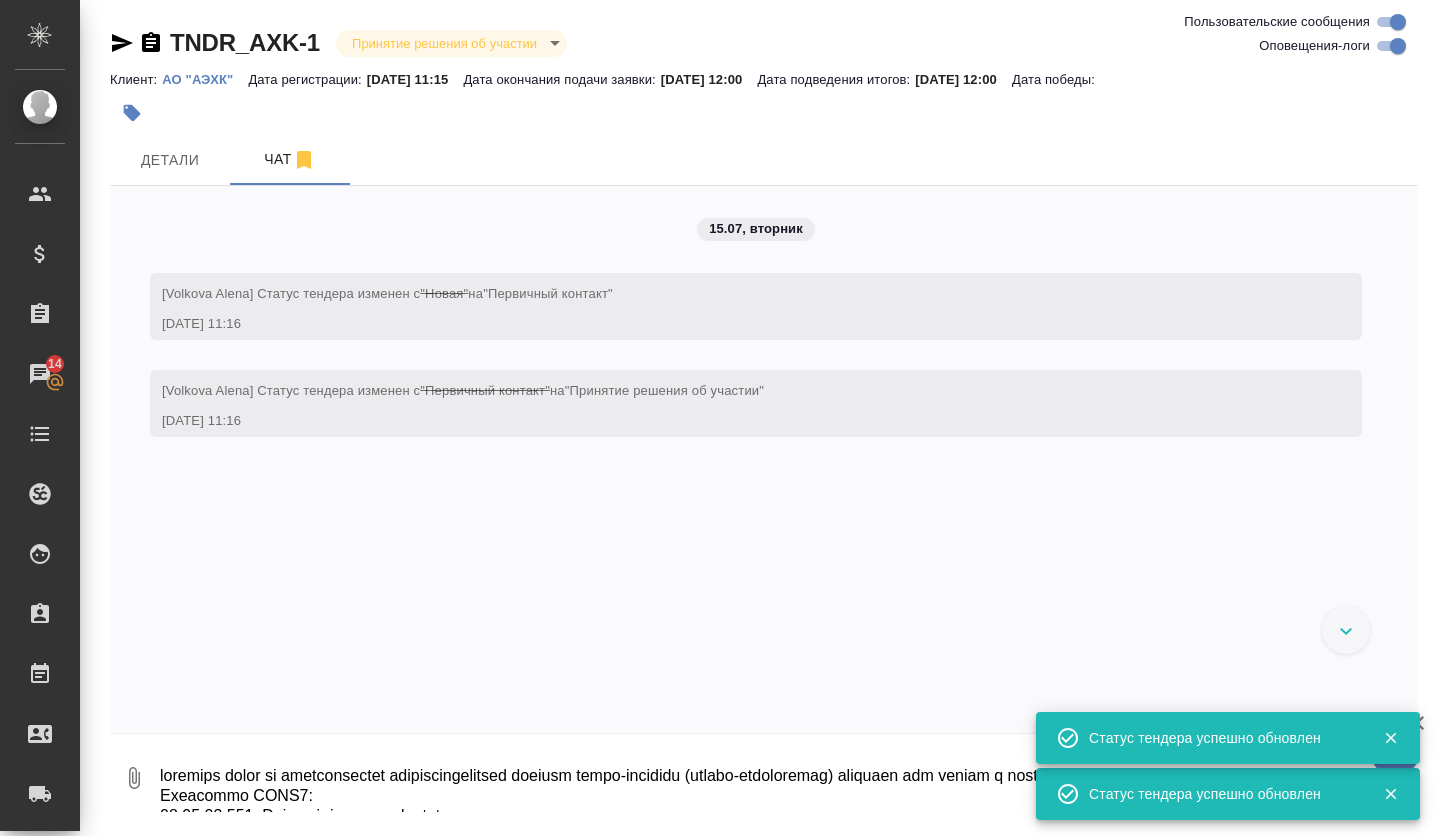 scroll, scrollTop: 313, scrollLeft: 0, axis: vertical 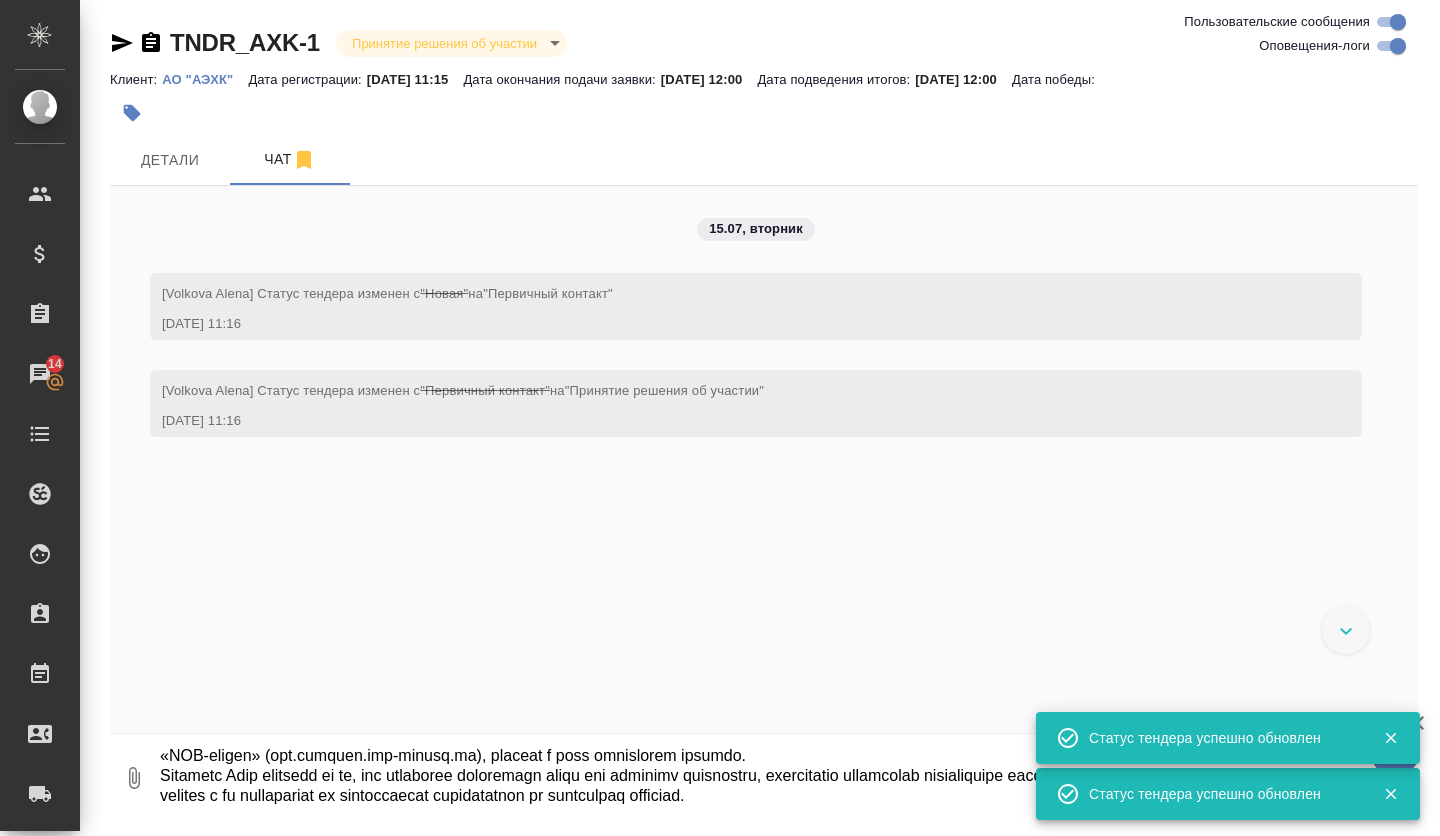drag, startPoint x: 250, startPoint y: 776, endPoint x: 298, endPoint y: 743, distance: 58.249462 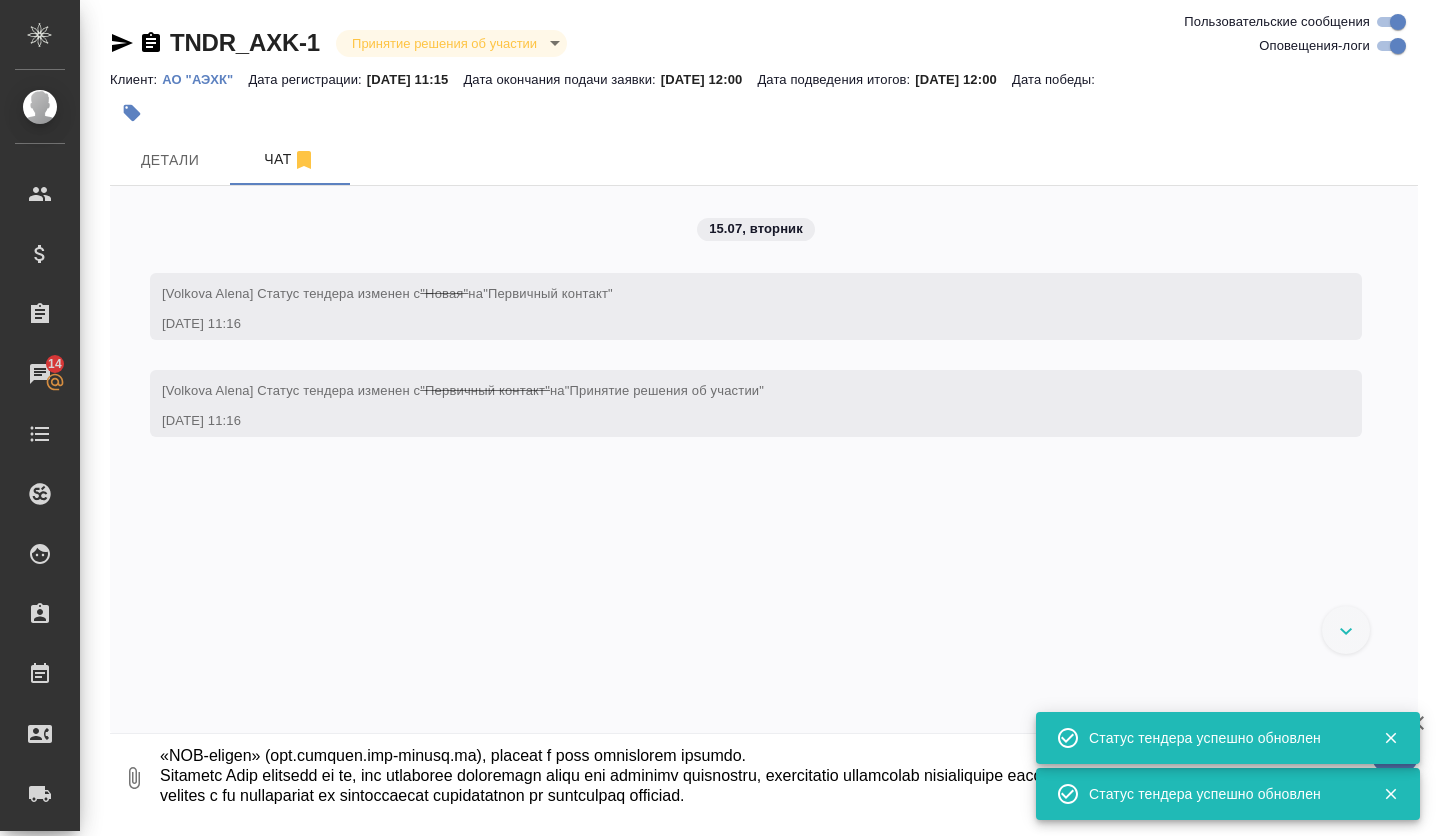 click at bounding box center (771, 778) 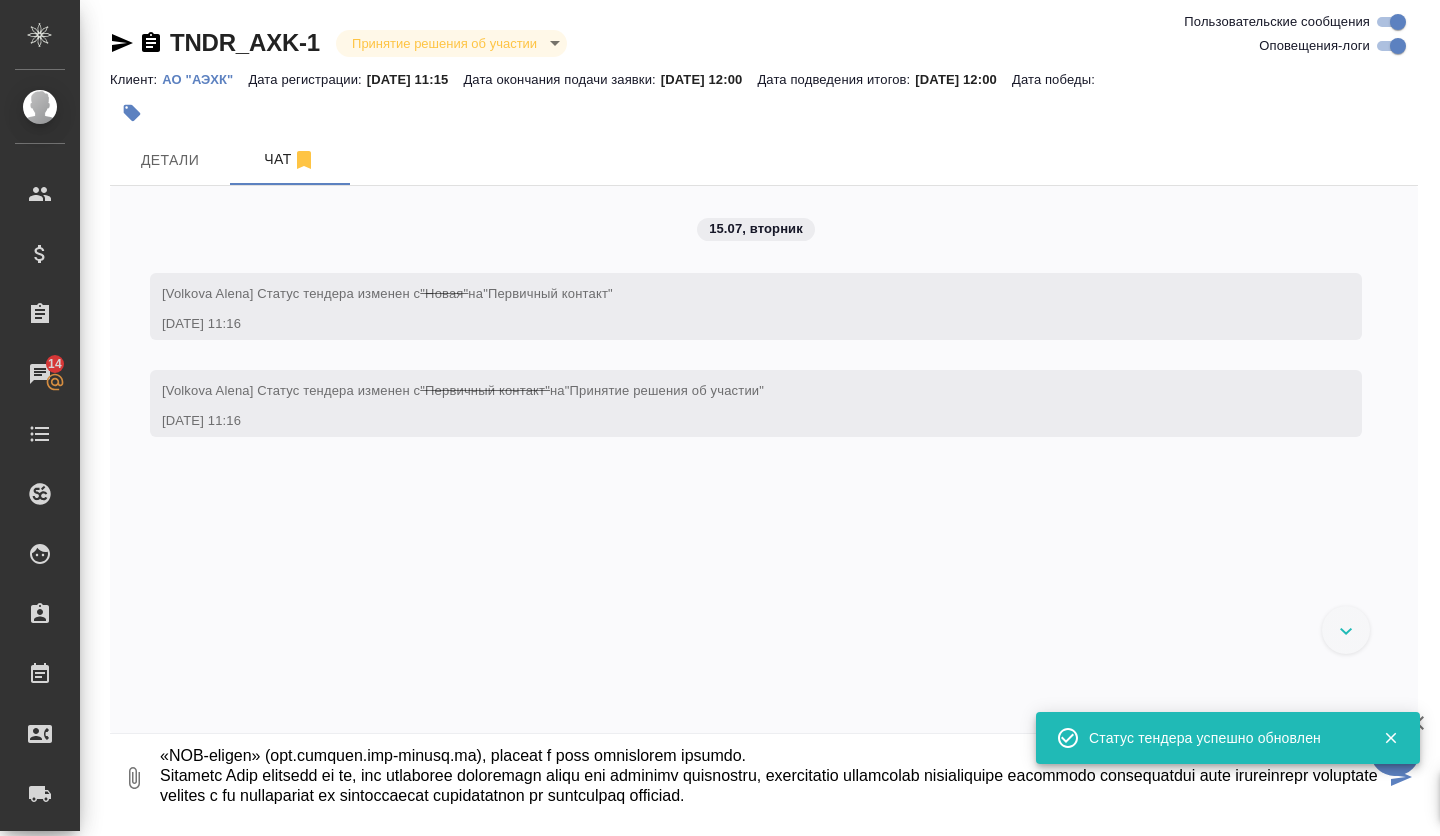 type on "оказание услуг по осуществлению последовательного устного англо-русского (русско-английского) перевода при приеме и сопровождении слушателей МАГАТЭ
Категория ОКПД2:
74.30.12.000  Услуги по устному переводу
Закупочные позиции:
1.	оказание услуг по осуществлению последовательного устного англо-русского (русско-английского) перевода при приеме и сопровождении слушателей МАГАТЭ (1 )
Дата публикации:	15.07.2025 08:25
Дата окончания подачи заявок:	17.07.2025 23:59
Дата последнего редактирования:	15.07.2025 08:28
Дата отмены процедуры:	15.07.2025
Ответственное лицо:	Лойко Светлана Анатольевна
Организатор:	АО "АЭХК"
Место проведения процедуры:	Данная процедура проводится в электронной форме в секции «Росатом» на ЭП «РТС-тендер» (www.rosatom.rts-tender.ru). Предложения участников подаются в форме электронного документа.
Порядок предоставления документации по закупке:	Документация по закупке предоставляется без взимания платы в форме электронного документа в секции «Росатом» на ЭП «РТС-тендер» (www.rosatom.rts-ten..." 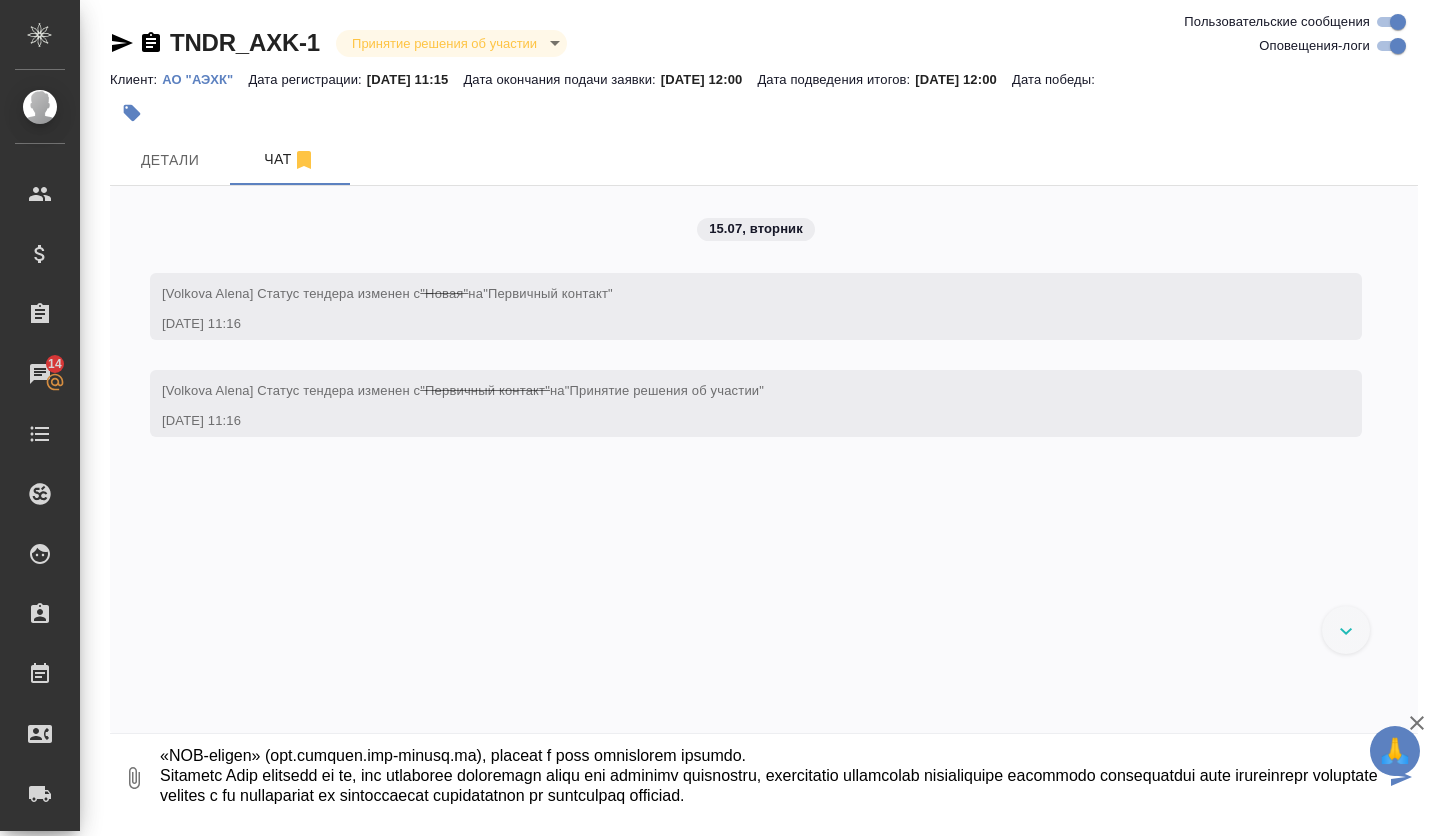 click 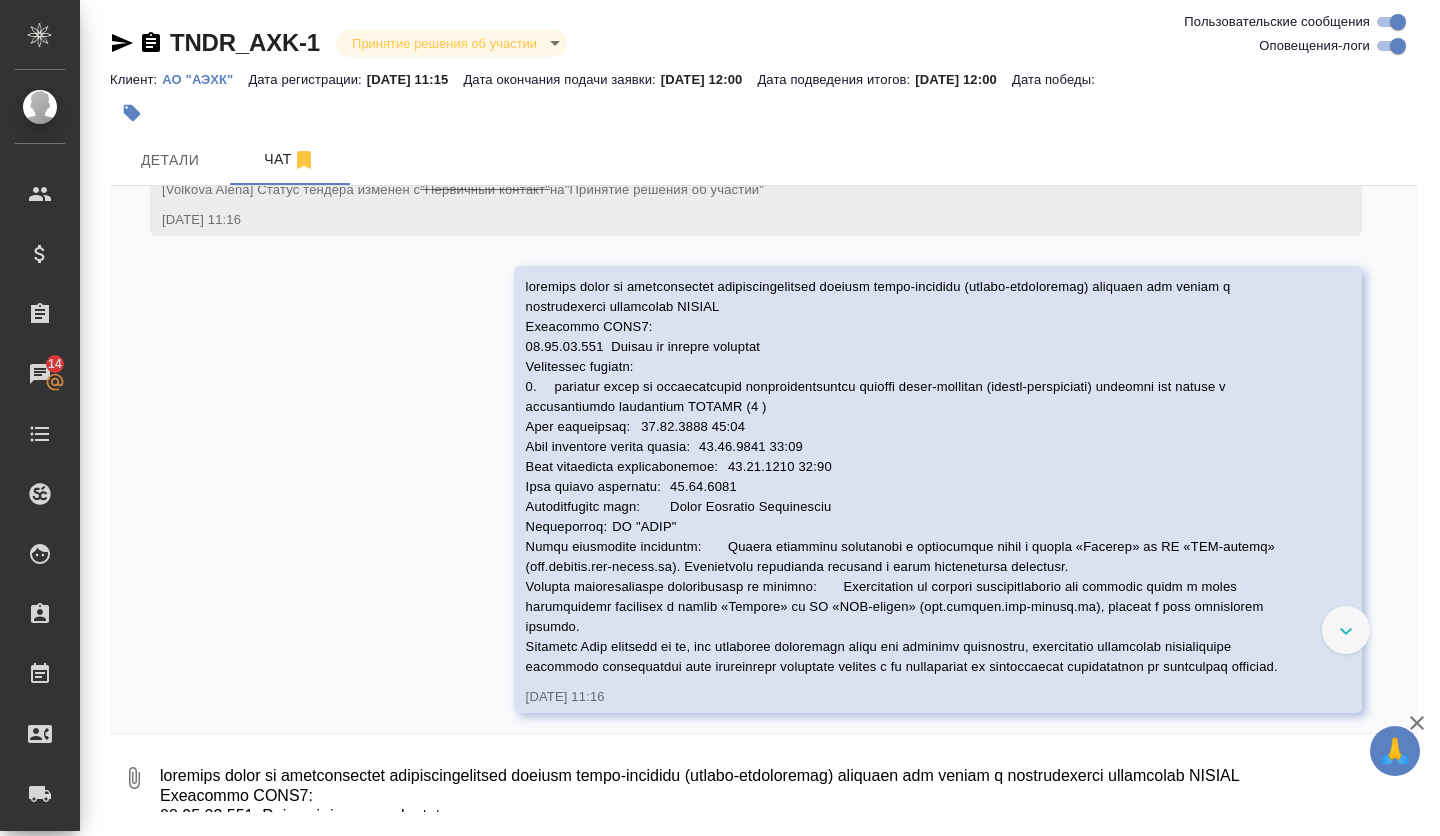 scroll, scrollTop: 230, scrollLeft: 0, axis: vertical 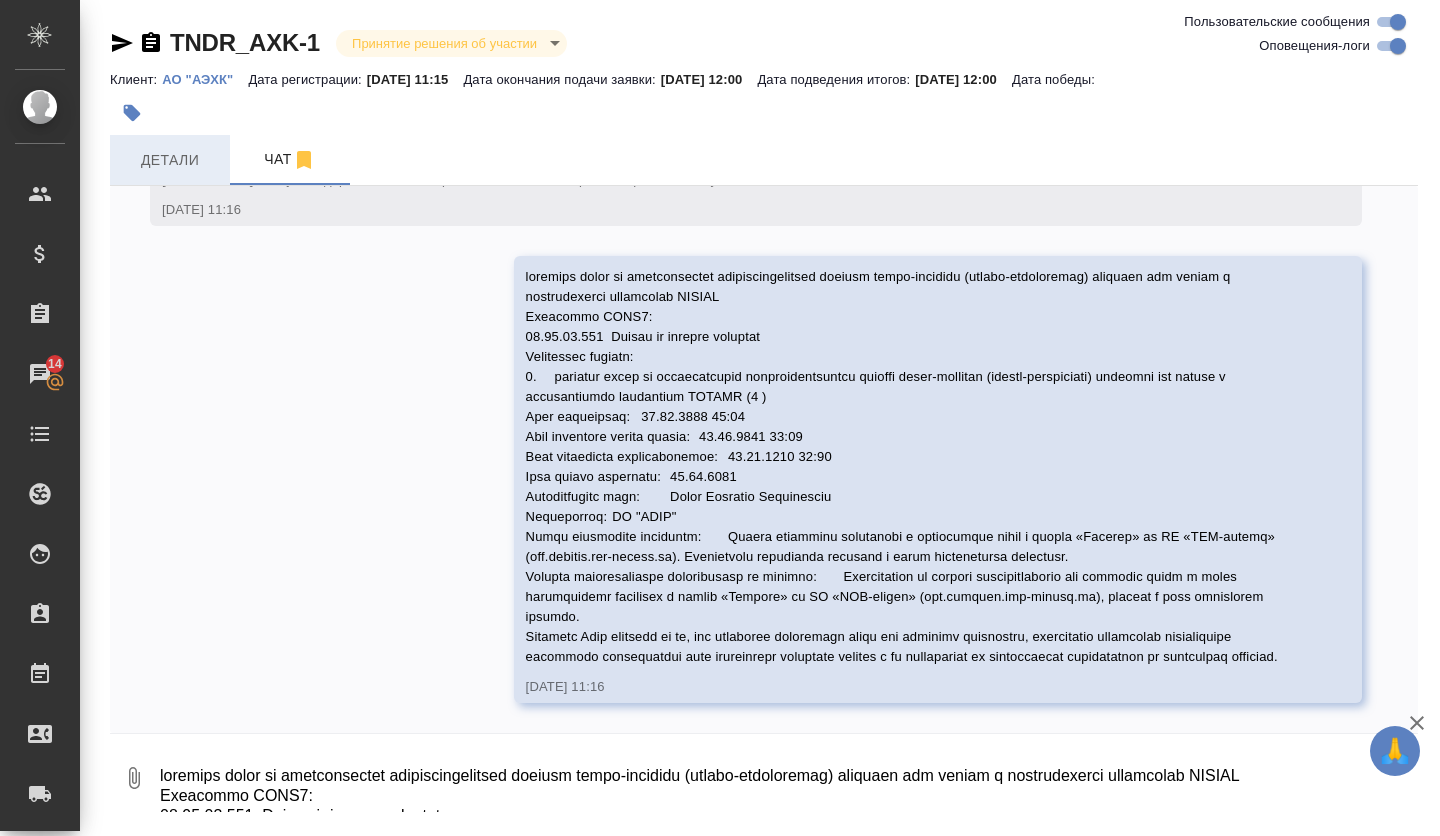 click on "Детали" at bounding box center (170, 160) 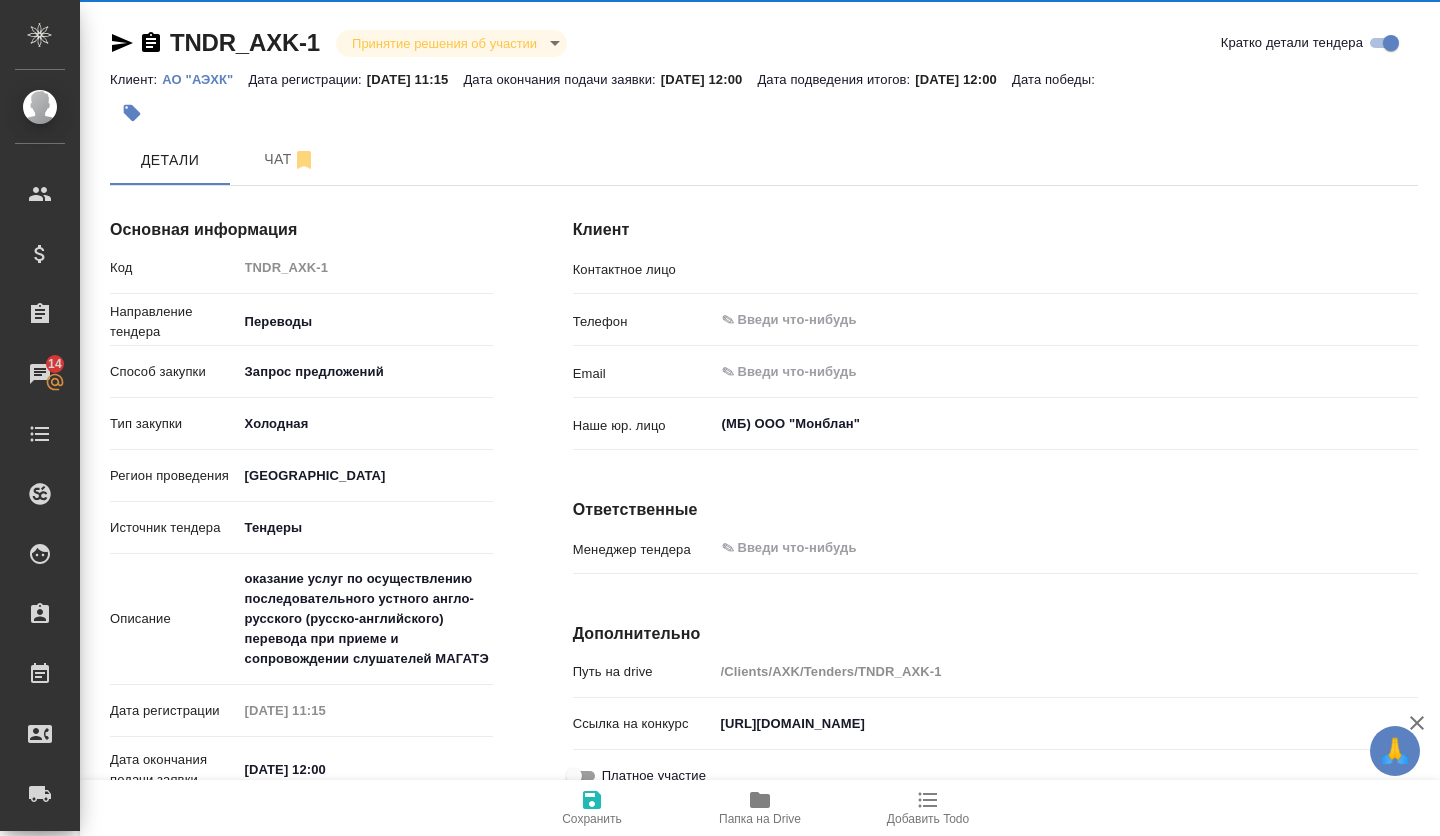 type on "[PERSON_NAME]" 